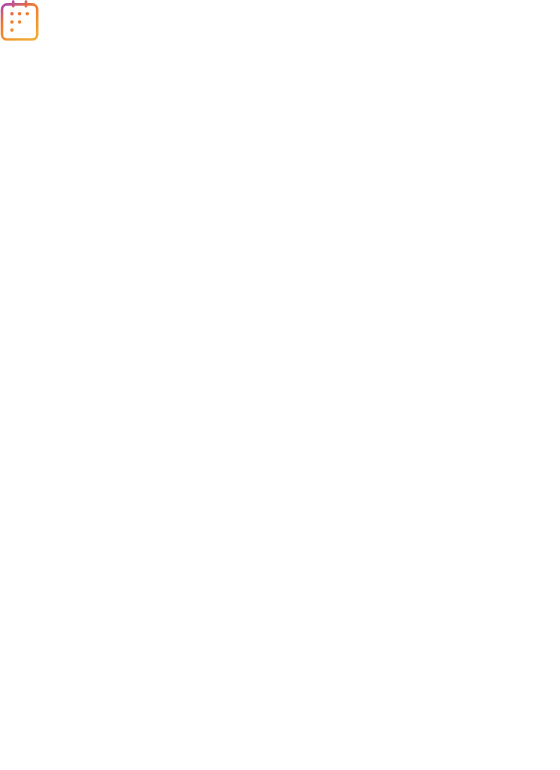 scroll, scrollTop: 0, scrollLeft: 0, axis: both 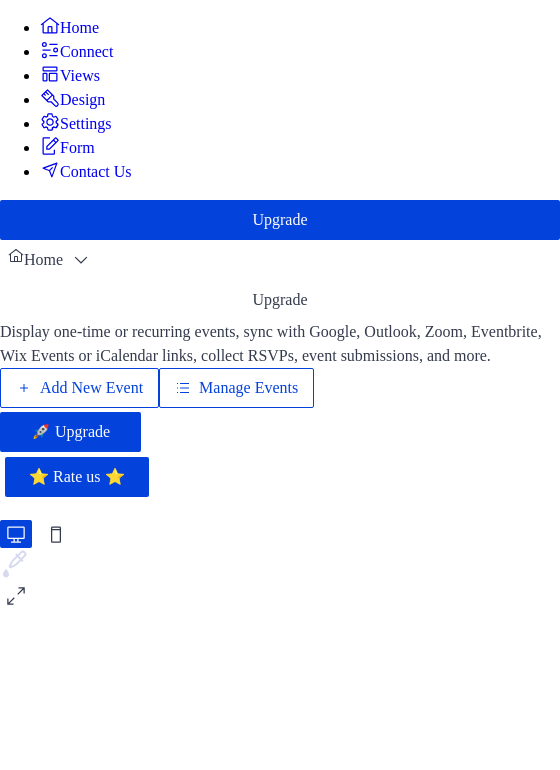 click on "Manage Events" at bounding box center [248, 388] 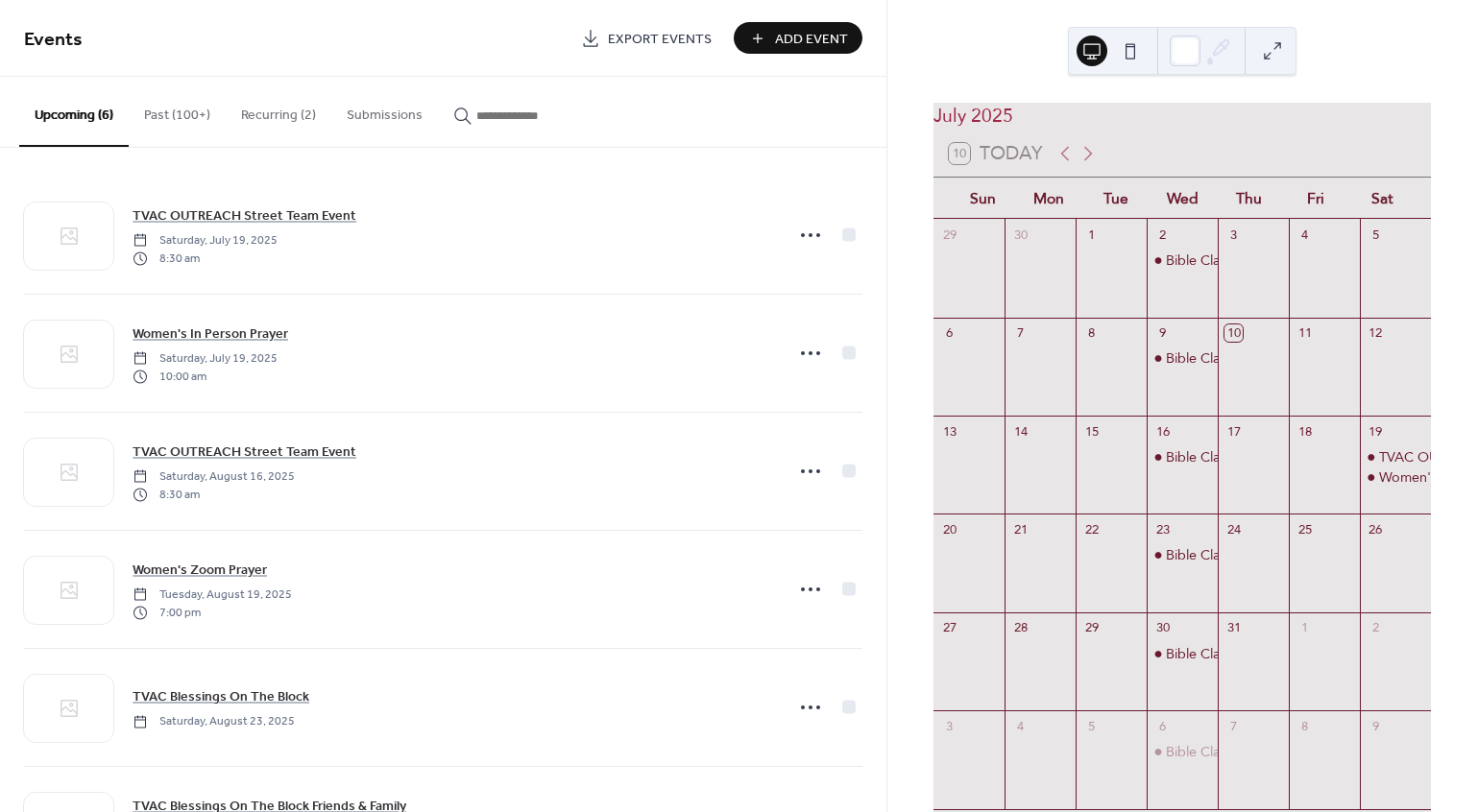 scroll, scrollTop: 0, scrollLeft: 0, axis: both 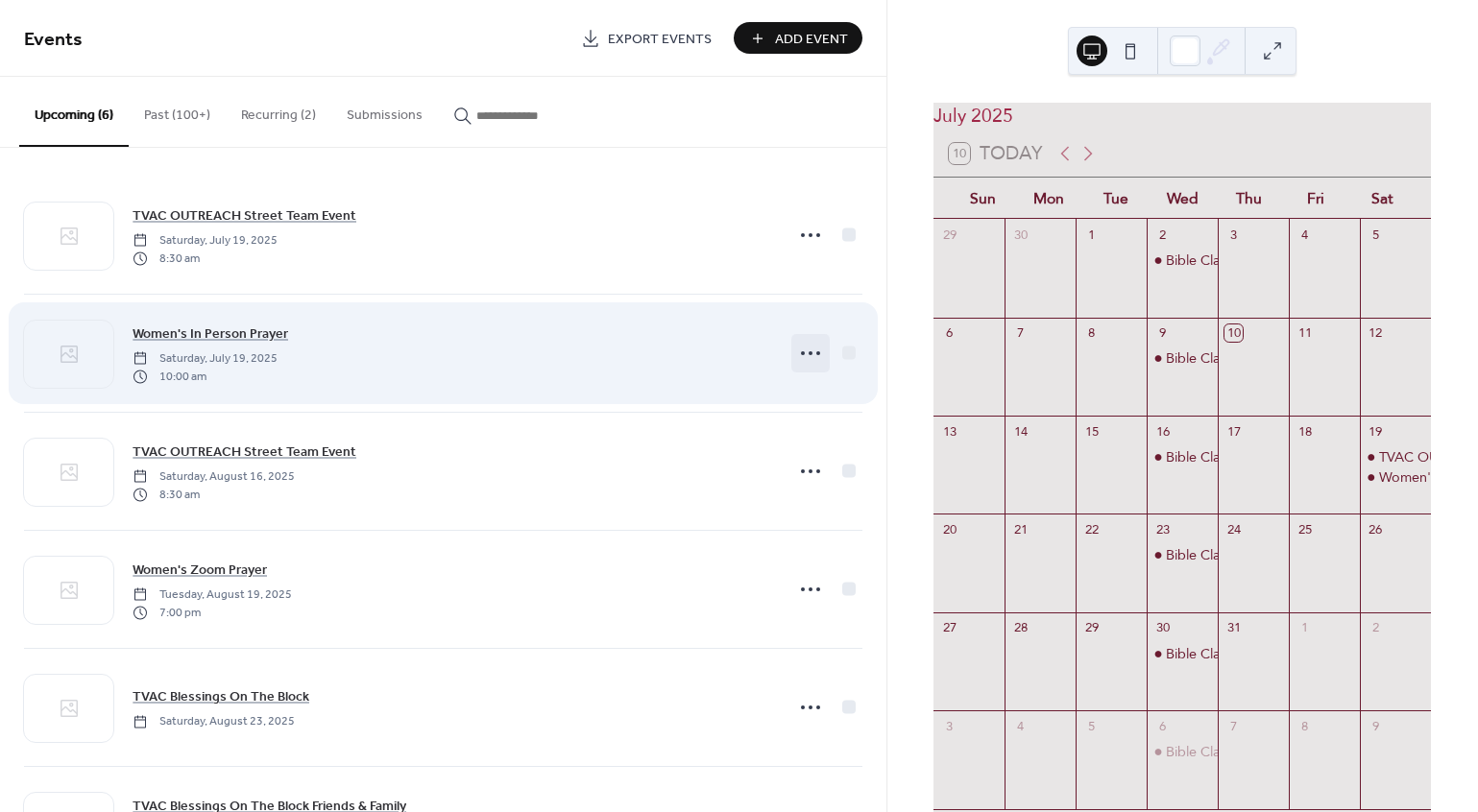 click 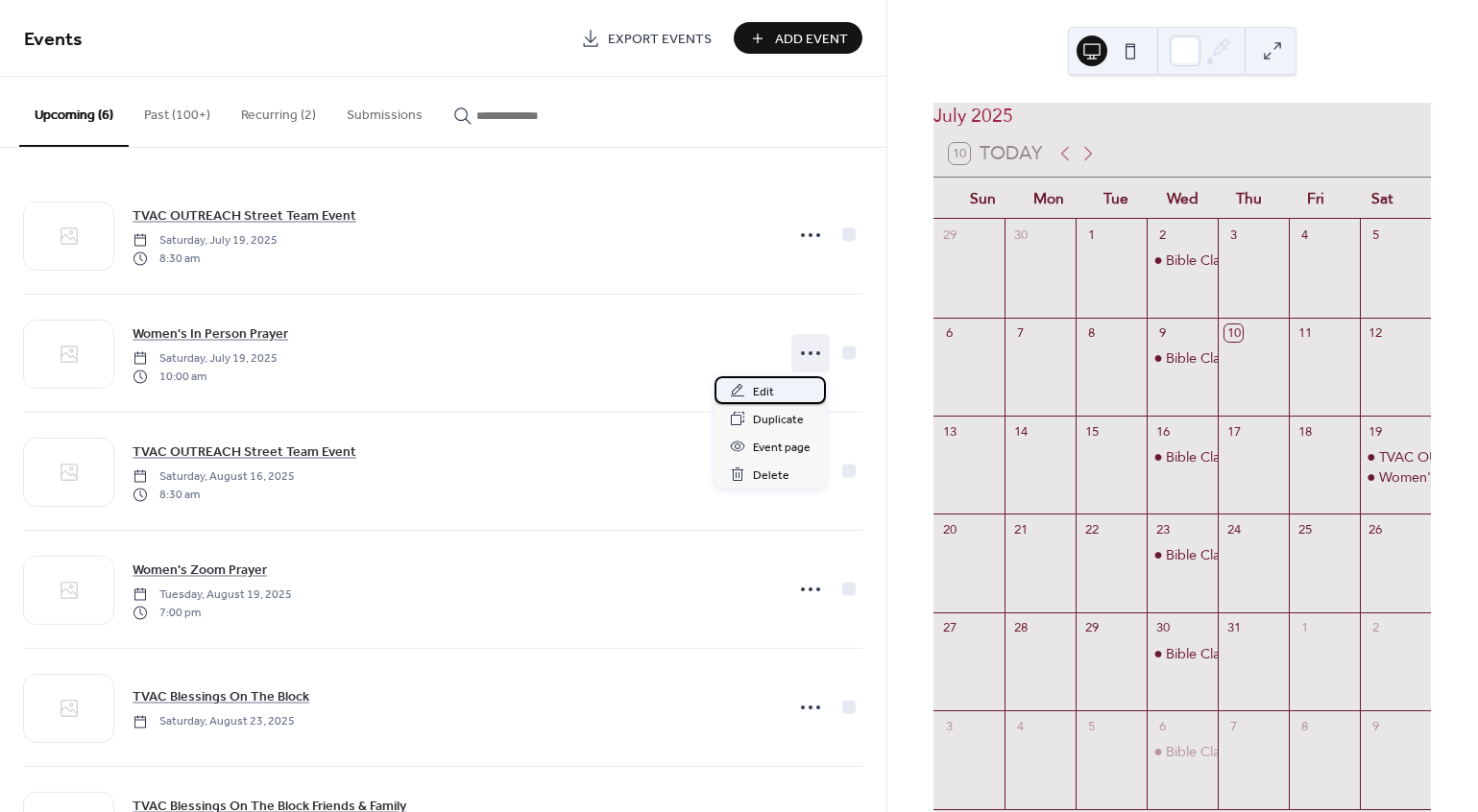 click on "Edit" at bounding box center [763, 392] 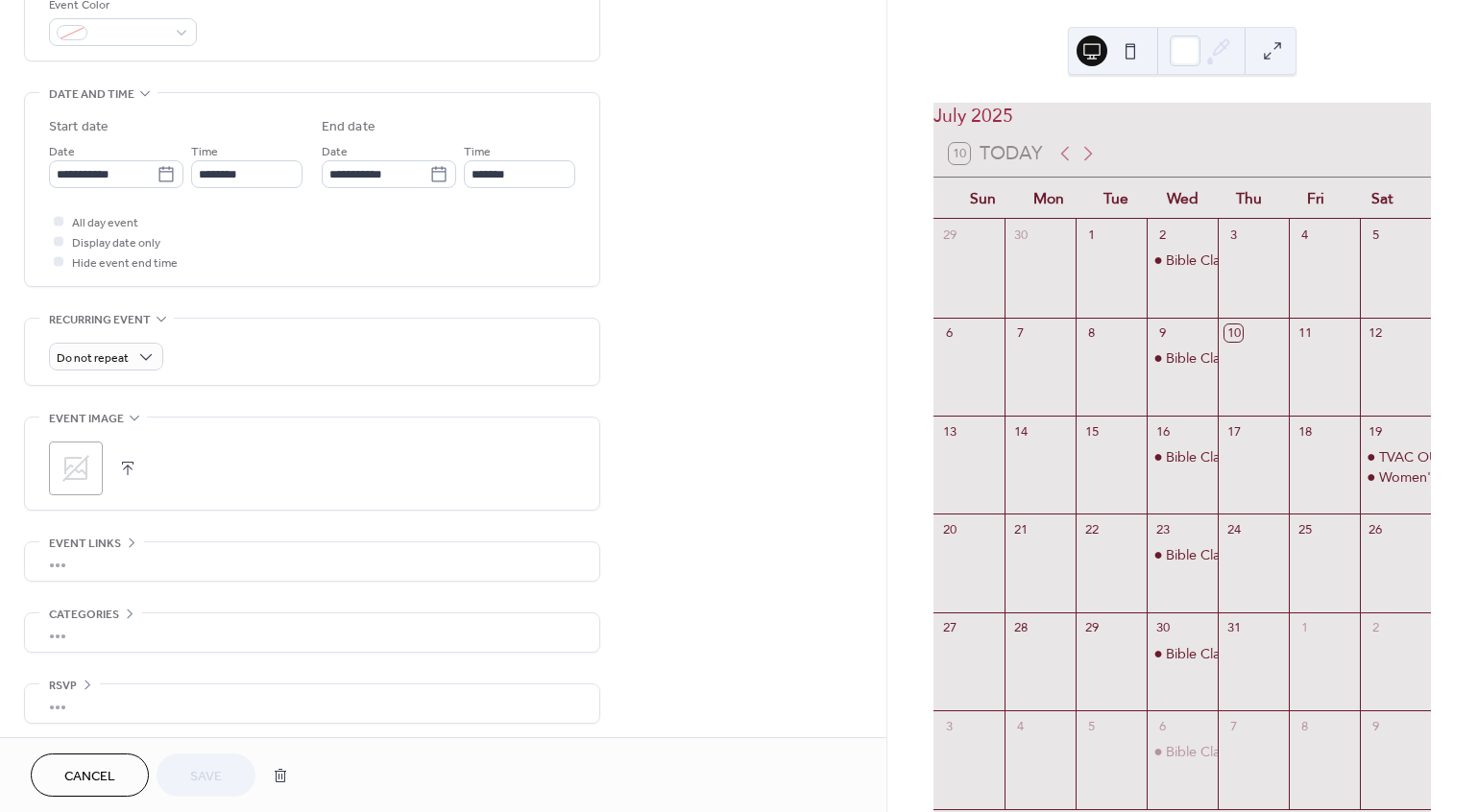 scroll, scrollTop: 534, scrollLeft: 0, axis: vertical 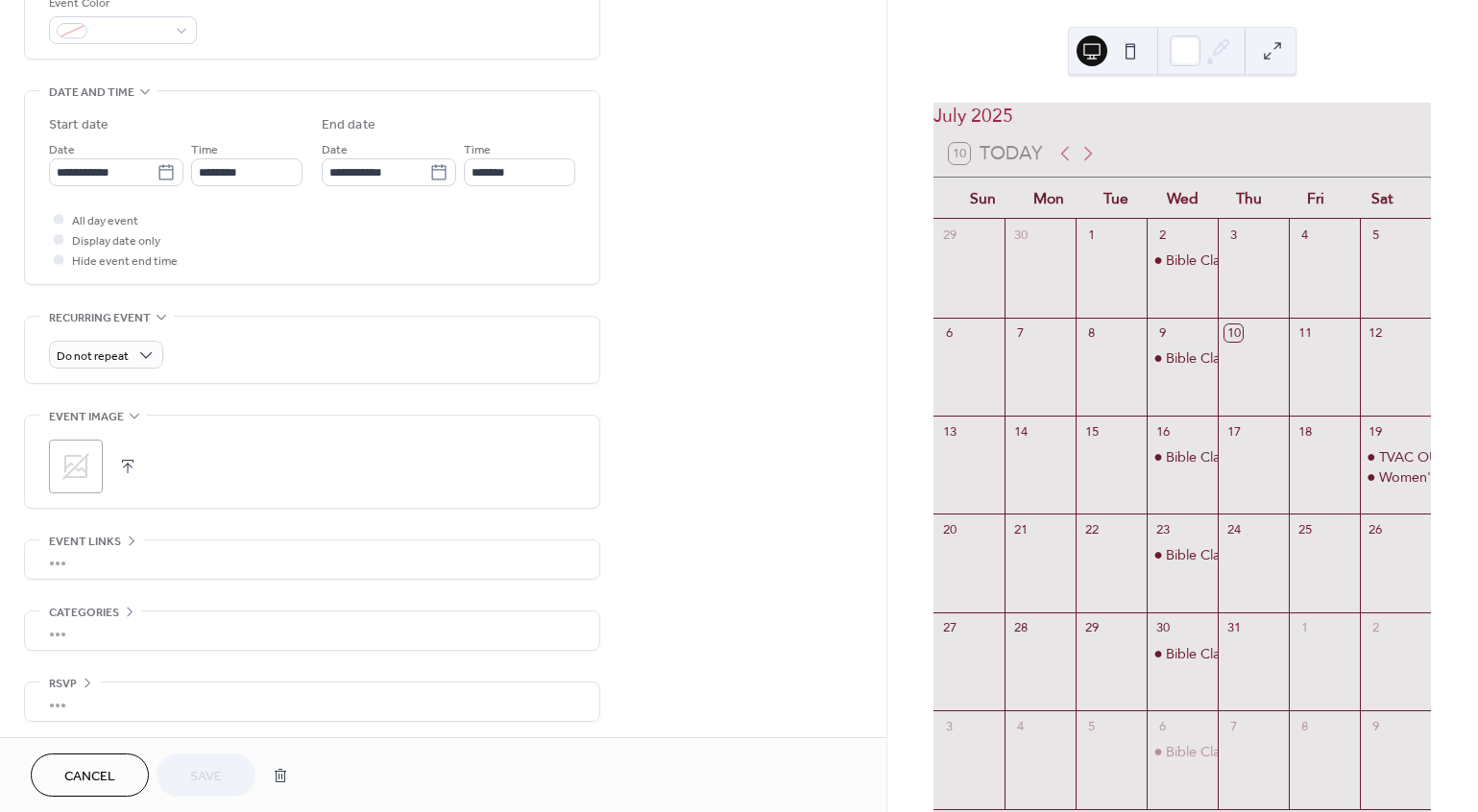 click 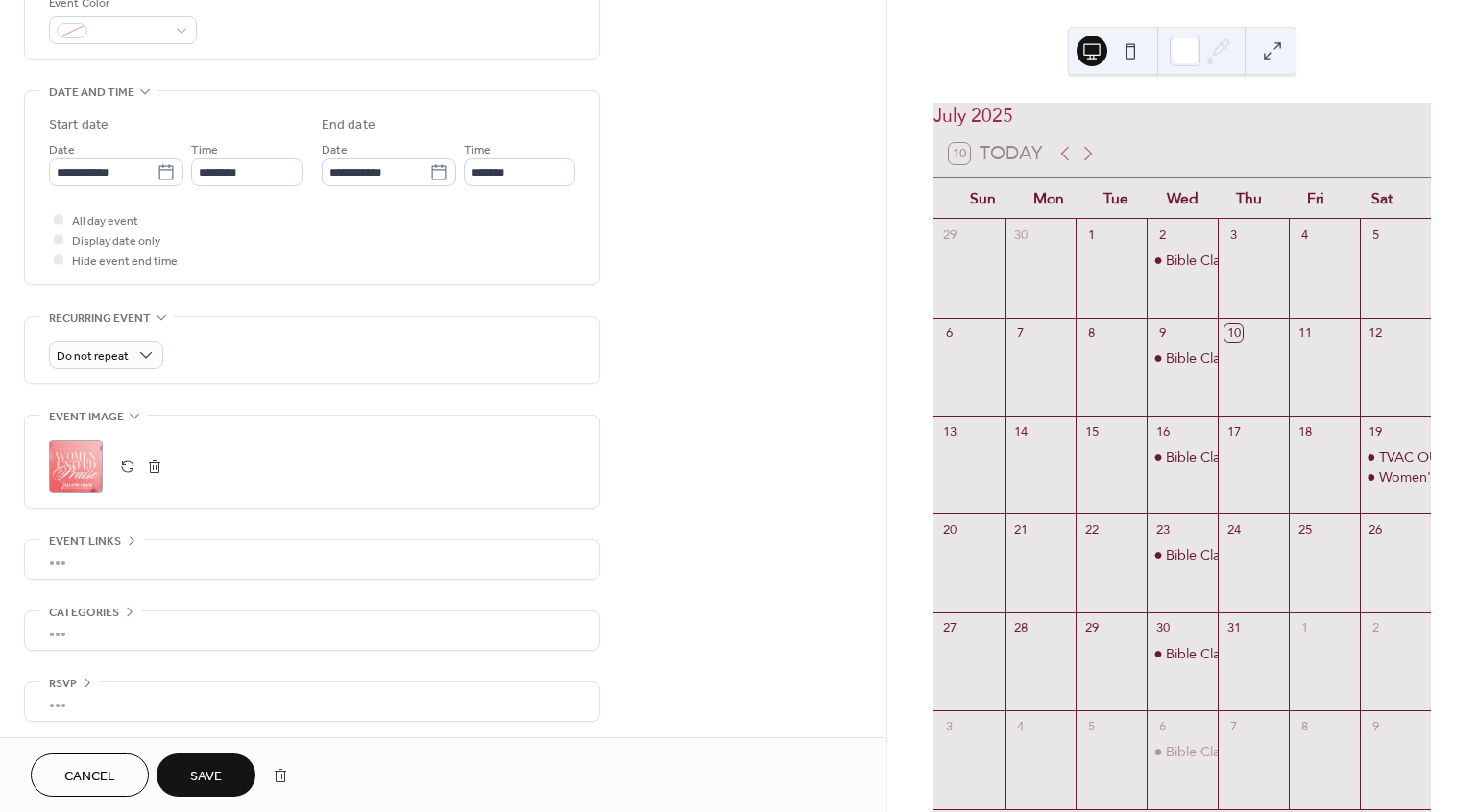 click on "Save" at bounding box center [206, 776] 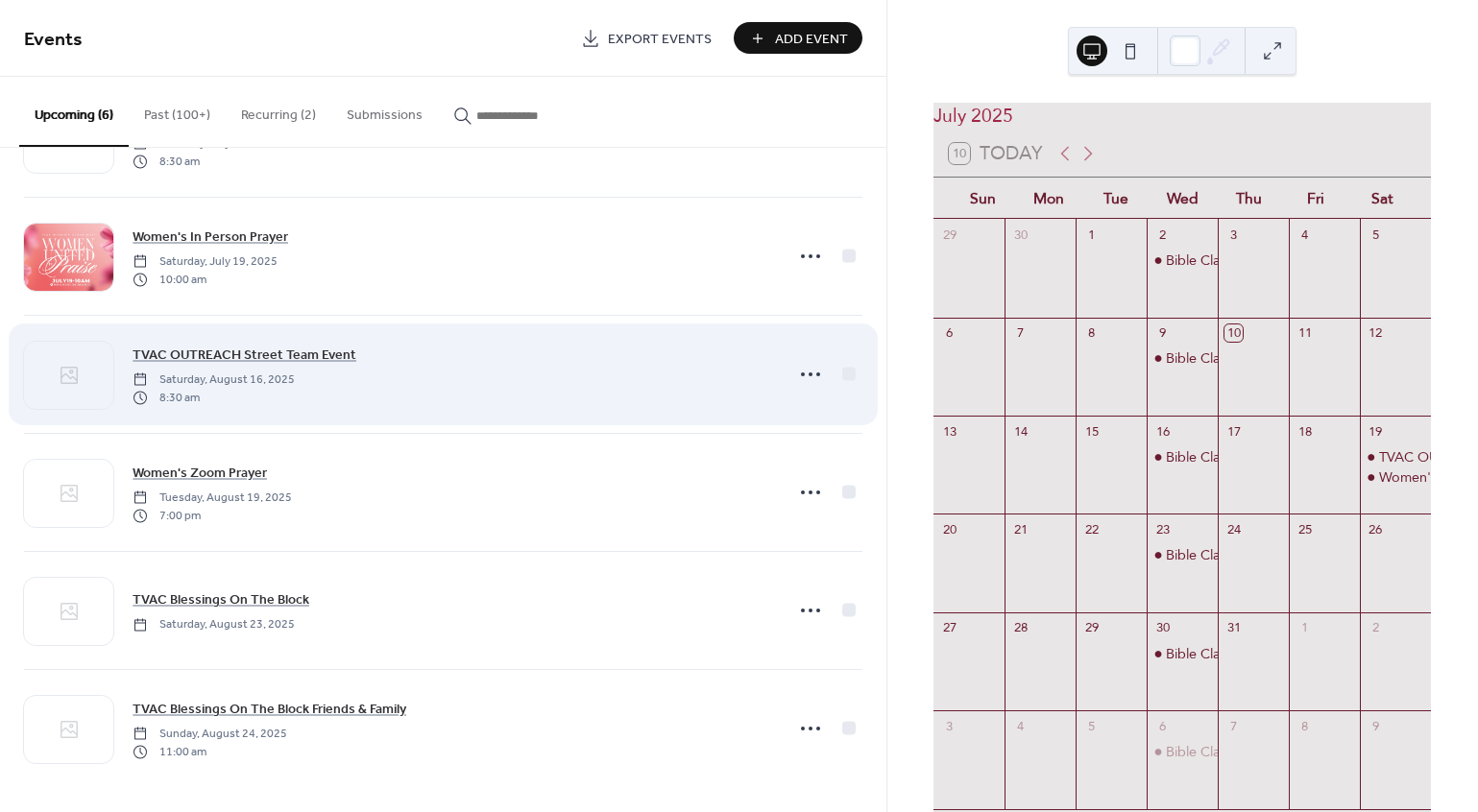 scroll, scrollTop: 101, scrollLeft: 0, axis: vertical 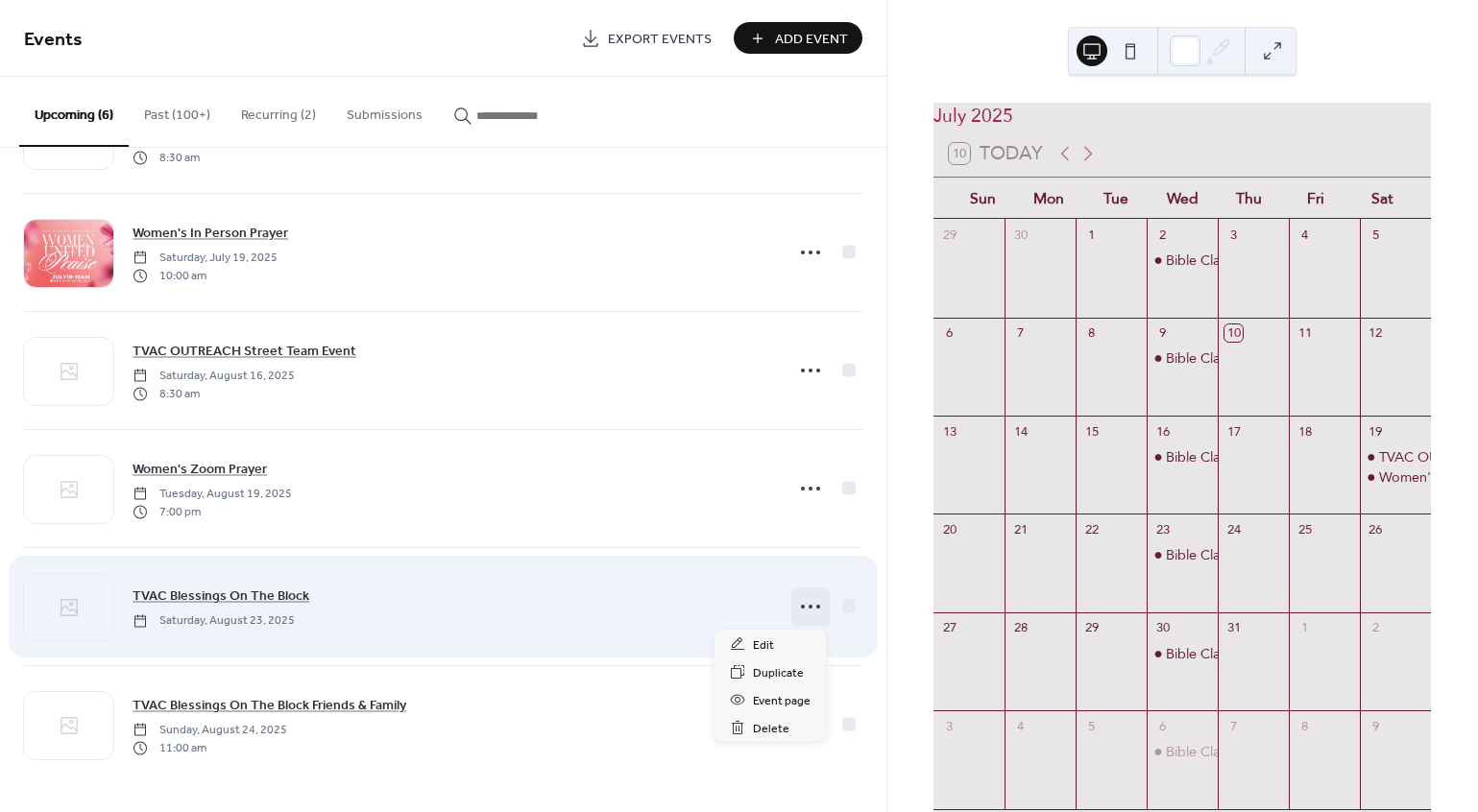 click 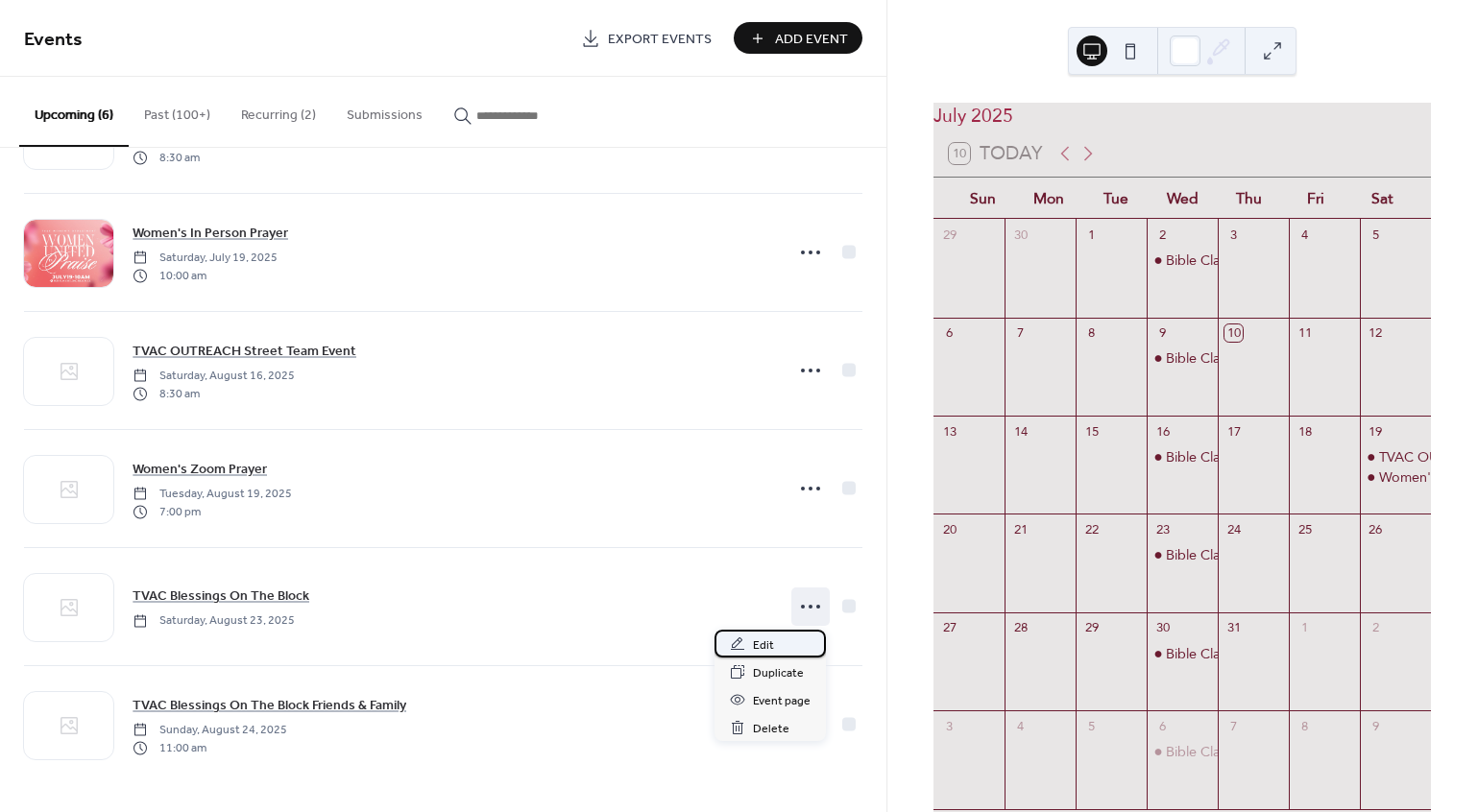 click on "Edit" at bounding box center [763, 645] 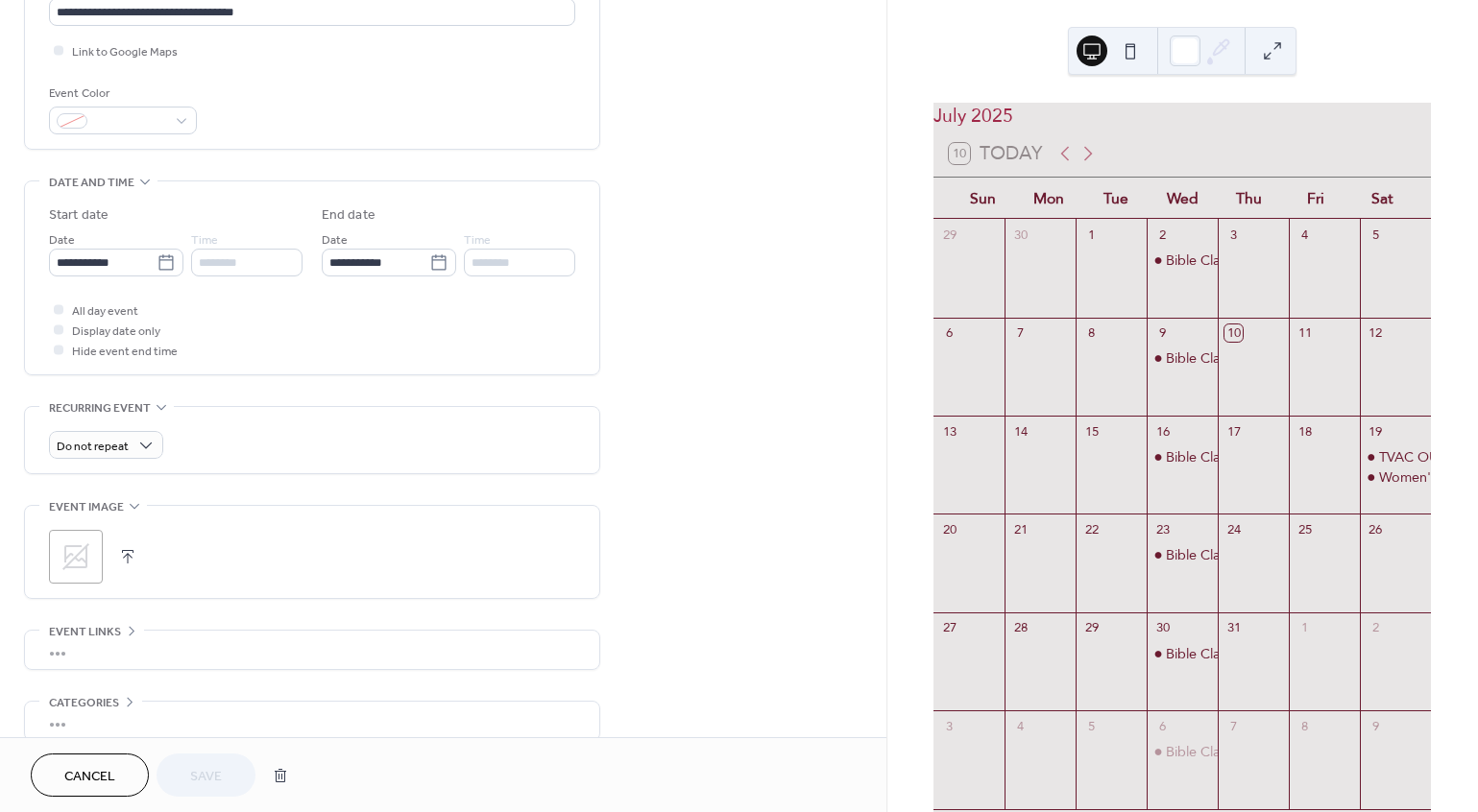 scroll, scrollTop: 444, scrollLeft: 0, axis: vertical 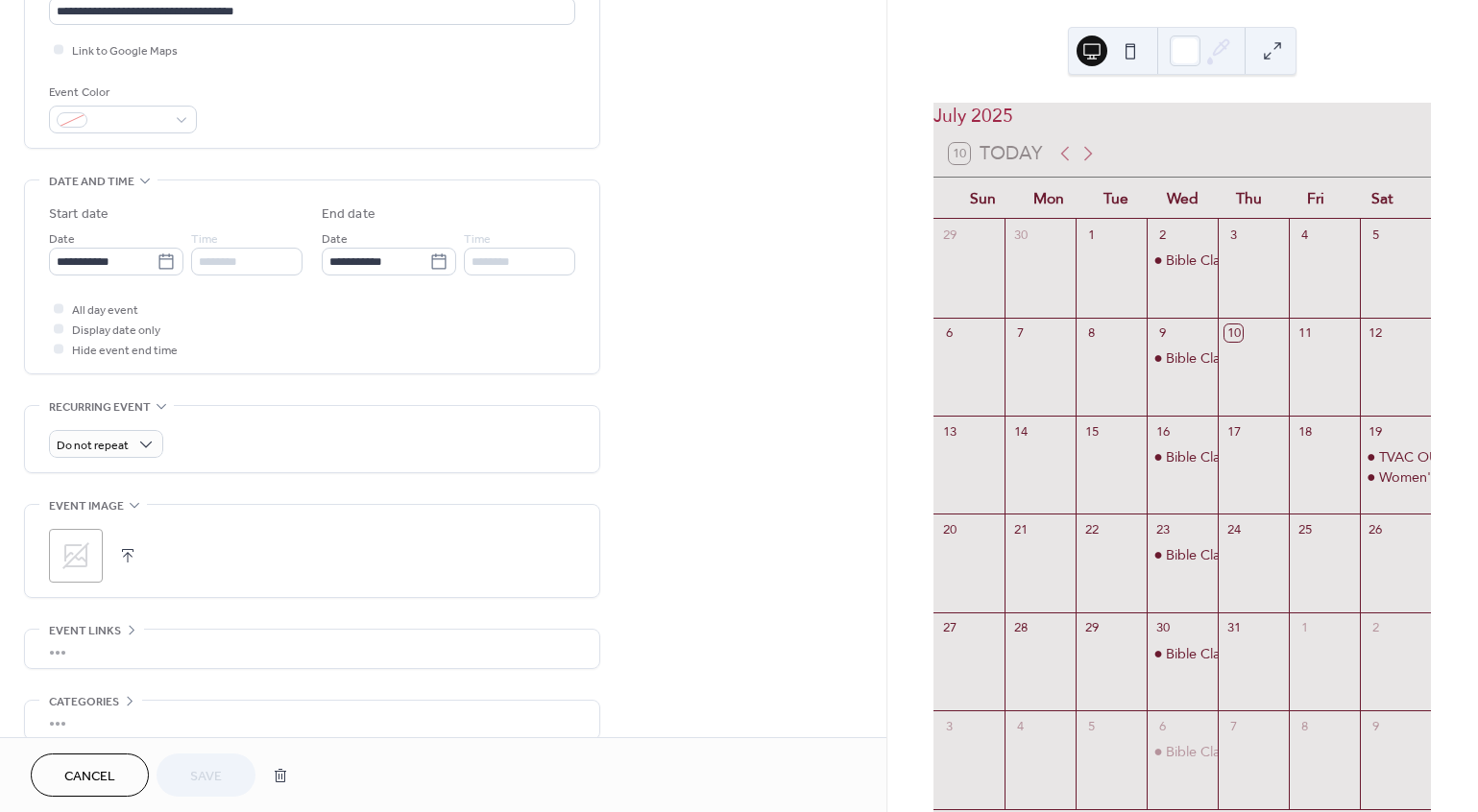 click 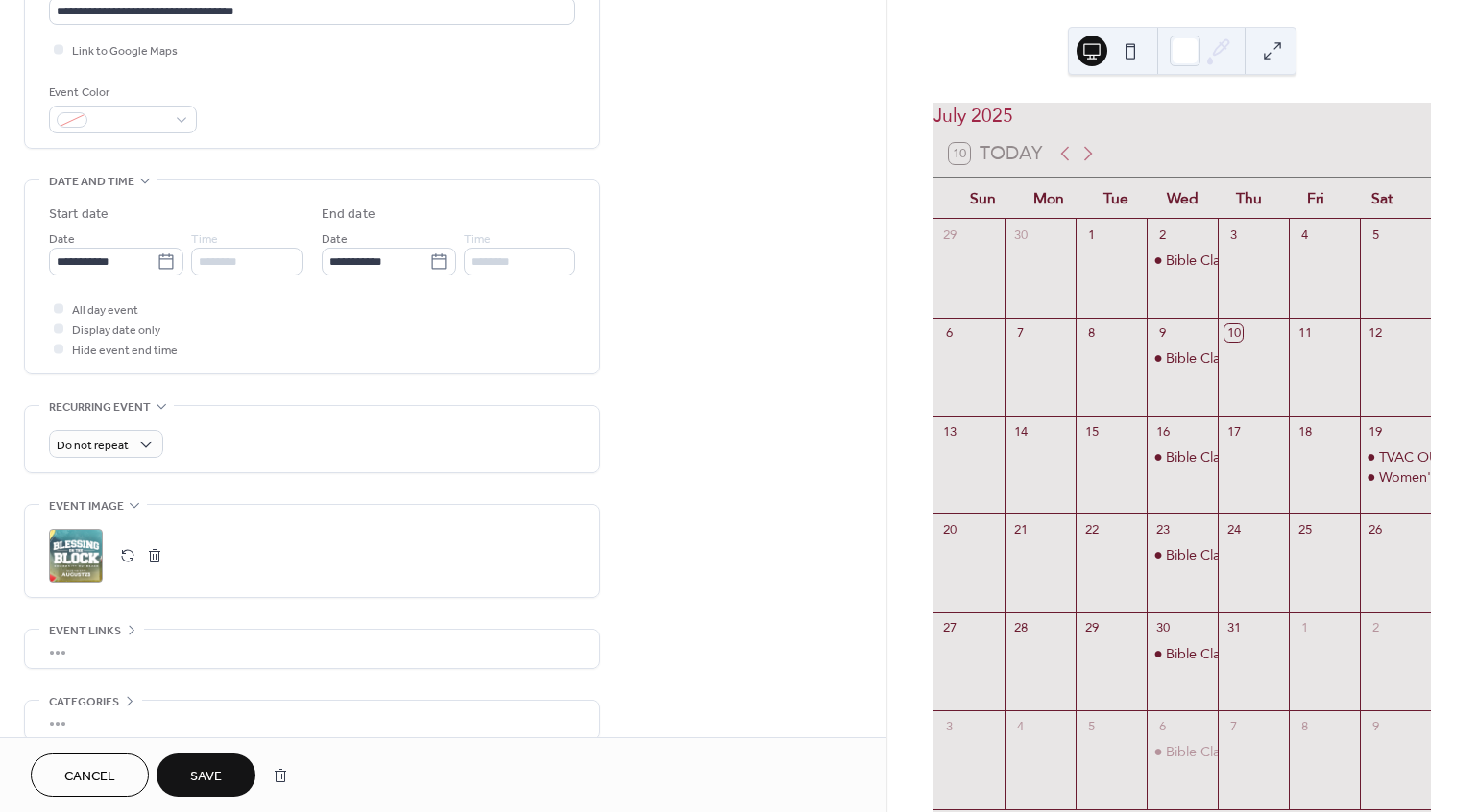 click on "Save" at bounding box center [206, 776] 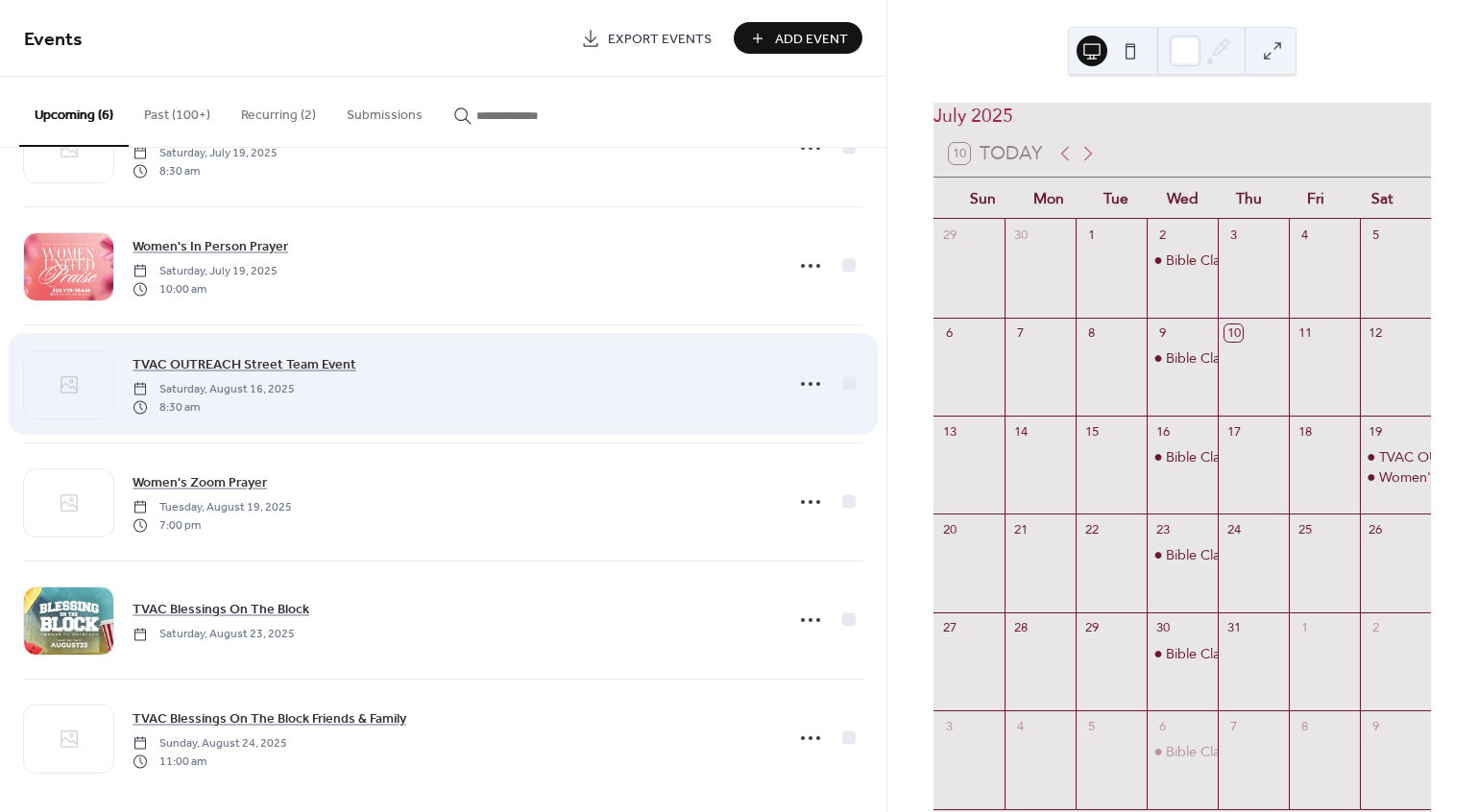 scroll, scrollTop: 101, scrollLeft: 0, axis: vertical 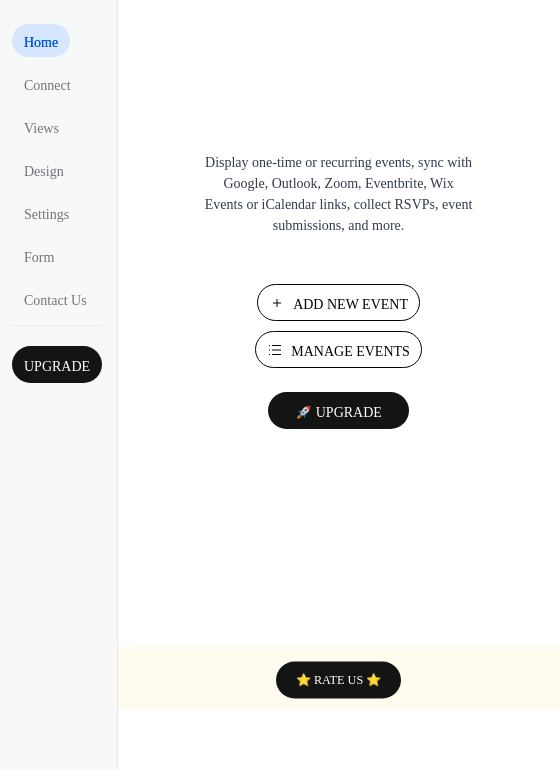 click on "Manage Events" at bounding box center (350, 351) 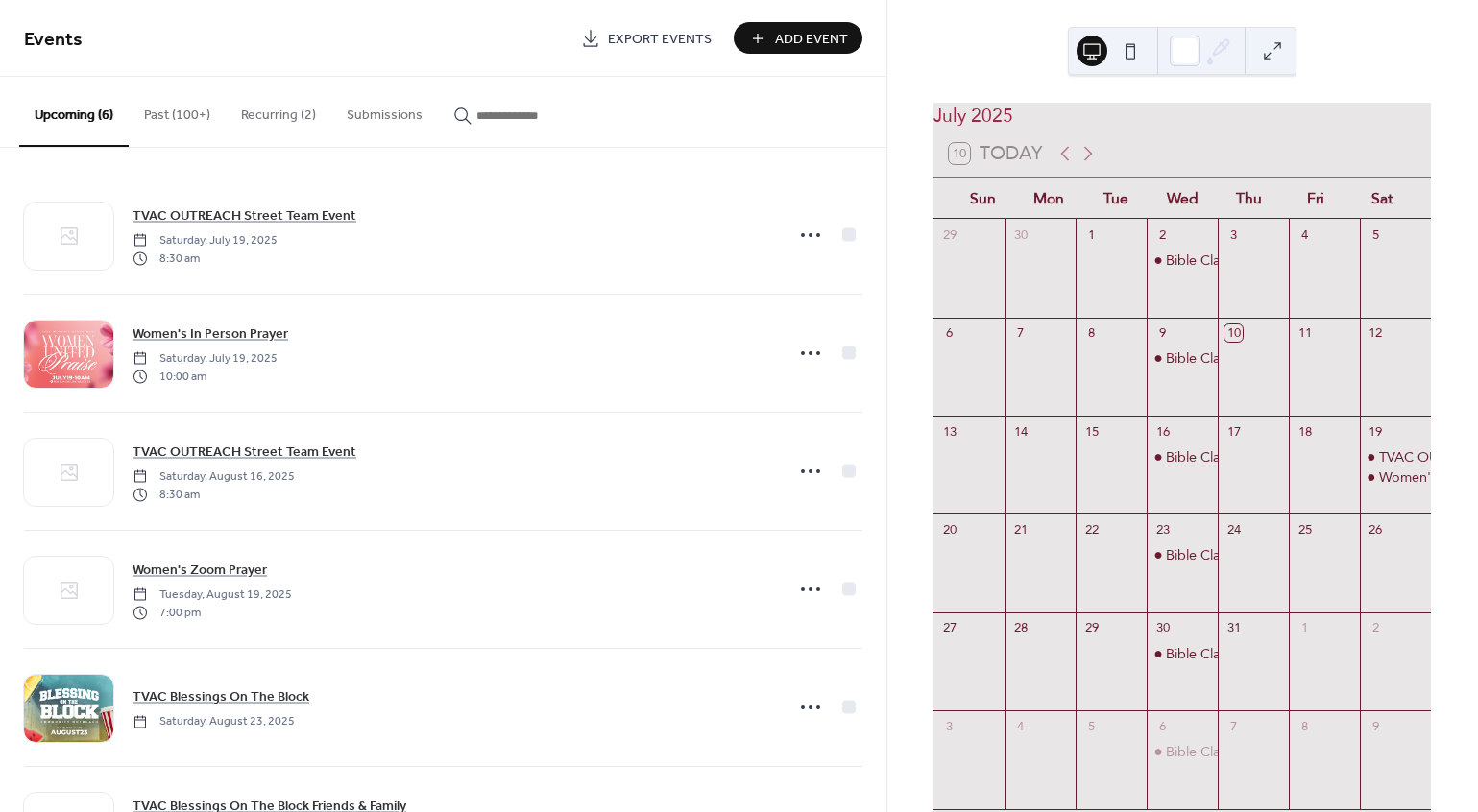 scroll, scrollTop: 0, scrollLeft: 0, axis: both 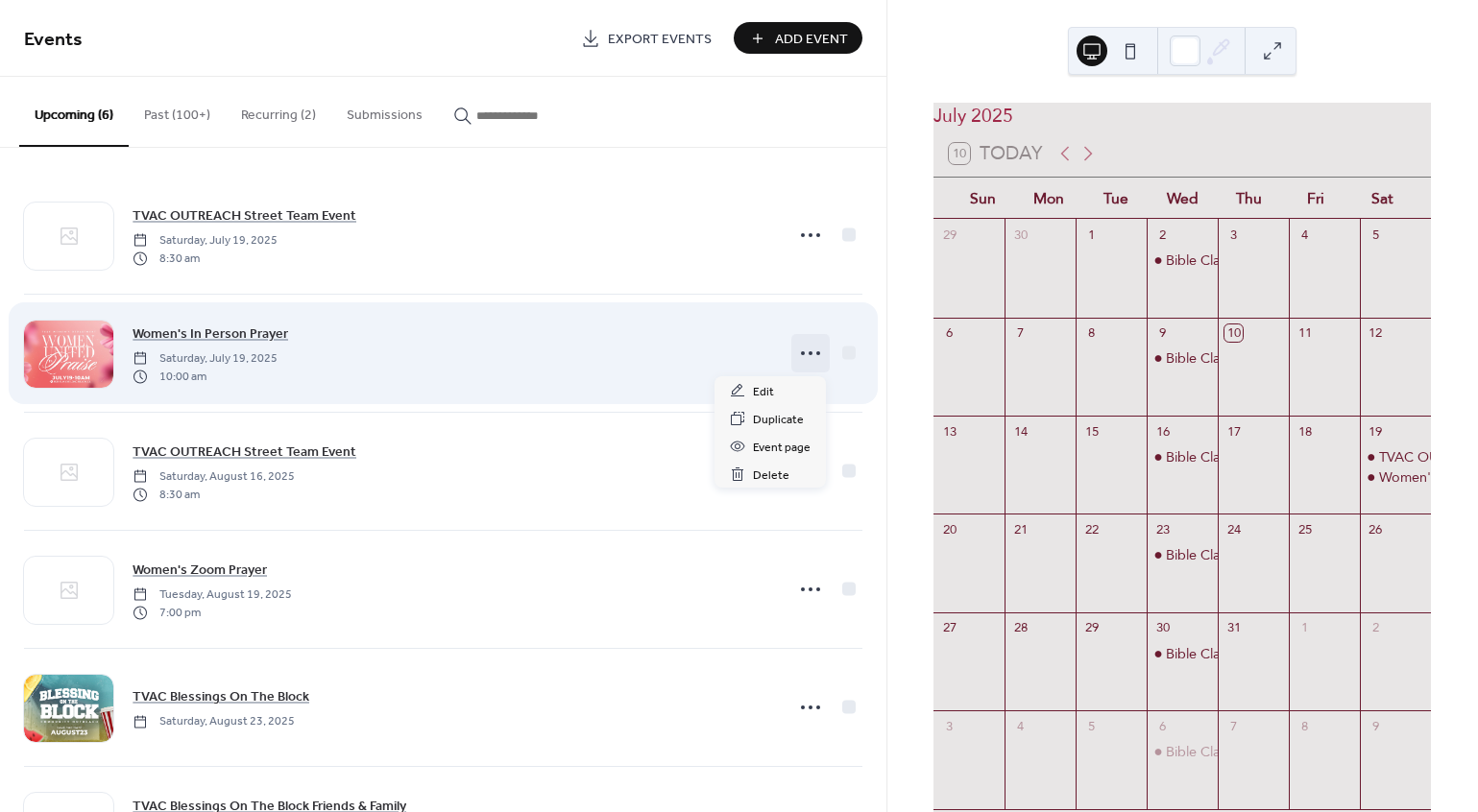 click 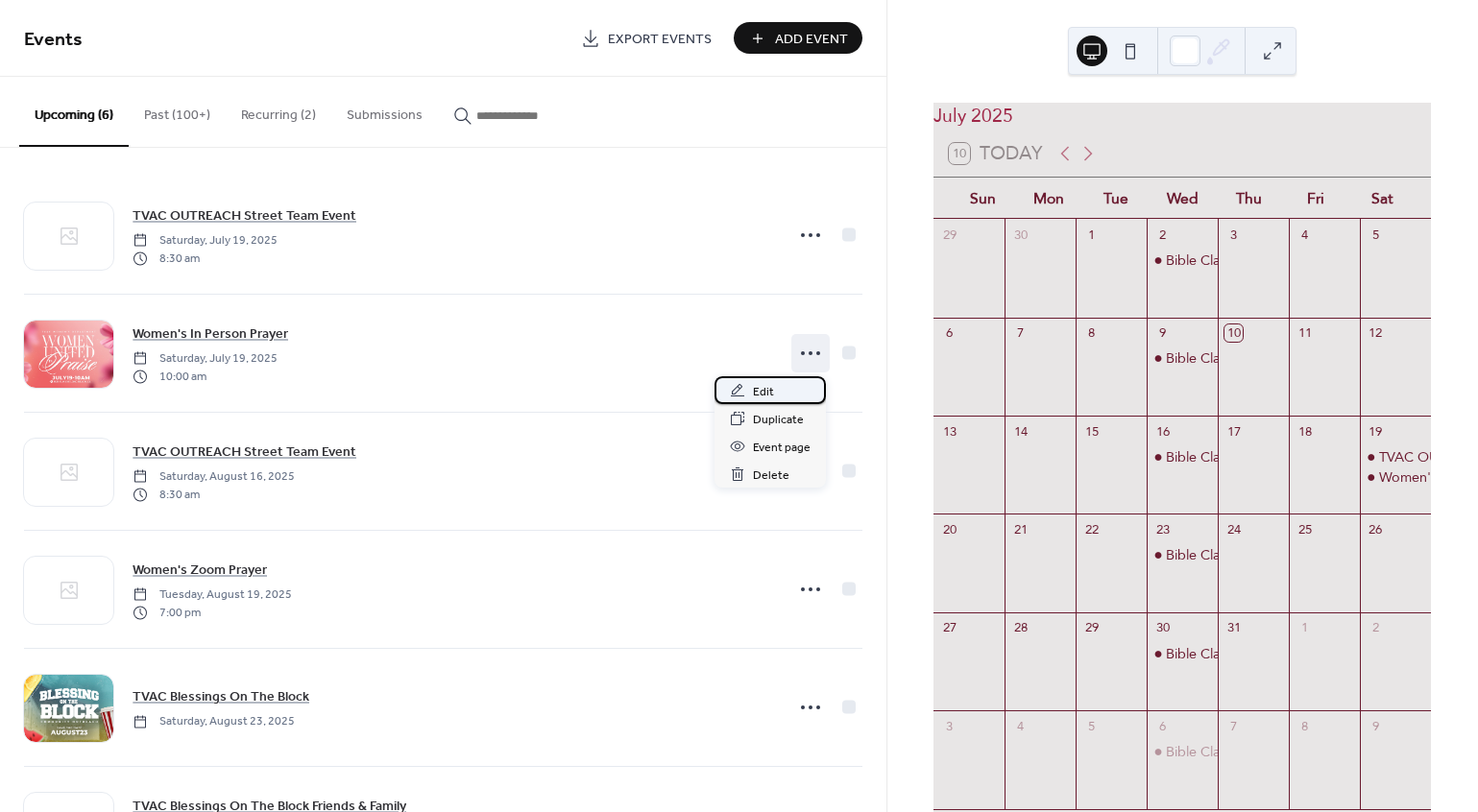 click on "Edit" at bounding box center [763, 392] 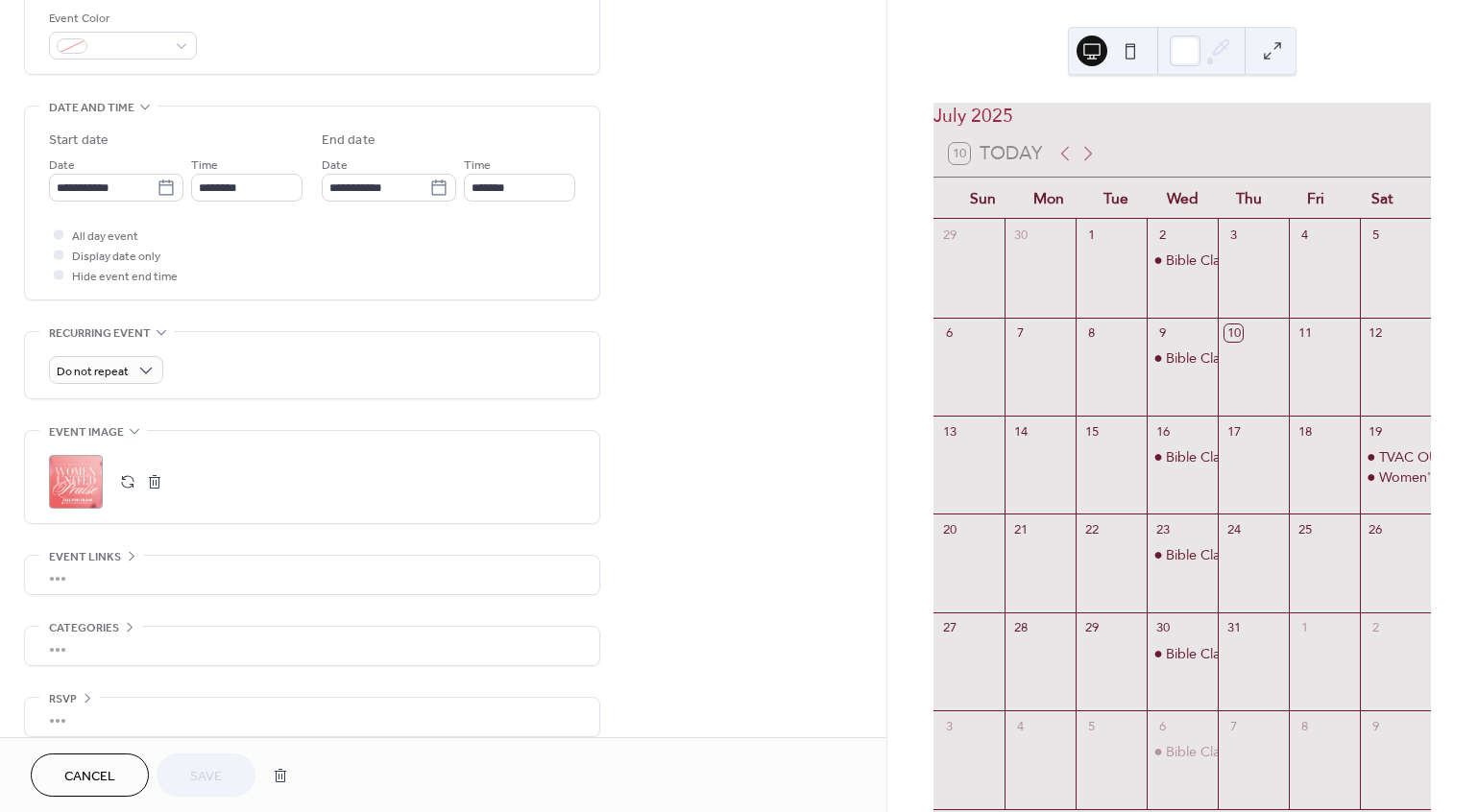 scroll, scrollTop: 537, scrollLeft: 0, axis: vertical 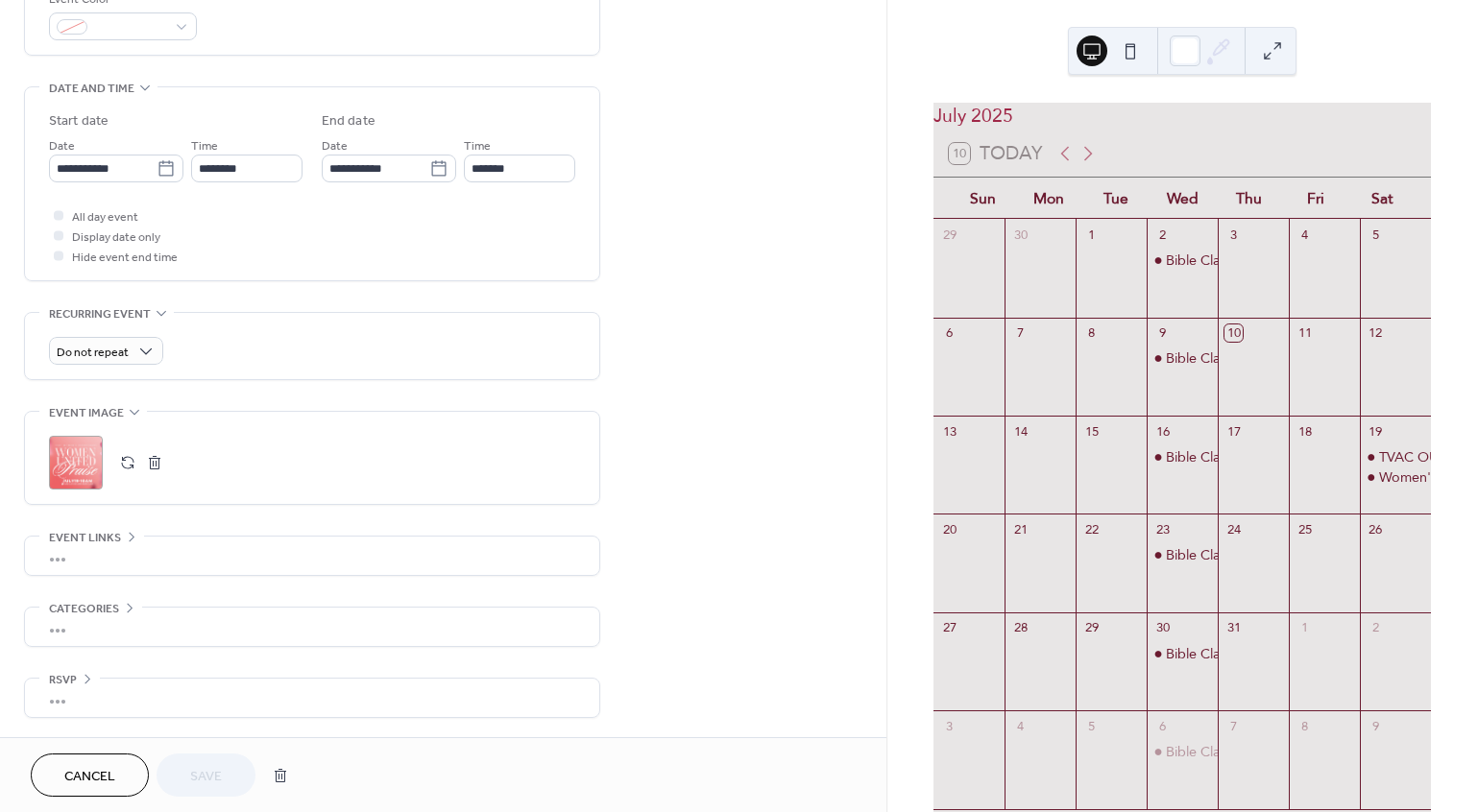 click on "•••" at bounding box center (312, 556) 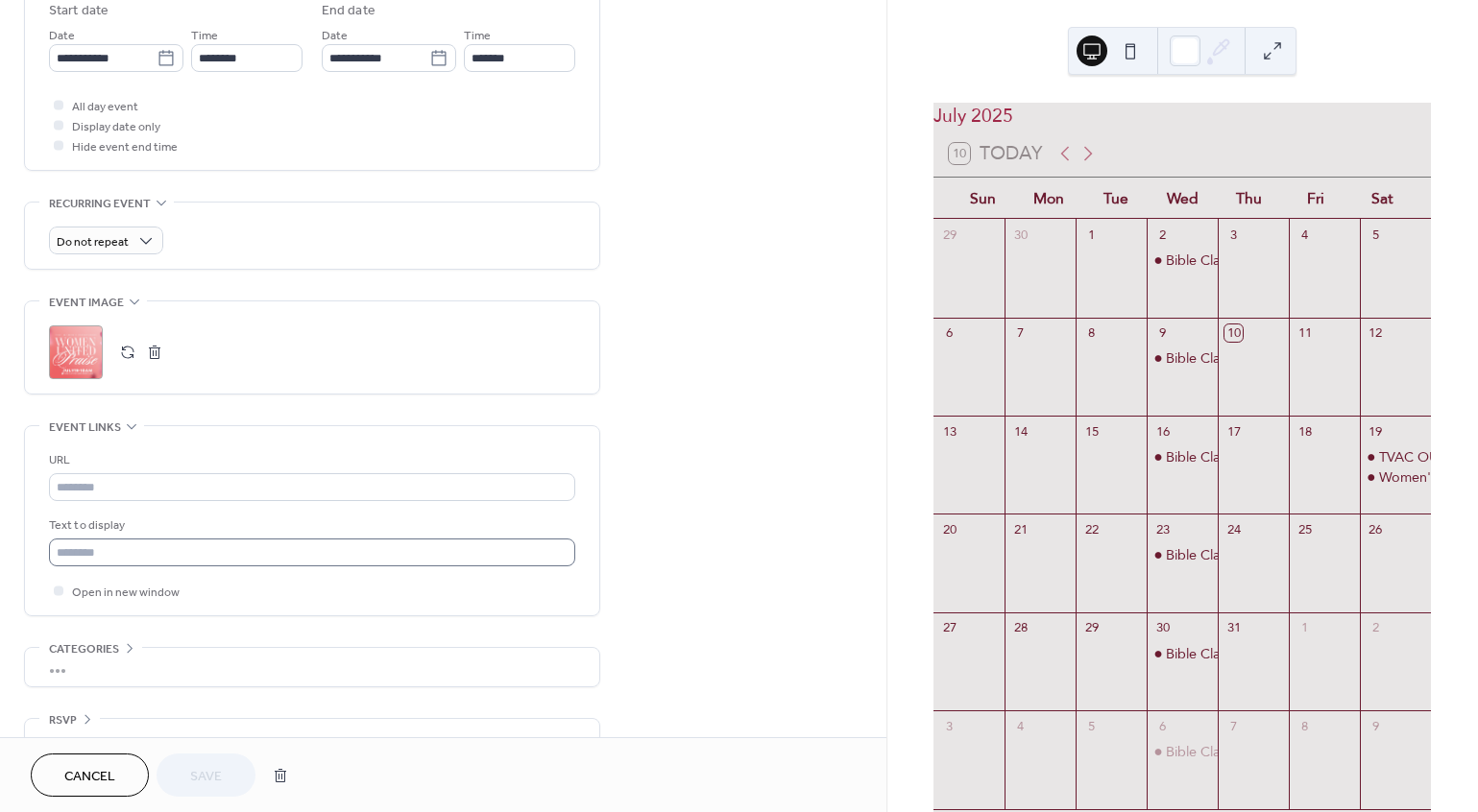scroll, scrollTop: 688, scrollLeft: 0, axis: vertical 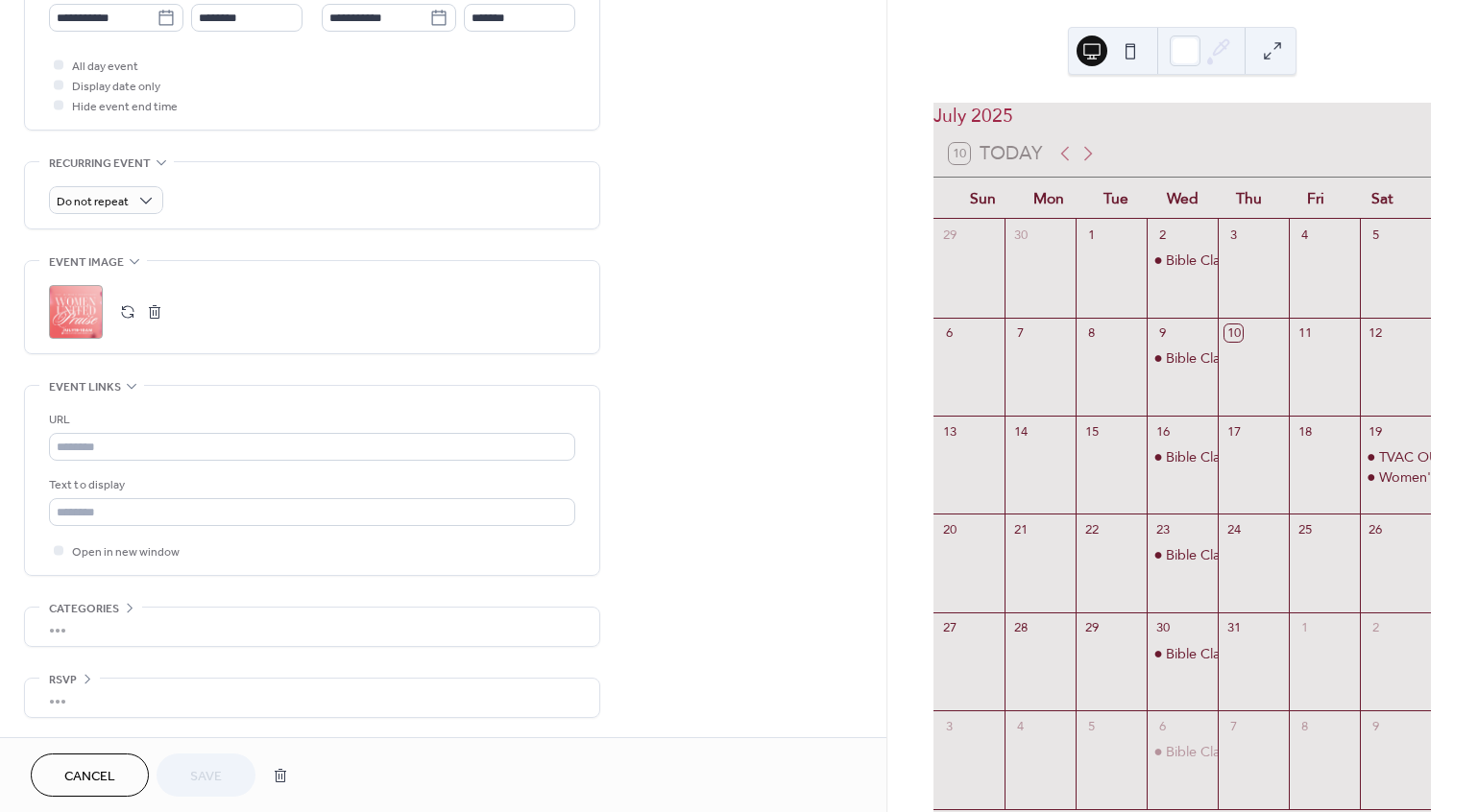 click on "July 2025 10 Today Sun Mon Tue Wed Thu Fri Sat 29 30 1 2 Bible Class 3 4 5 6 7 8 9 Bible Class 10 11 12 13 14 15 16 Bible Class 17 18 19 TVAC OUTREACH Street Team Event Women's In Person Prayer 20 21 22 23 Bible Class 24 25 26 27 28 29 30 Bible Class 31 1 2 3 4 5 6 Bible Class 7 8 9" at bounding box center [1182, 406] 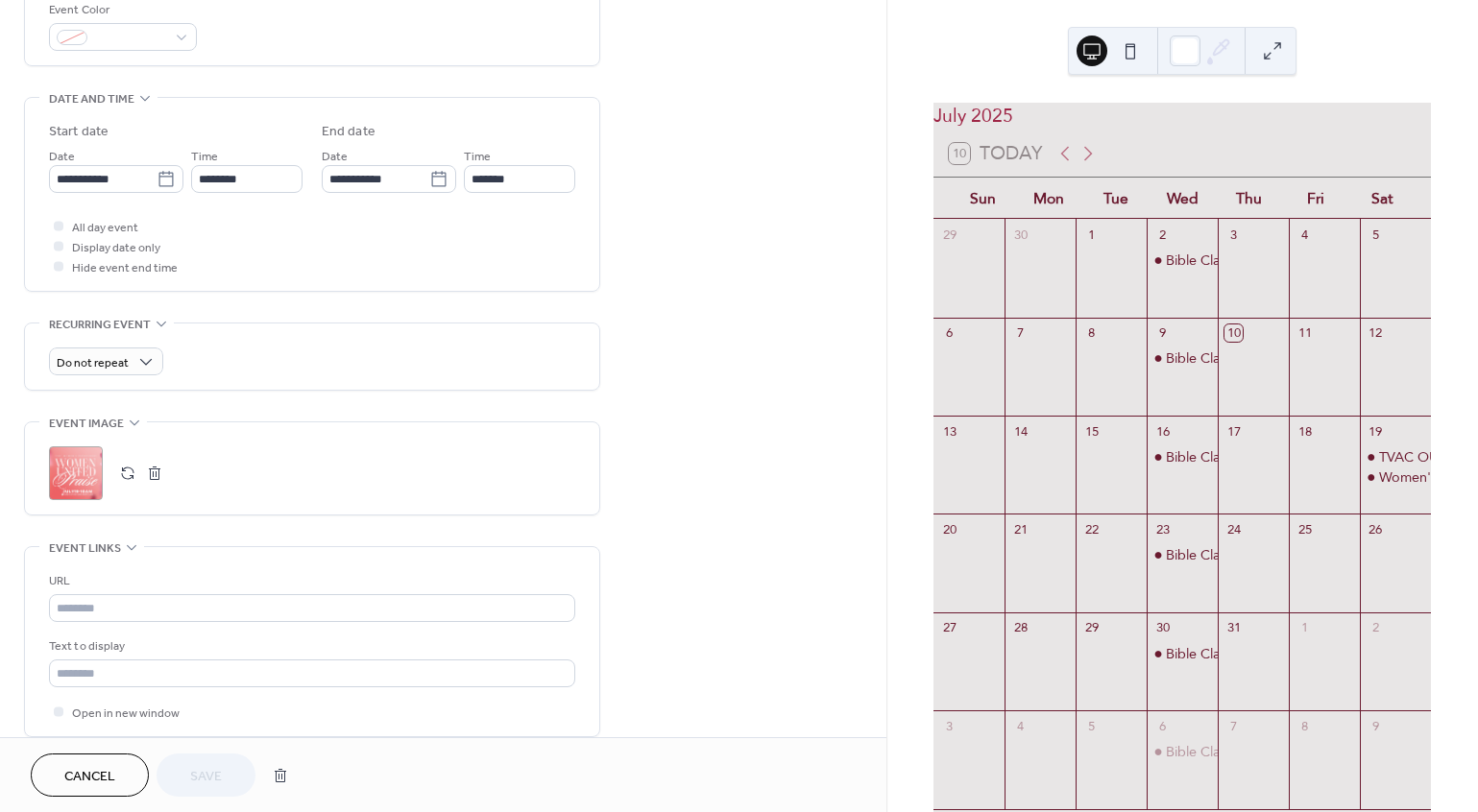 scroll, scrollTop: 528, scrollLeft: 0, axis: vertical 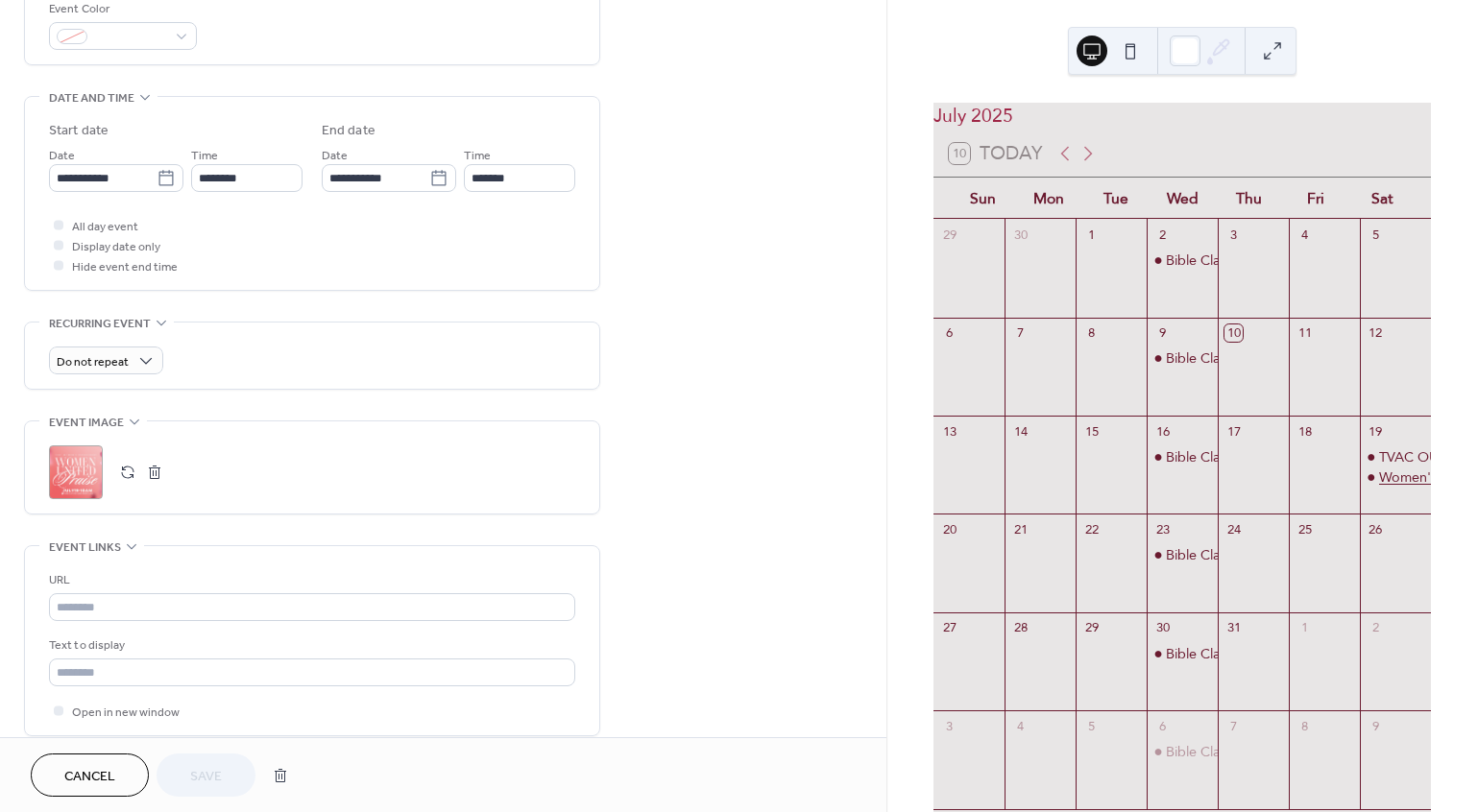 click on "Women's In Person Prayer" at bounding box center [1461, 477] 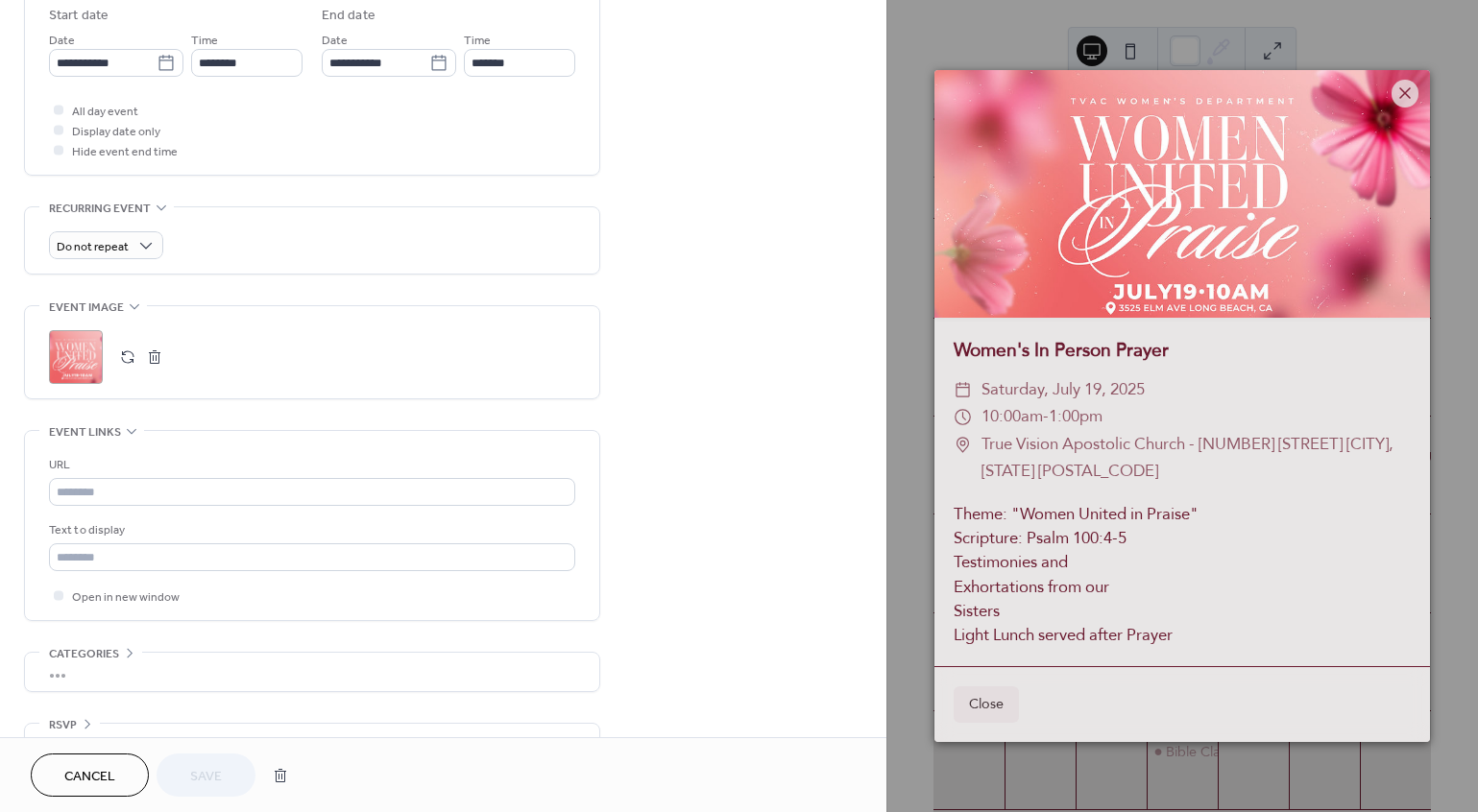 scroll, scrollTop: 688, scrollLeft: 0, axis: vertical 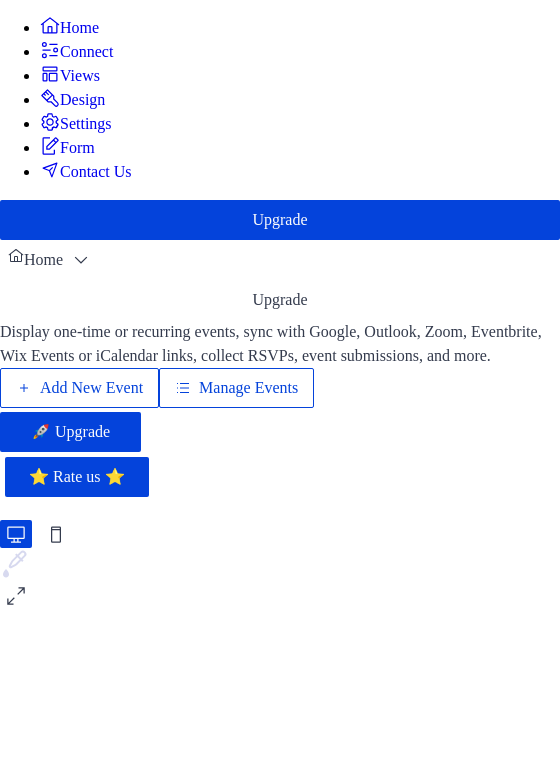click on "Manage Events" at bounding box center [248, 388] 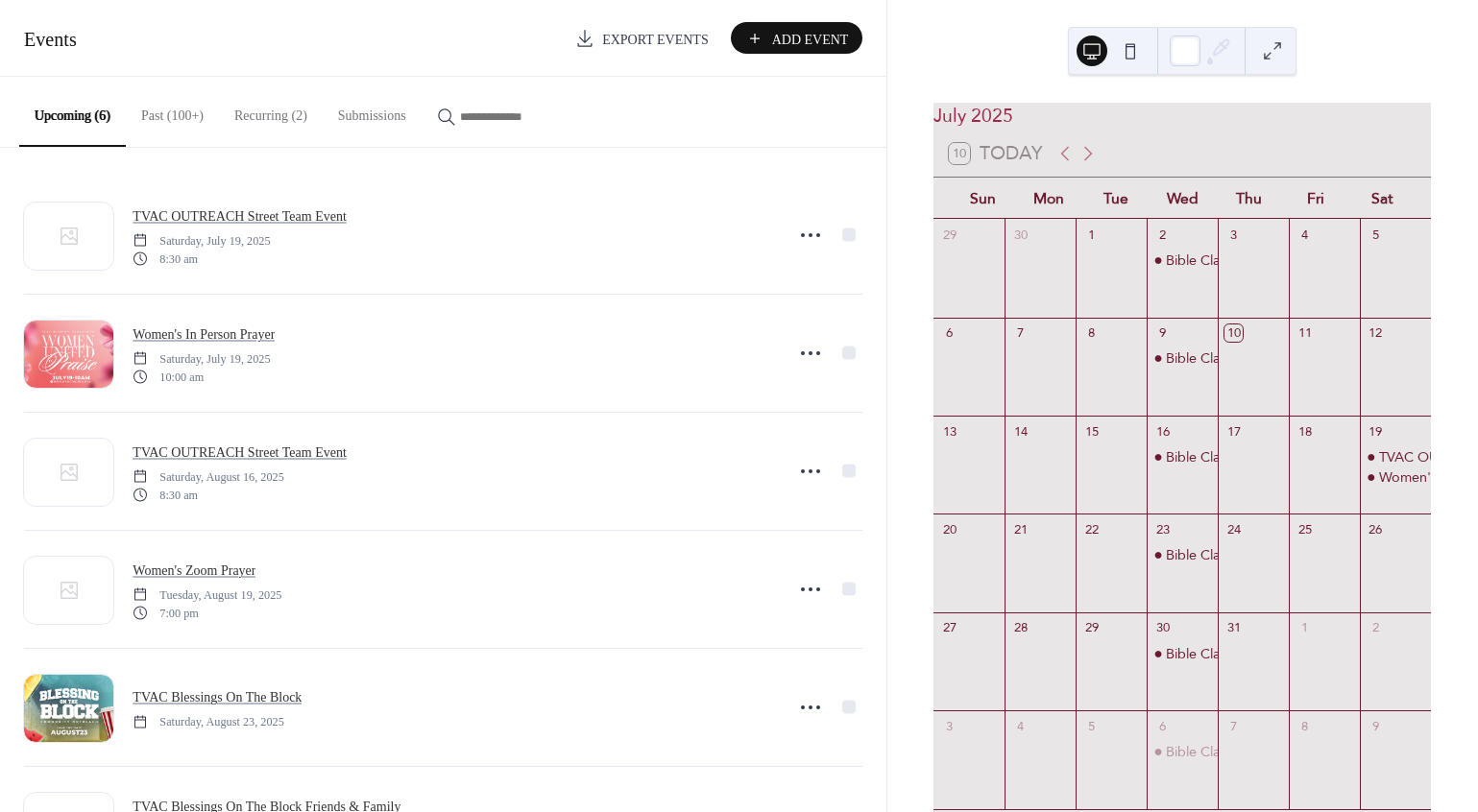 scroll, scrollTop: 0, scrollLeft: 0, axis: both 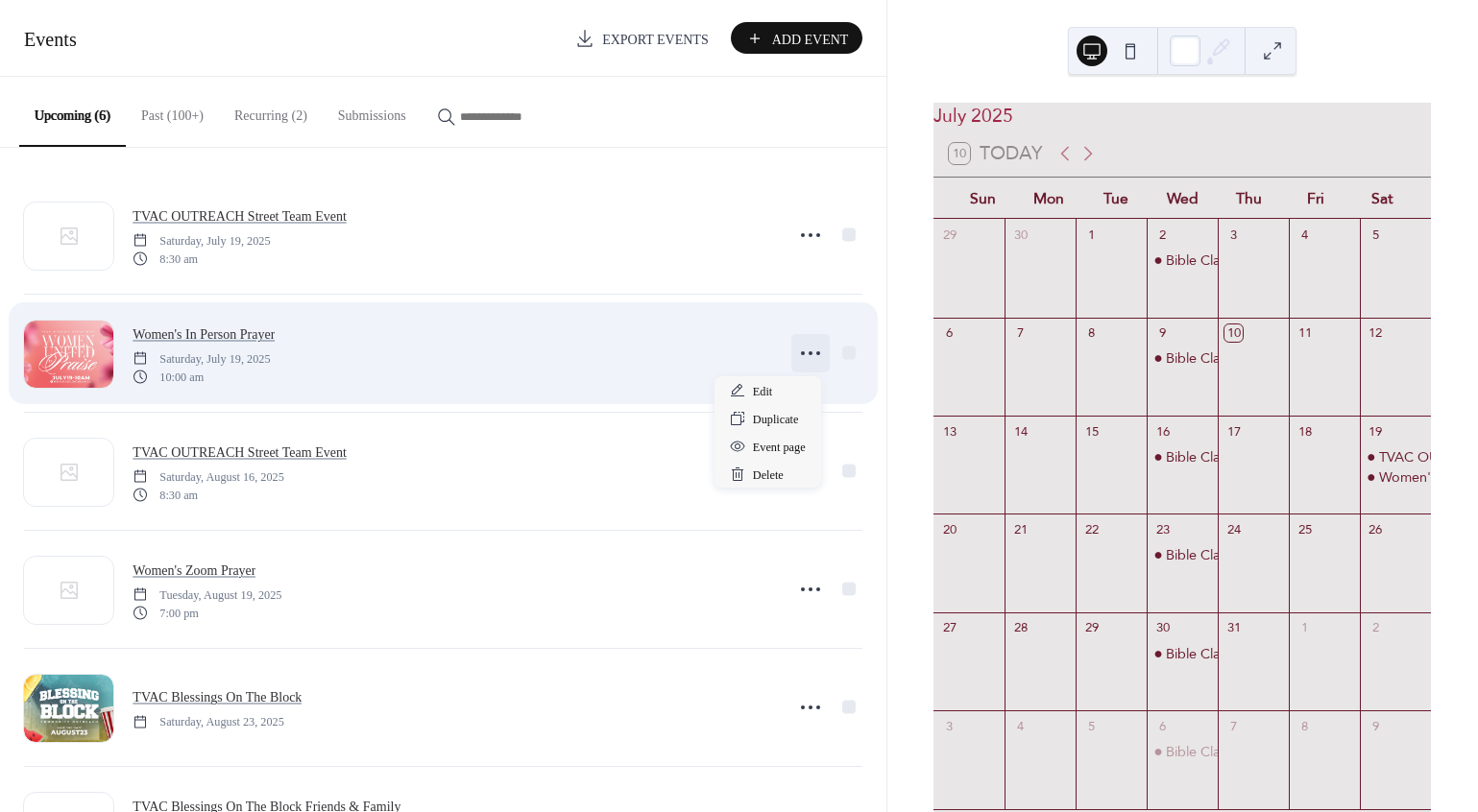 click 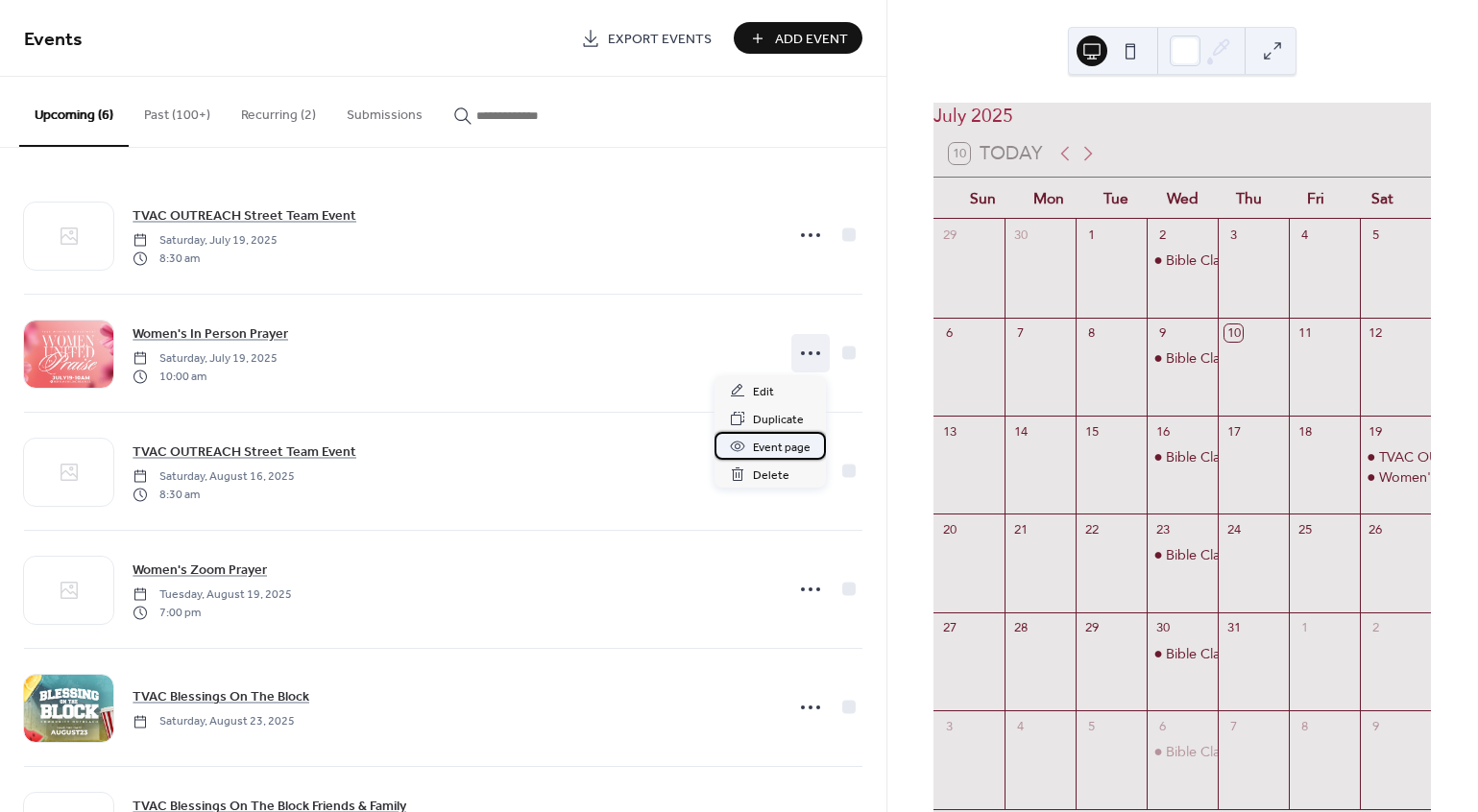 click on "Event page" at bounding box center [782, 447] 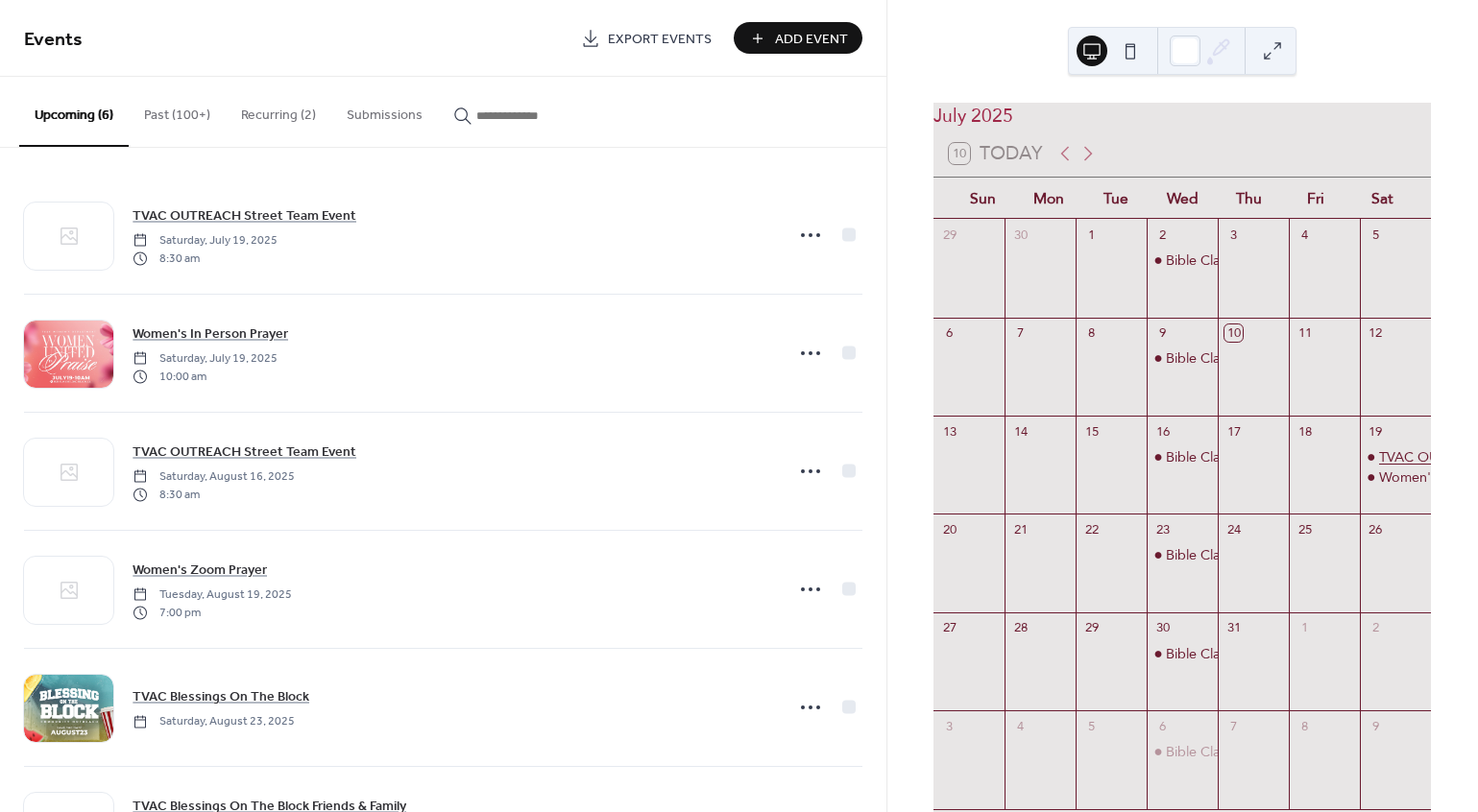 click on "TVAC OUTREACH Street Team Event" at bounding box center [1493, 457] 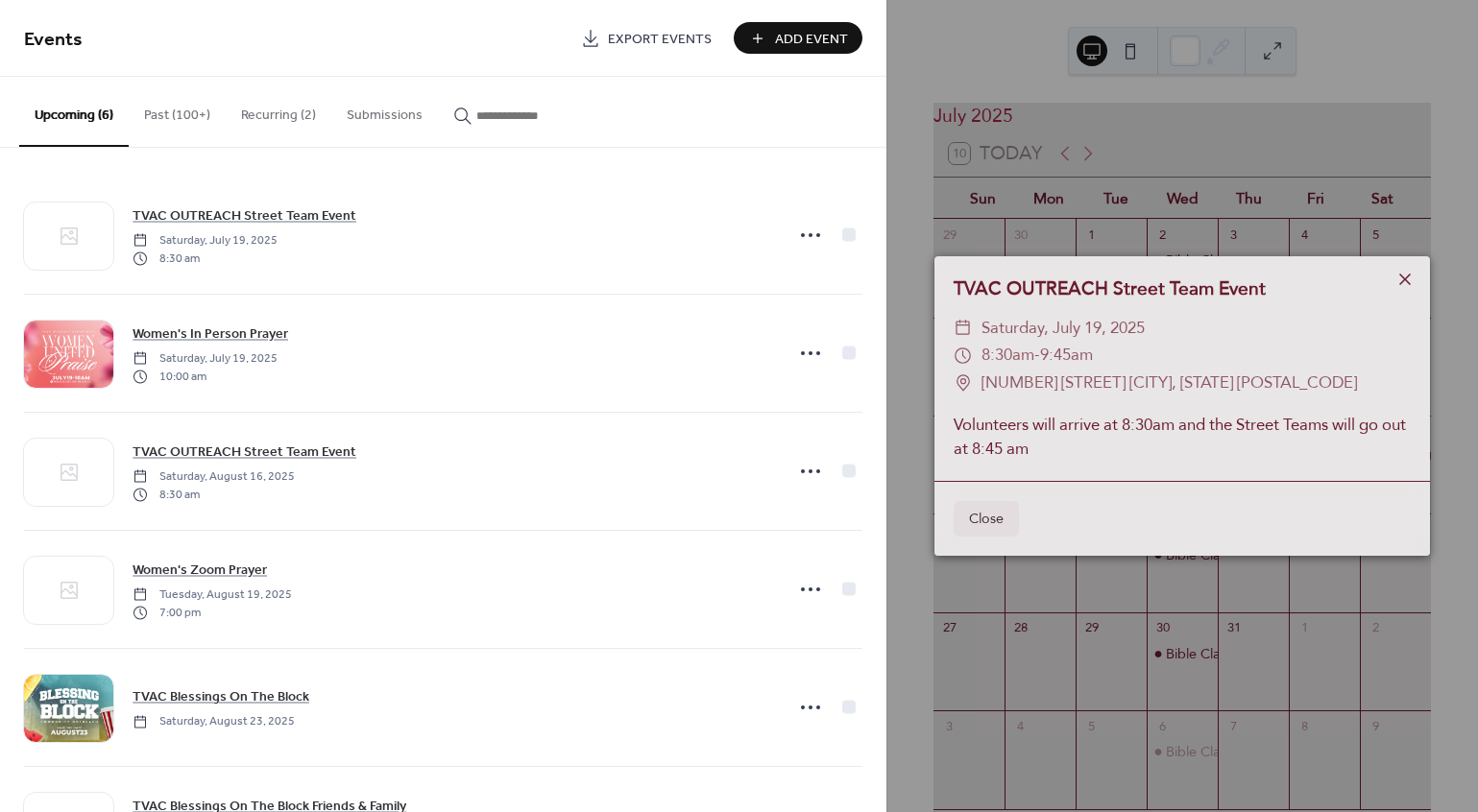 click 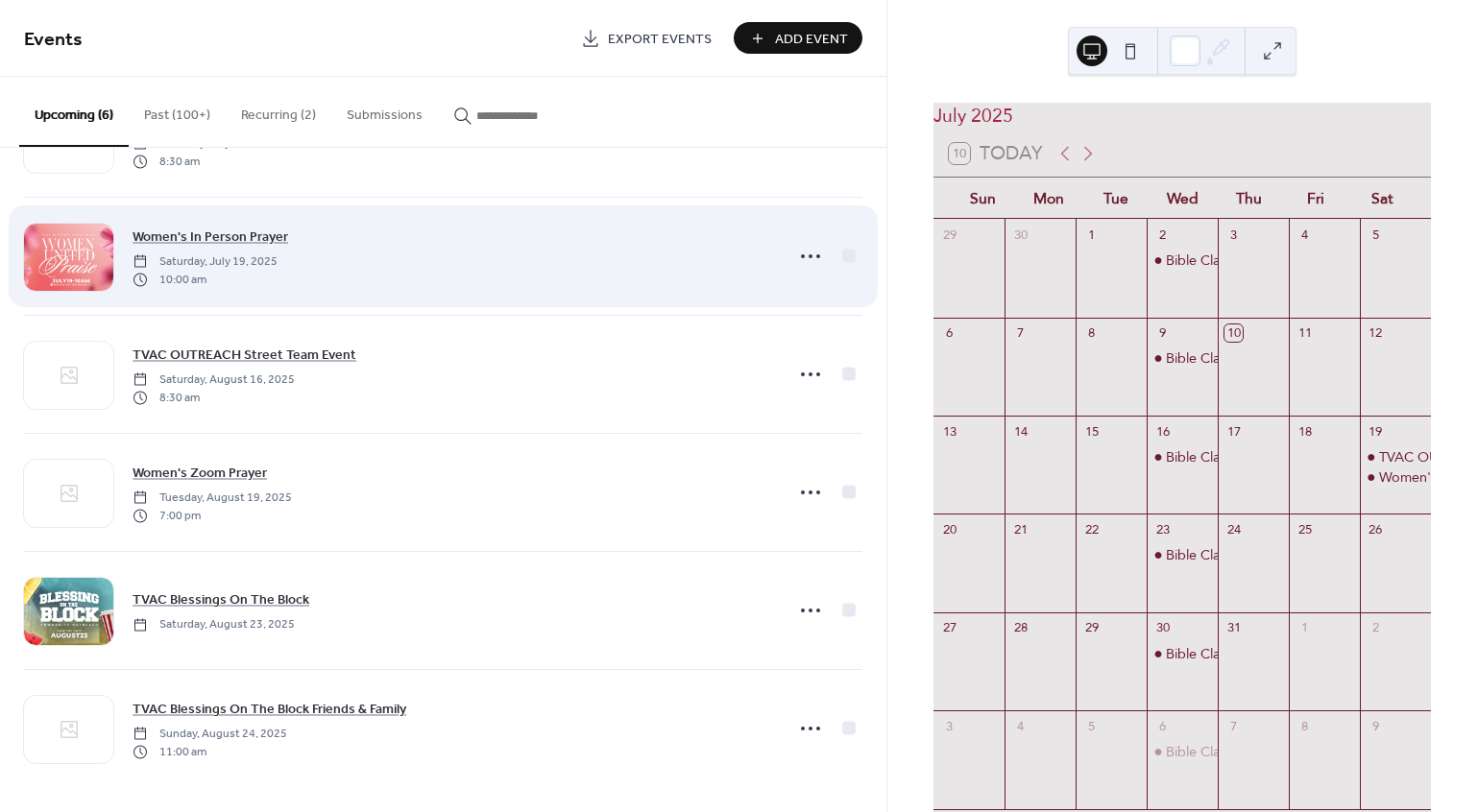 scroll, scrollTop: 101, scrollLeft: 0, axis: vertical 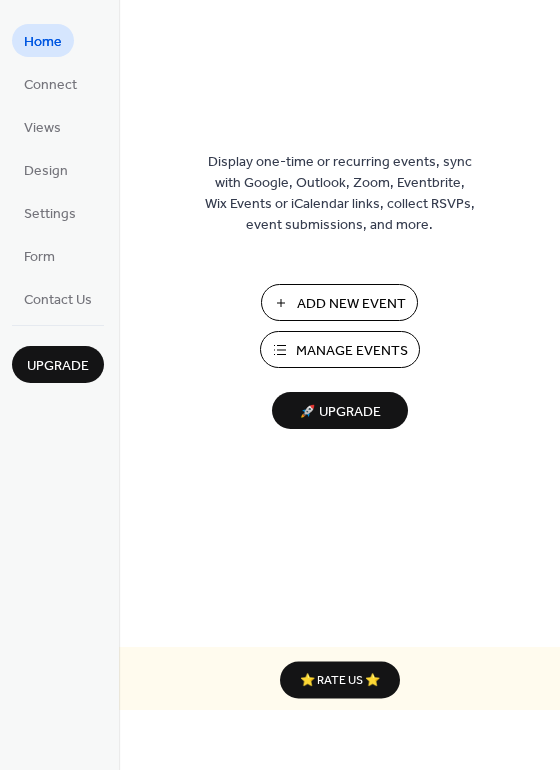 click on "Add New Event" at bounding box center [351, 304] 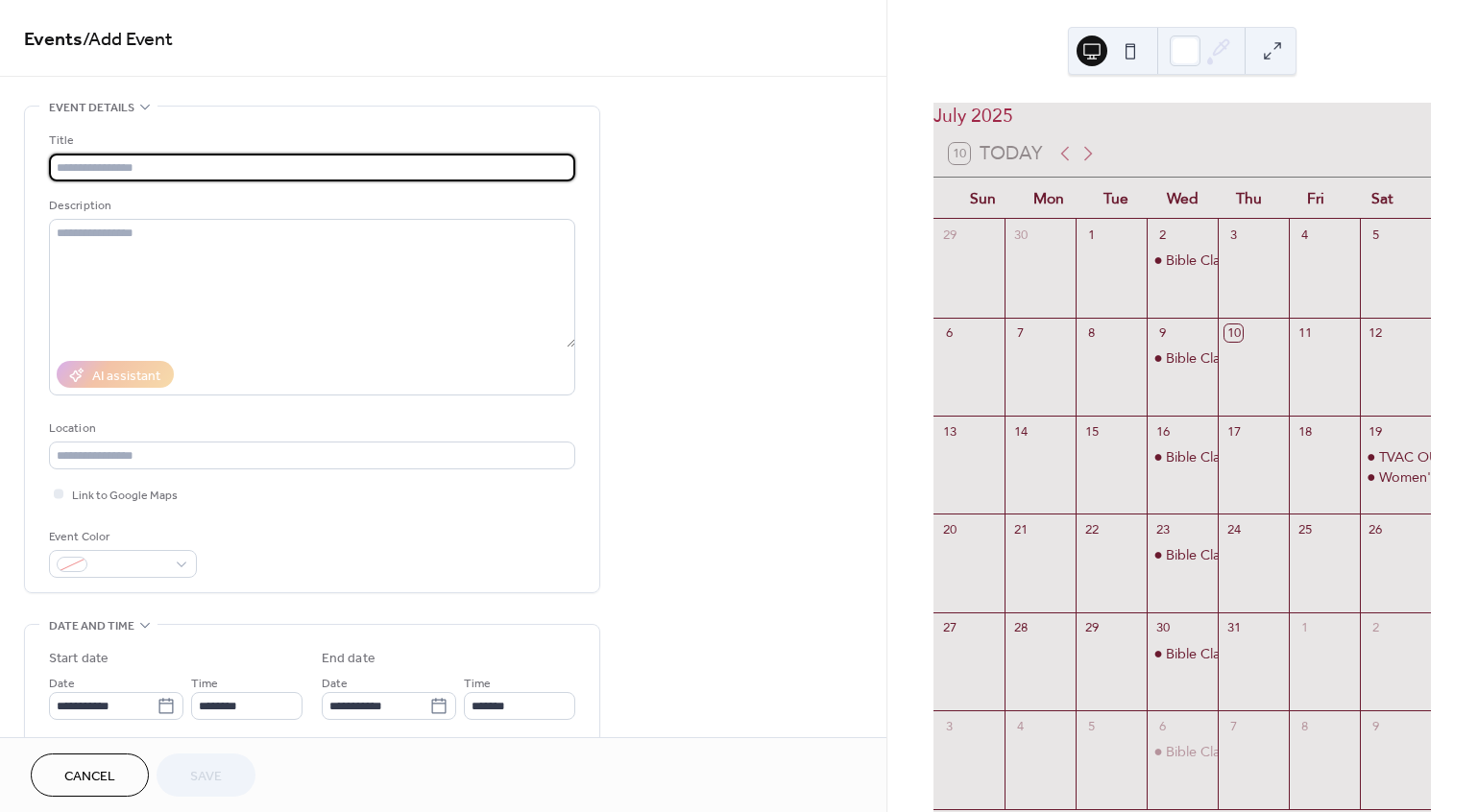 scroll, scrollTop: 0, scrollLeft: 0, axis: both 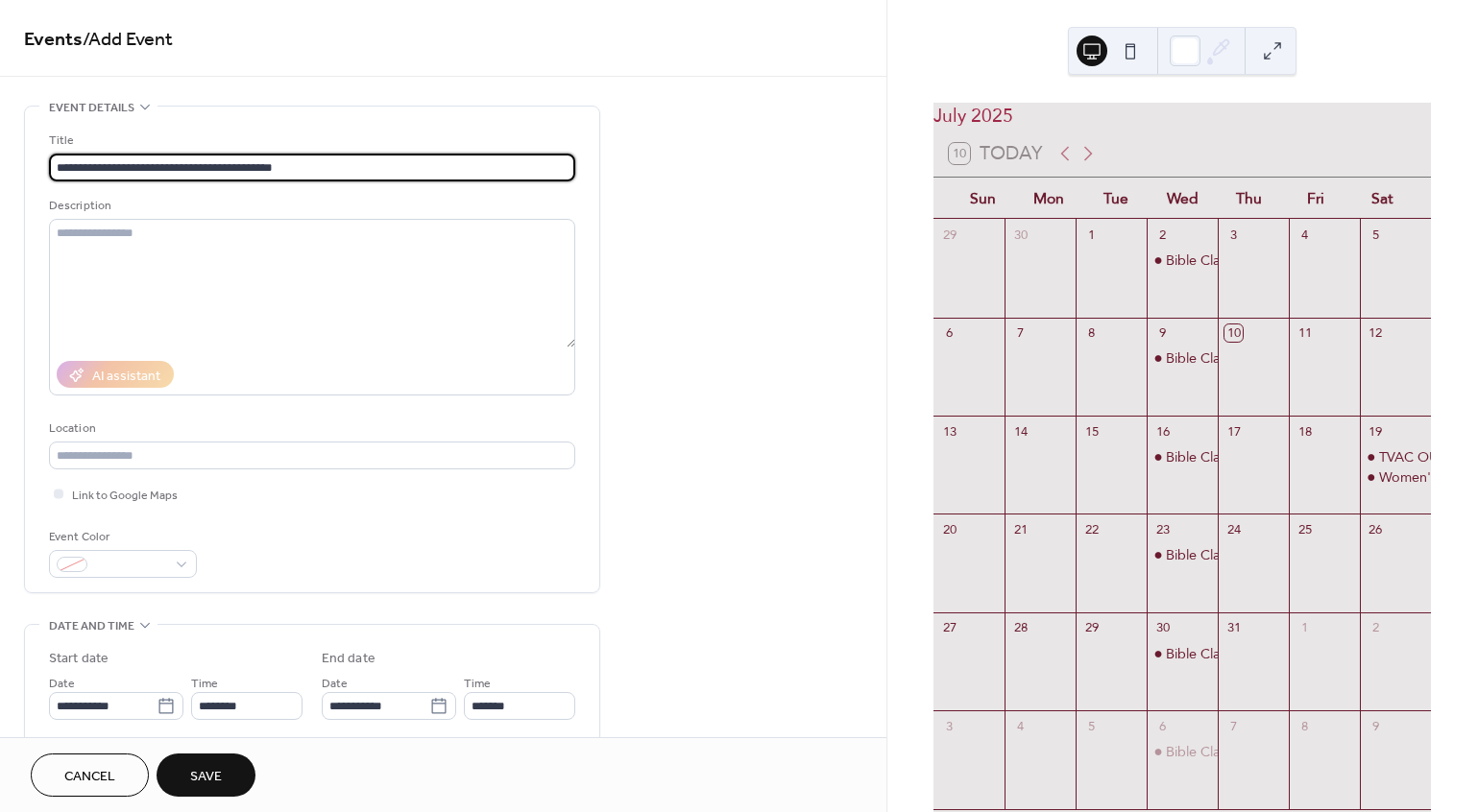type on "**********" 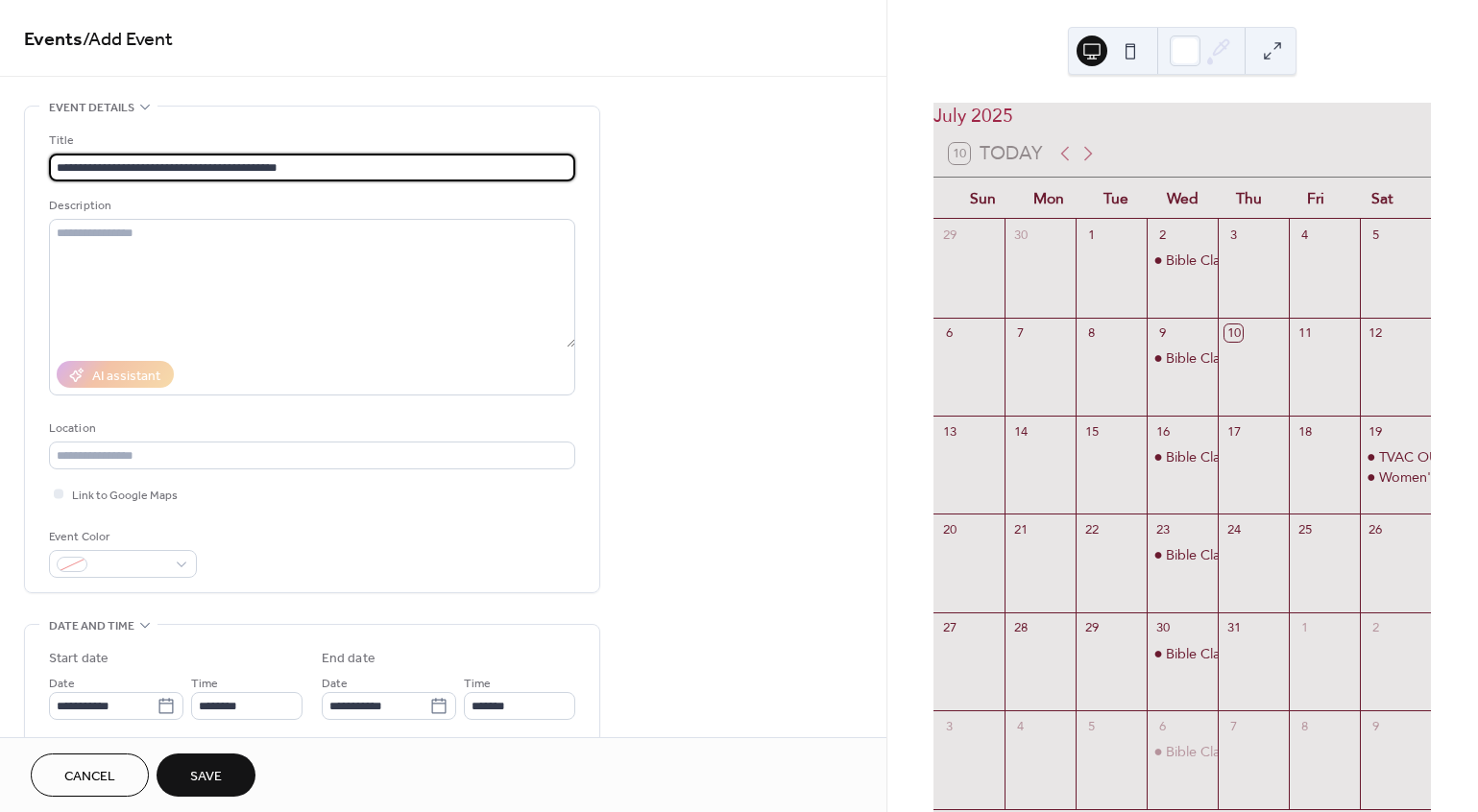 scroll, scrollTop: 1, scrollLeft: 0, axis: vertical 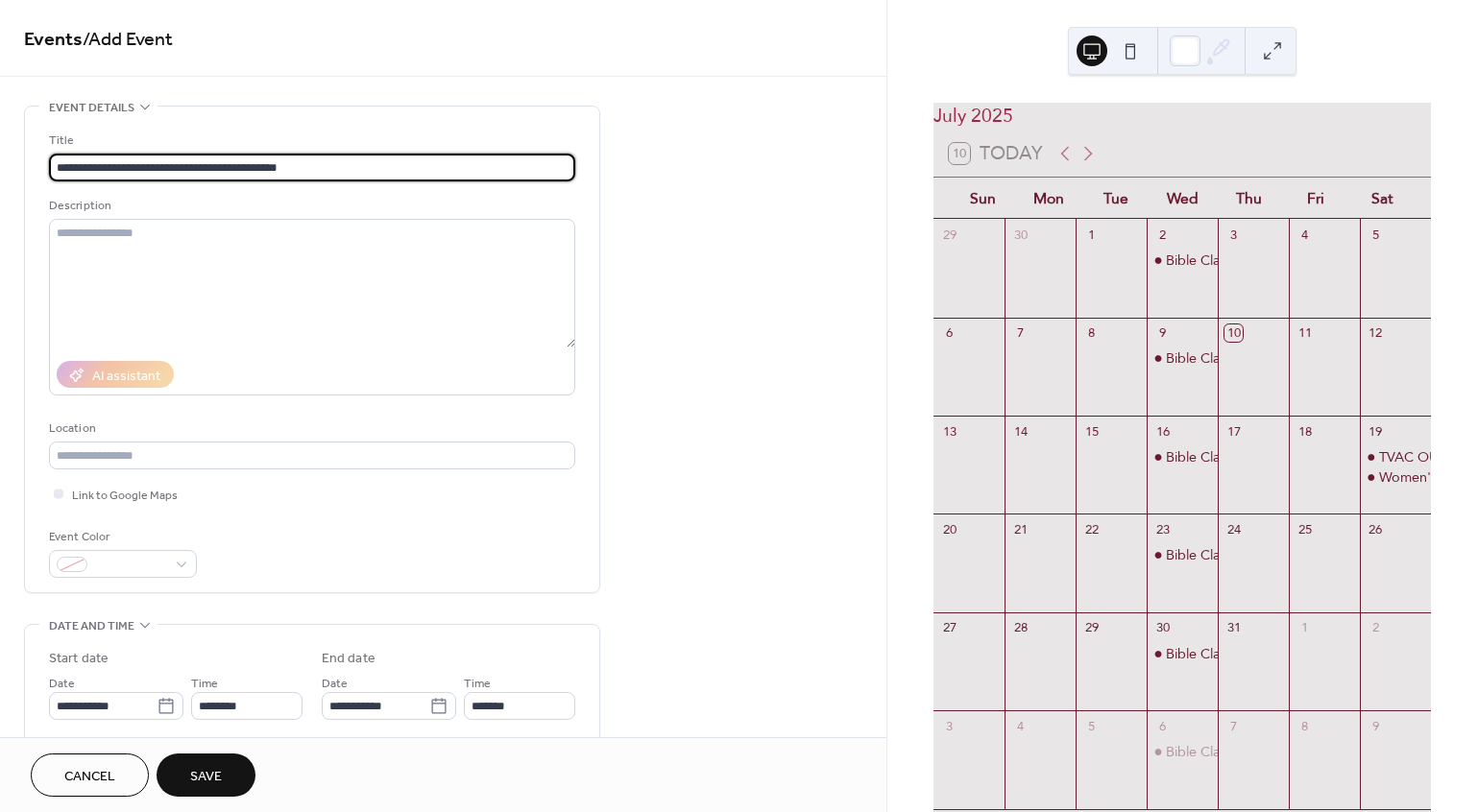 drag, startPoint x: 314, startPoint y: 171, endPoint x: 45, endPoint y: 168, distance: 269.01673 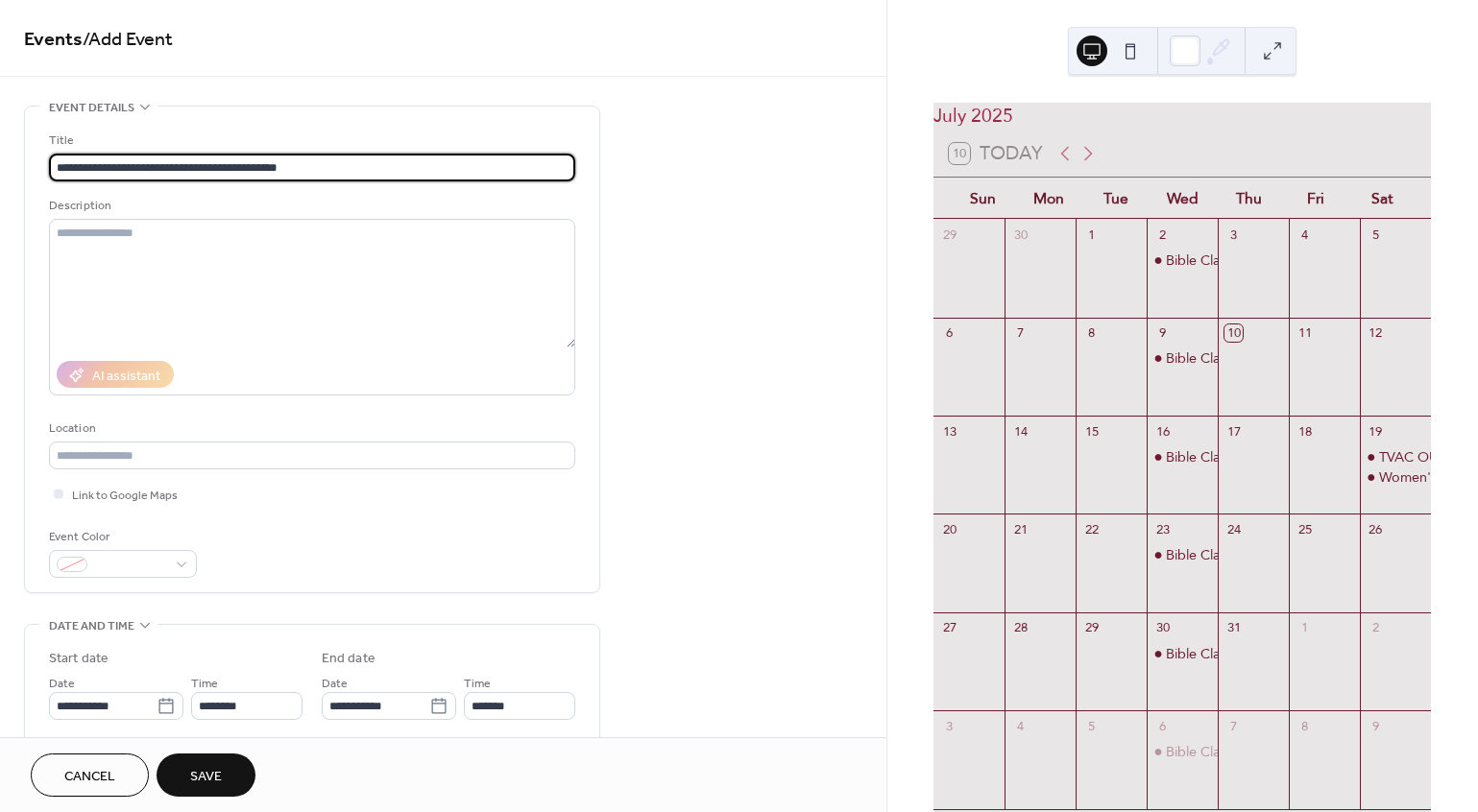 click on "**********" at bounding box center [312, 349] 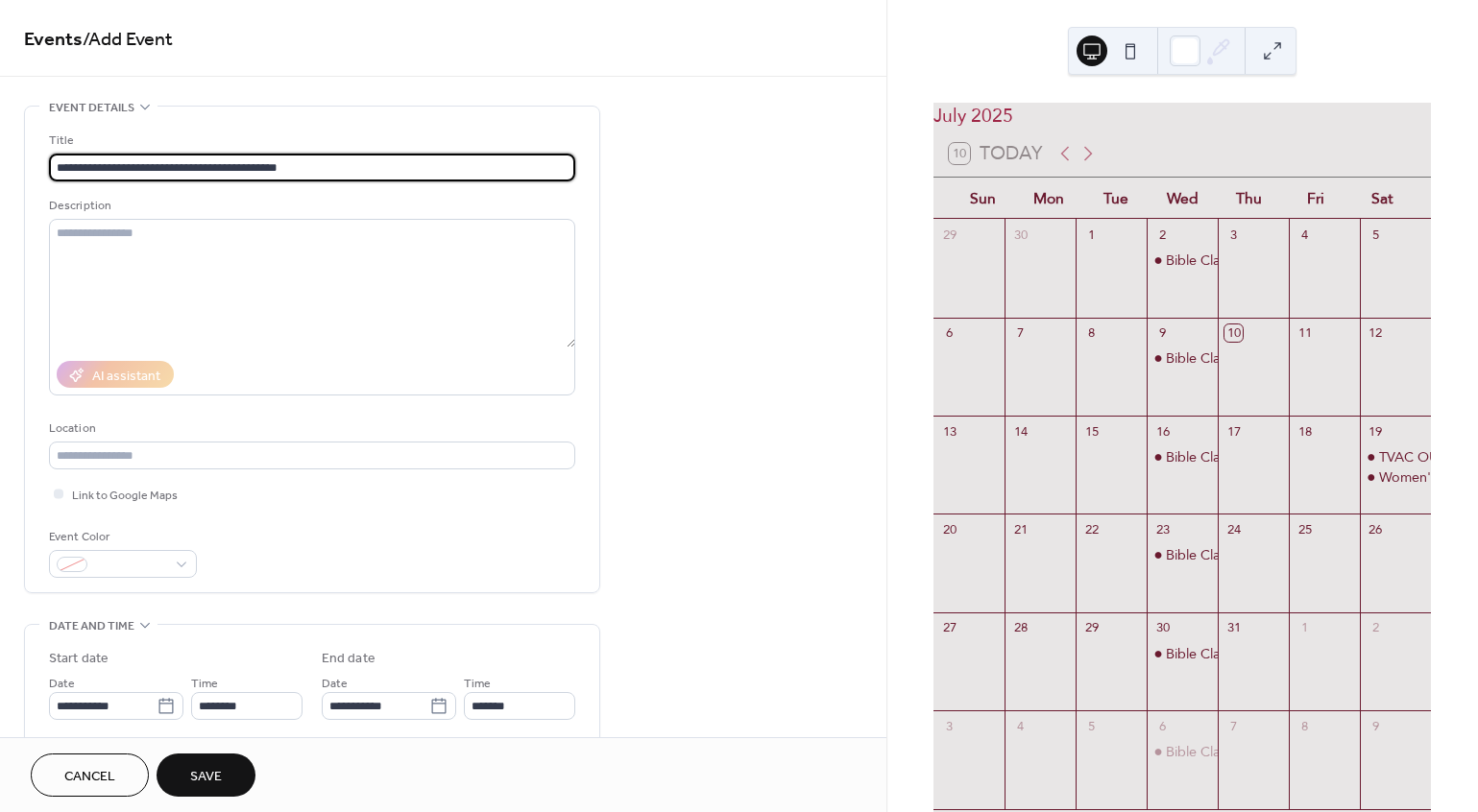 type 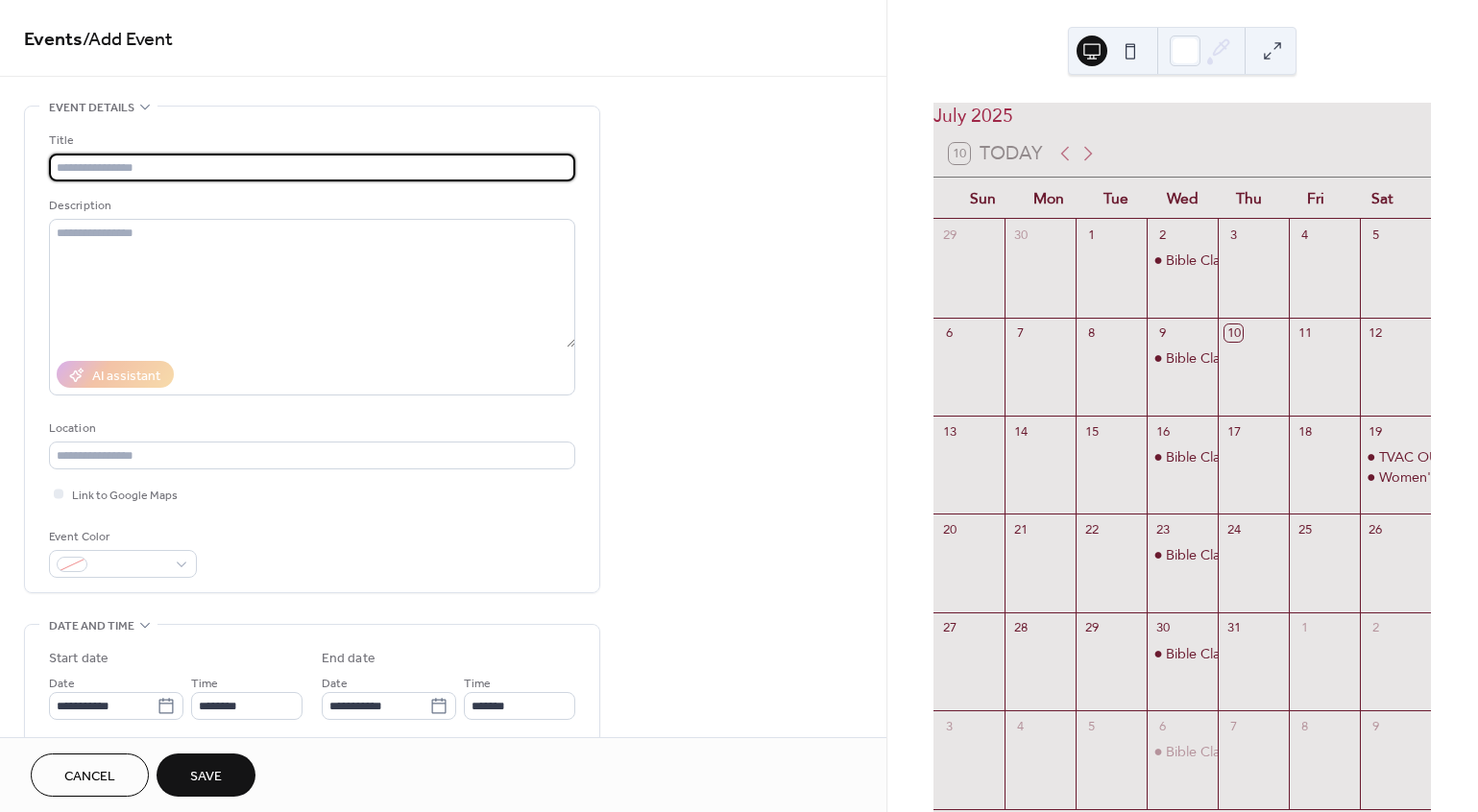 scroll, scrollTop: 0, scrollLeft: 0, axis: both 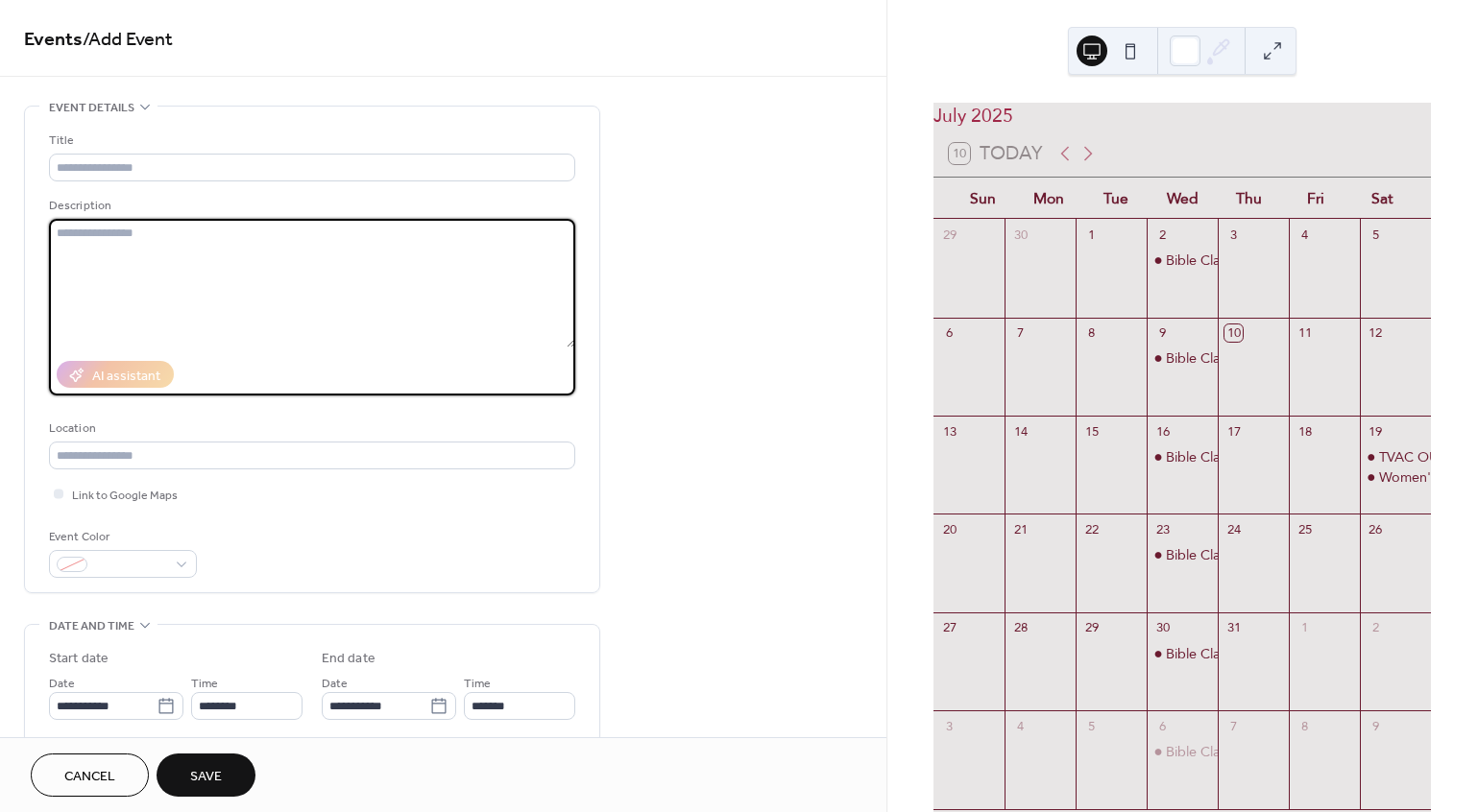 click at bounding box center [312, 283] 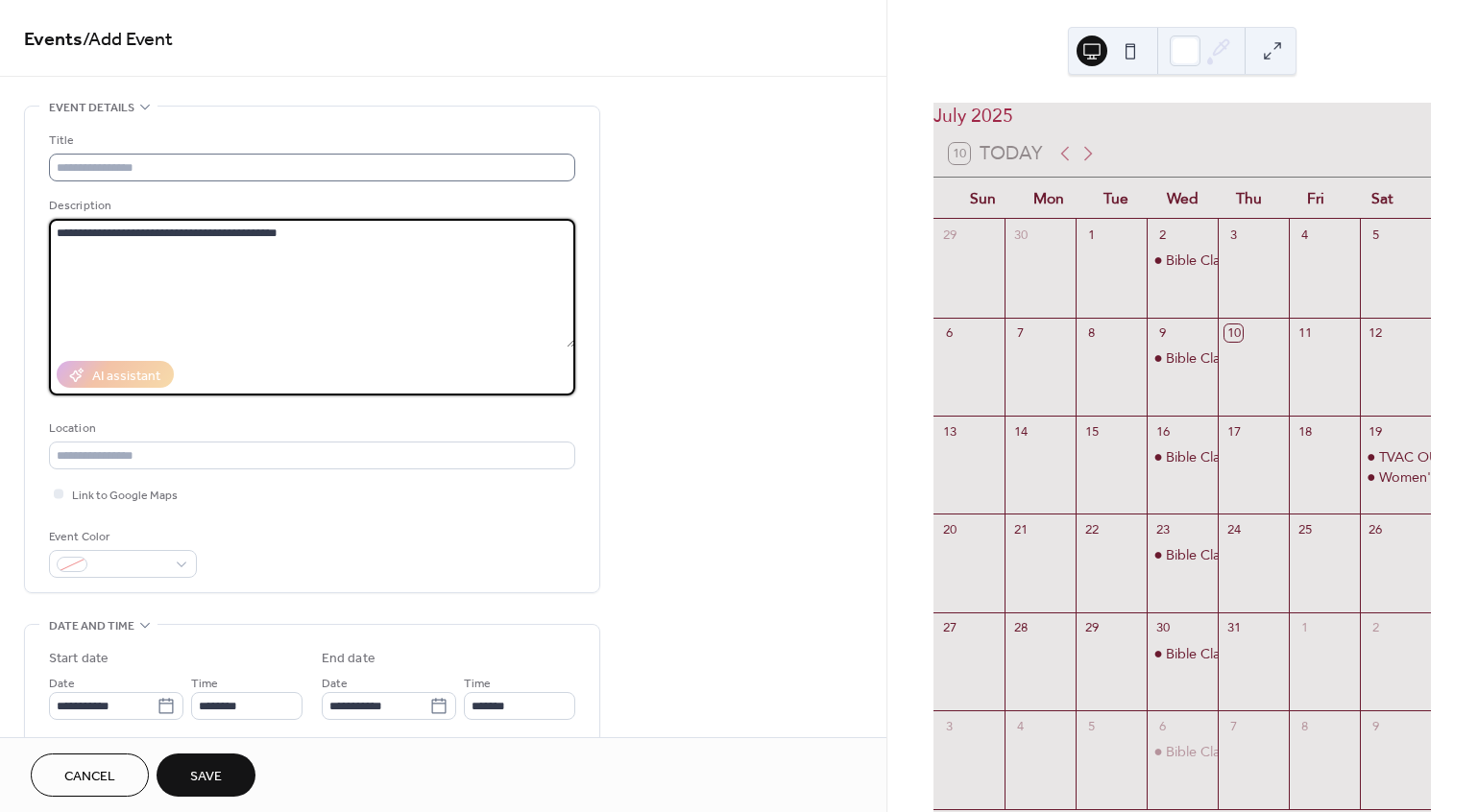 type on "**********" 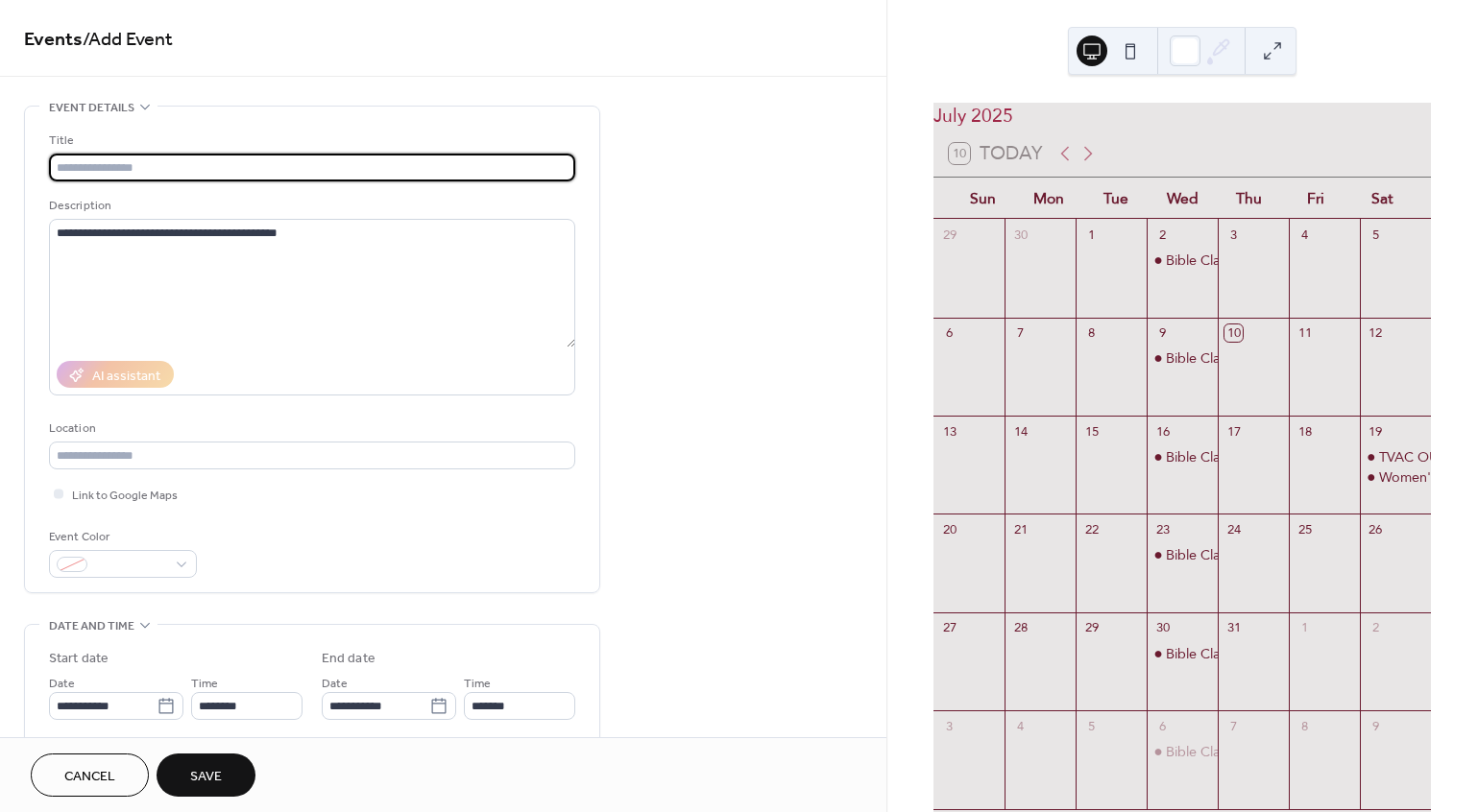 click at bounding box center [312, 167] 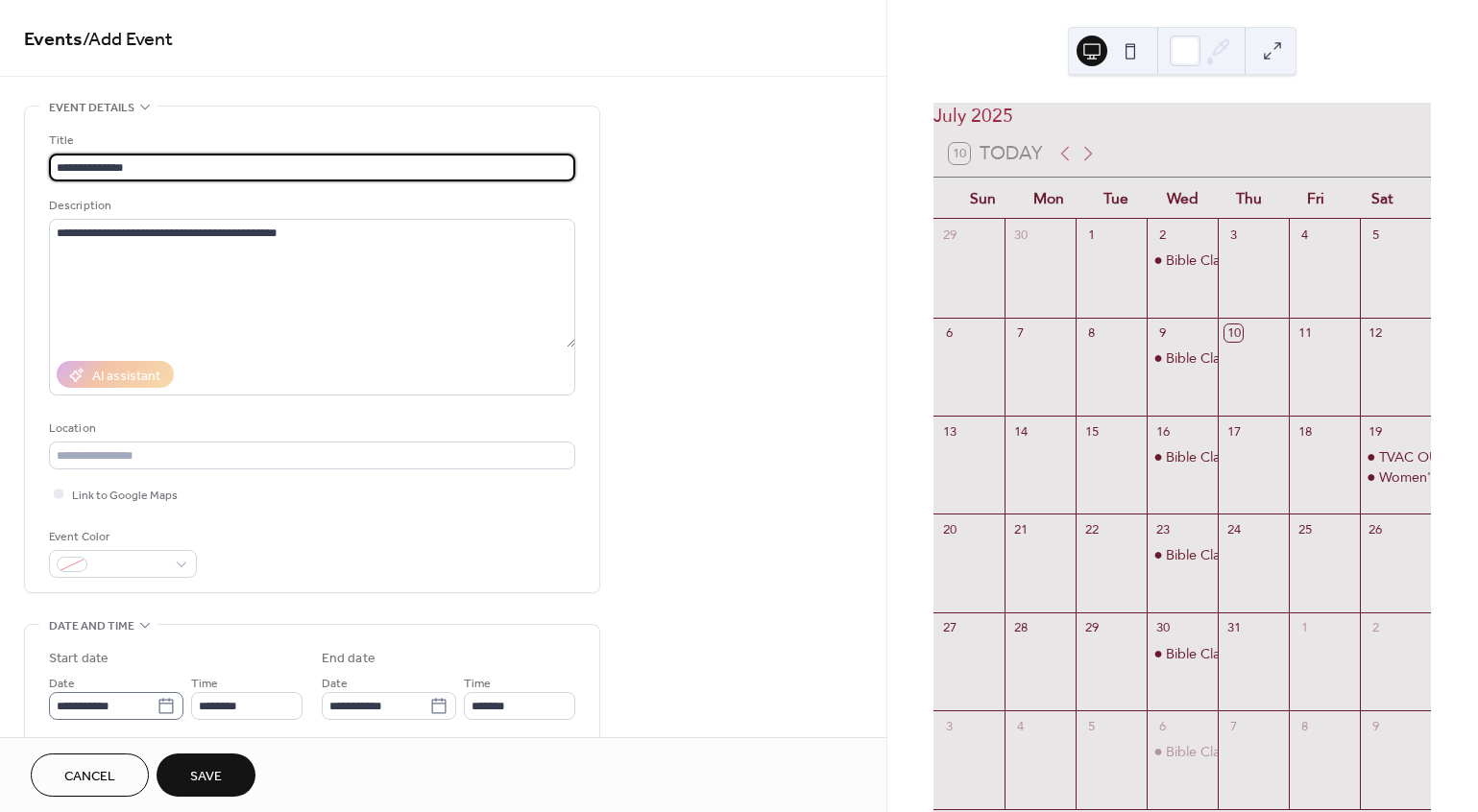 type on "**********" 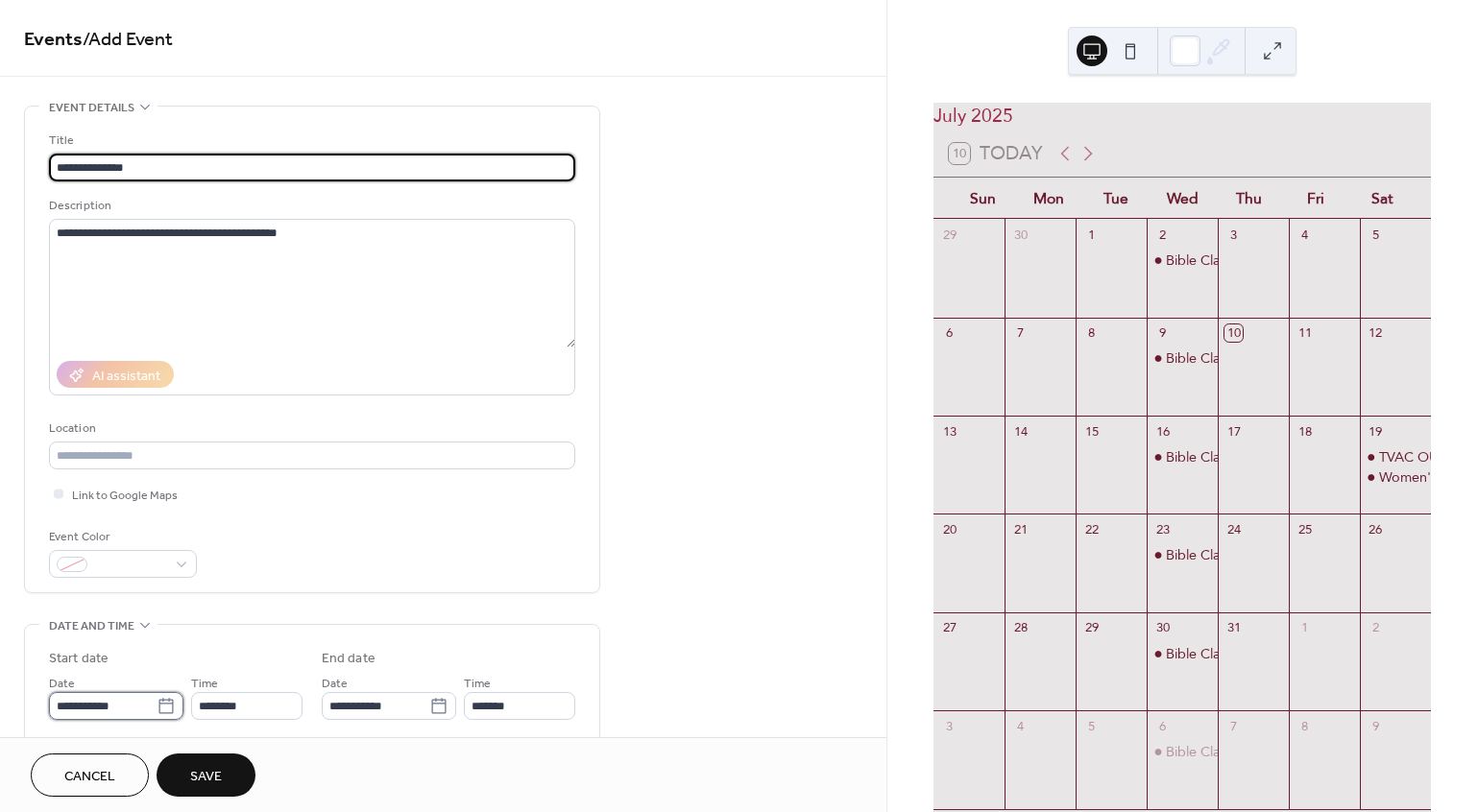 click on "**********" at bounding box center [103, 705] 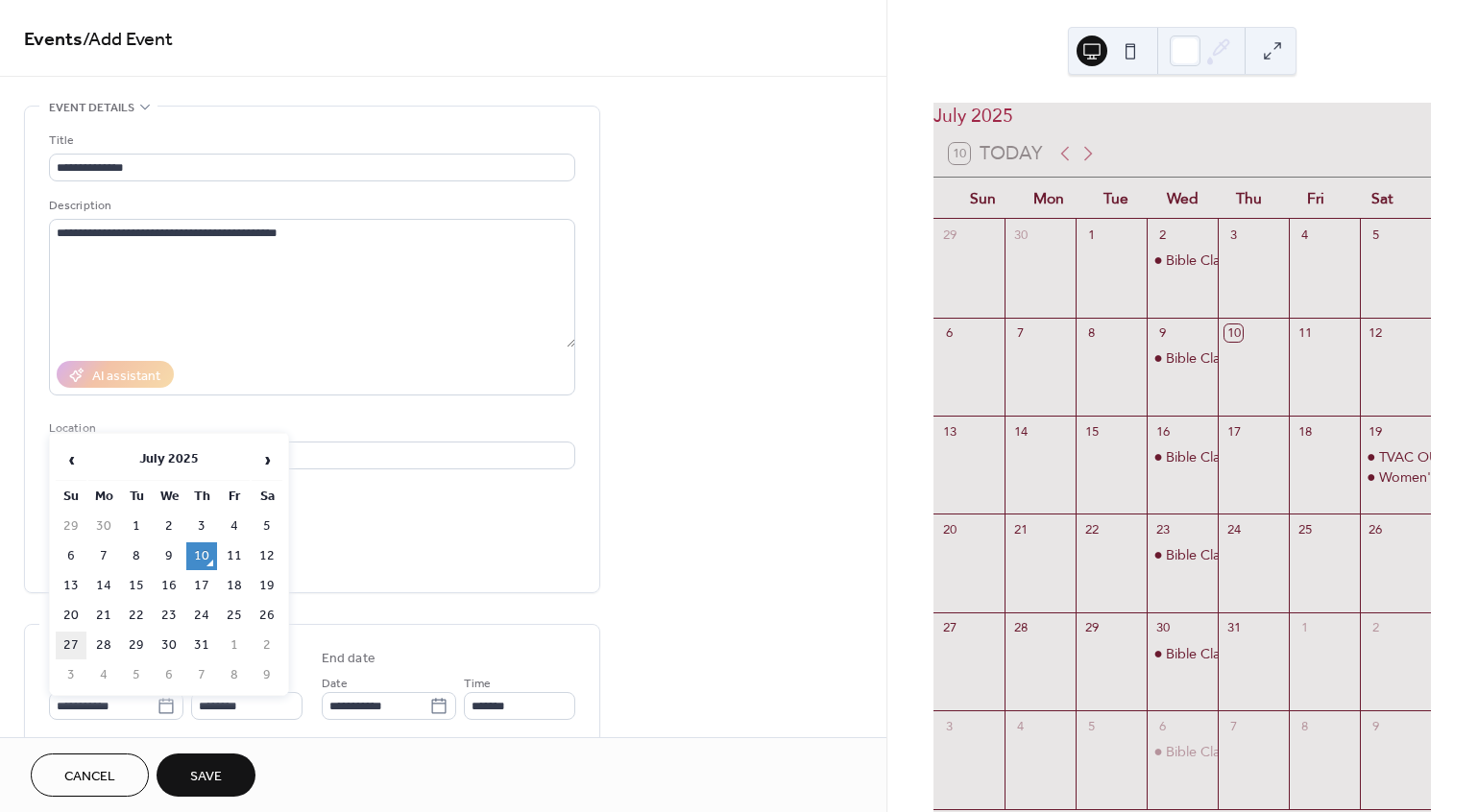 click on "27" at bounding box center [71, 645] 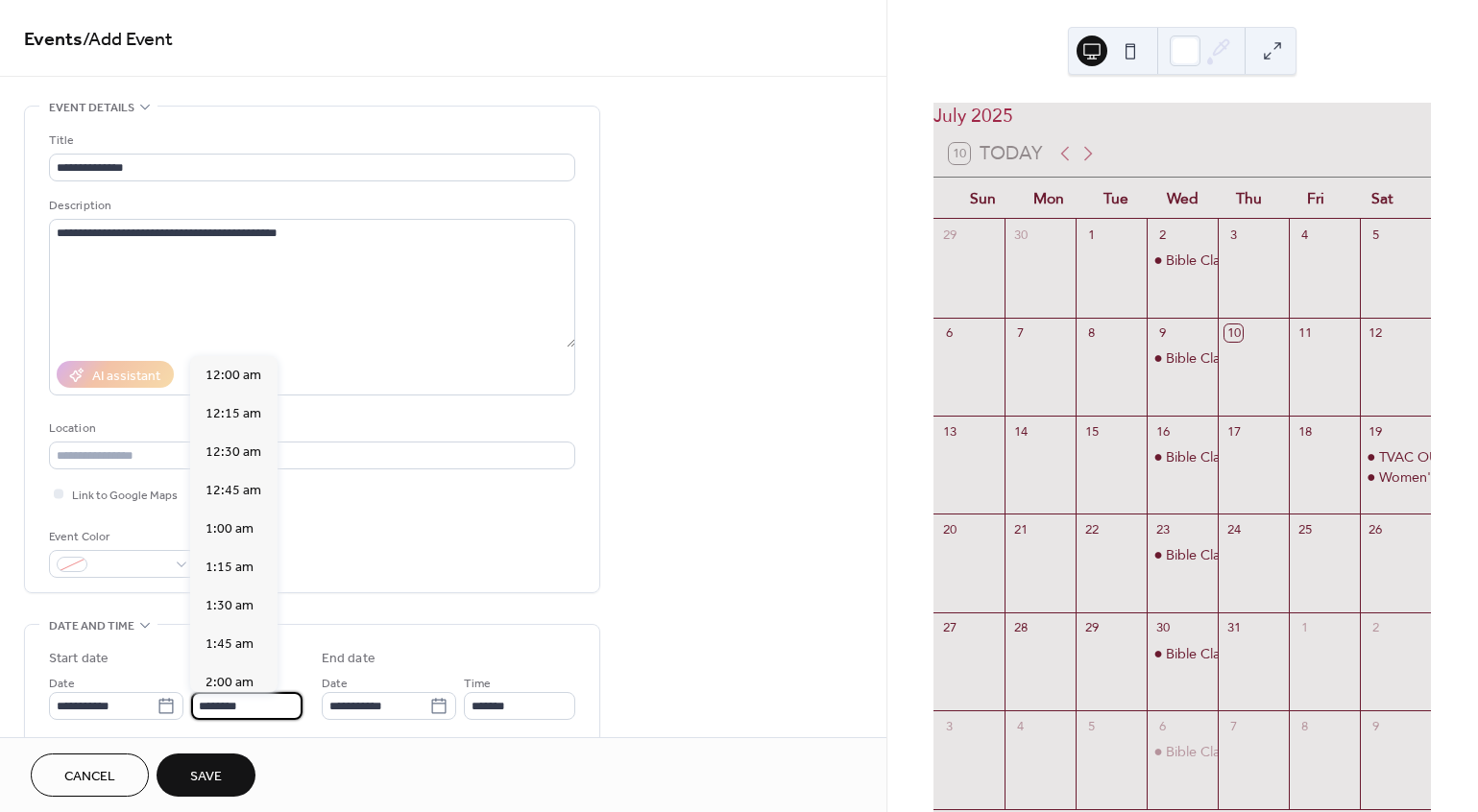 click on "********" at bounding box center [247, 705] 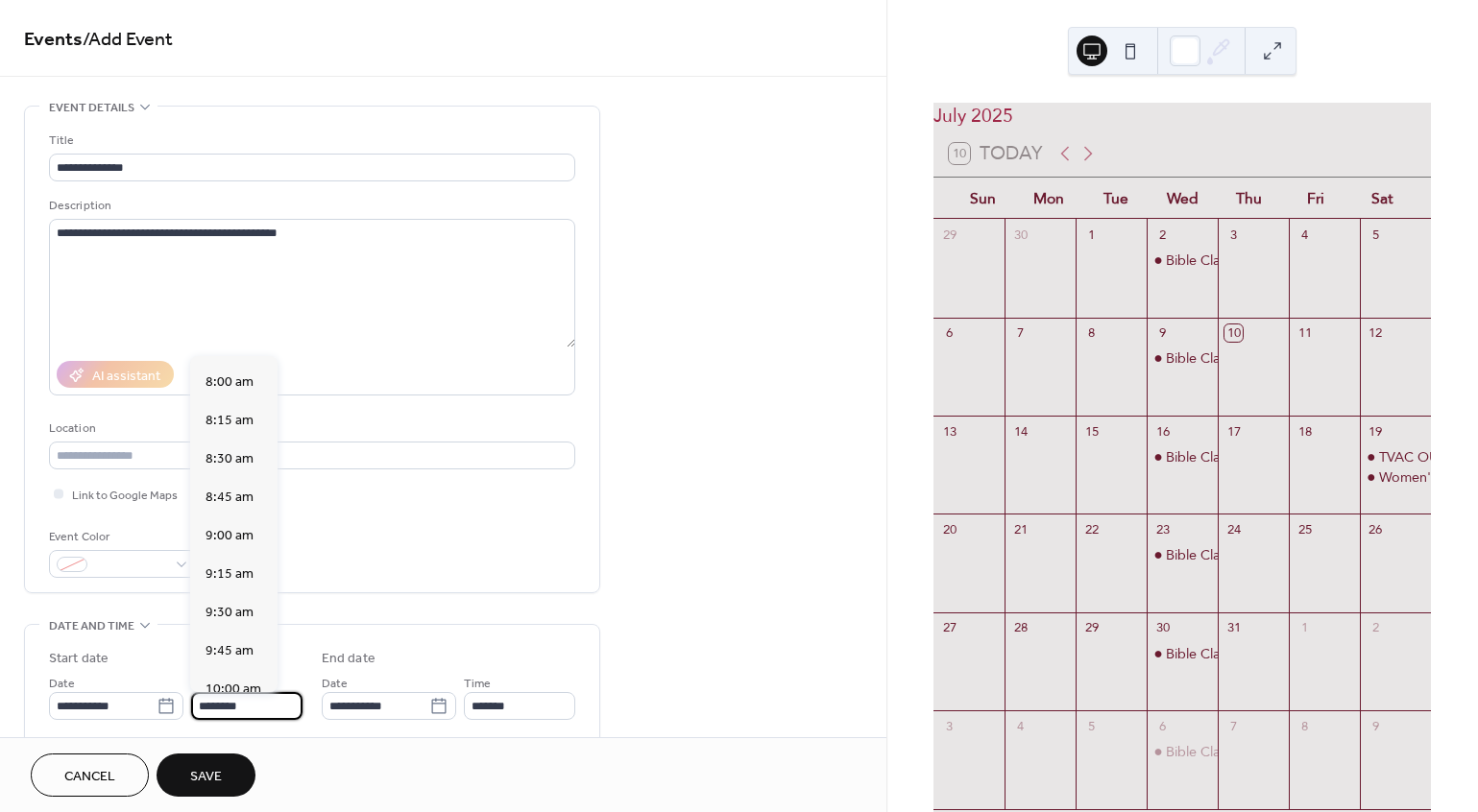 scroll, scrollTop: 1192, scrollLeft: 0, axis: vertical 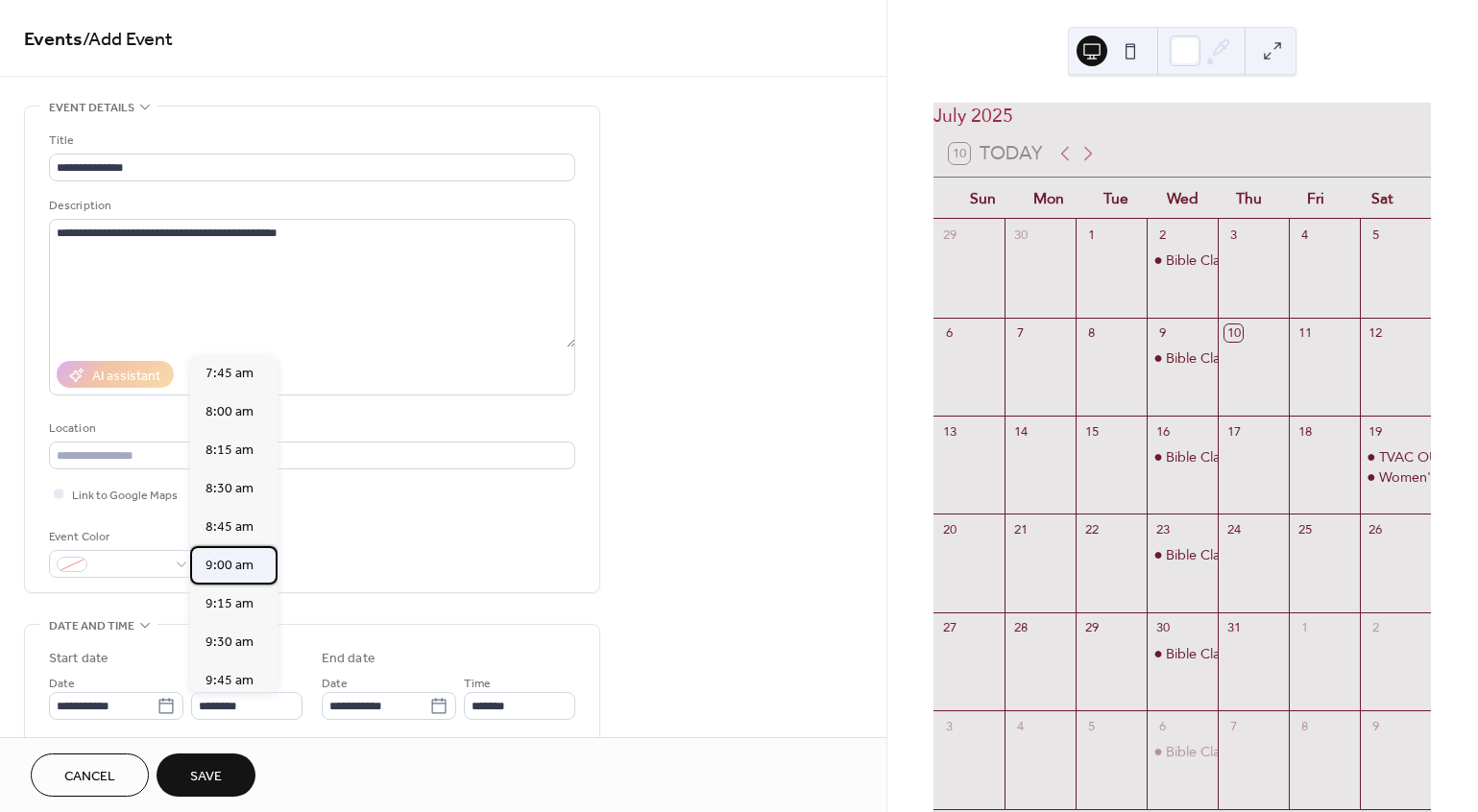 click on "9:00 am" at bounding box center (230, 565) 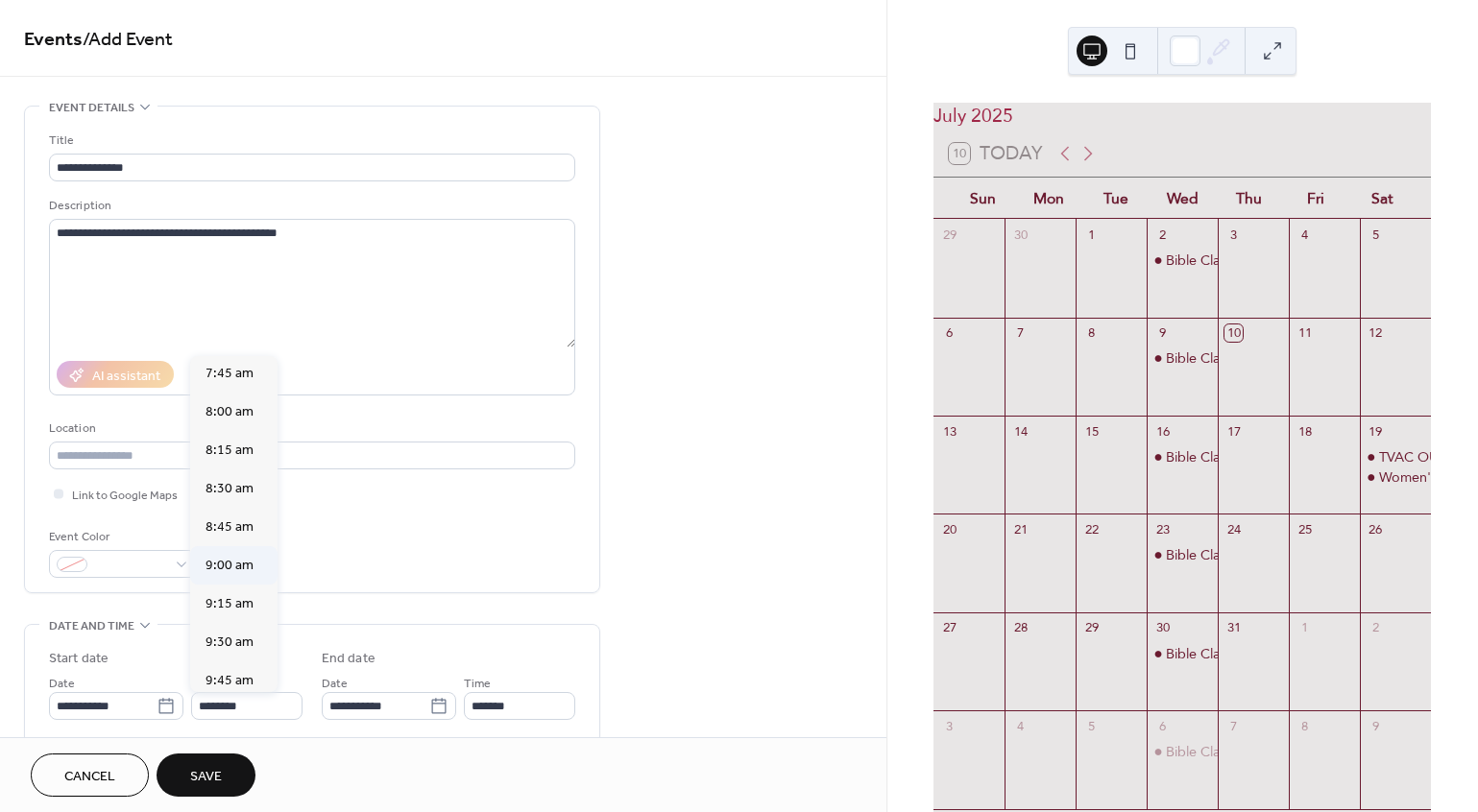 type on "*******" 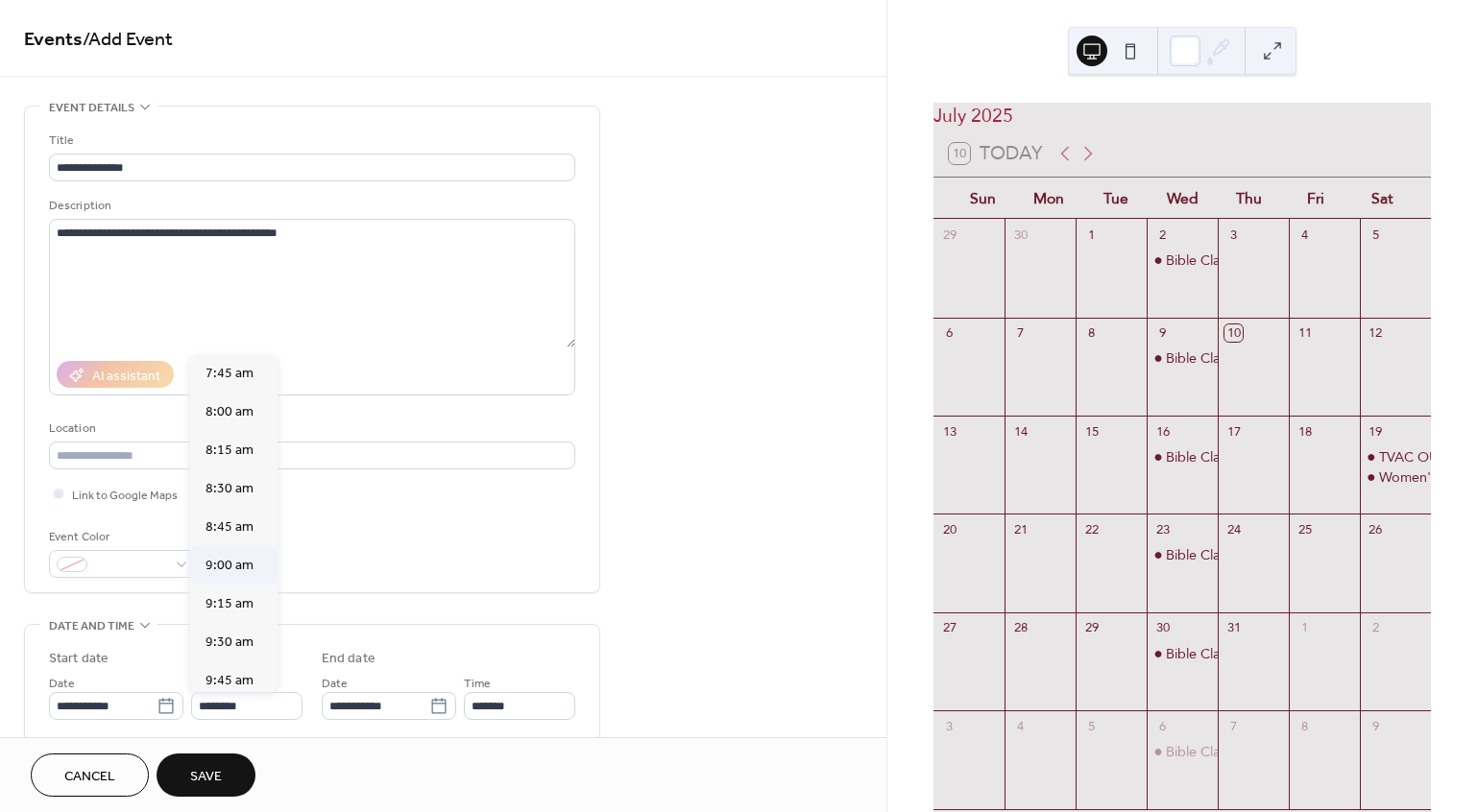 type on "********" 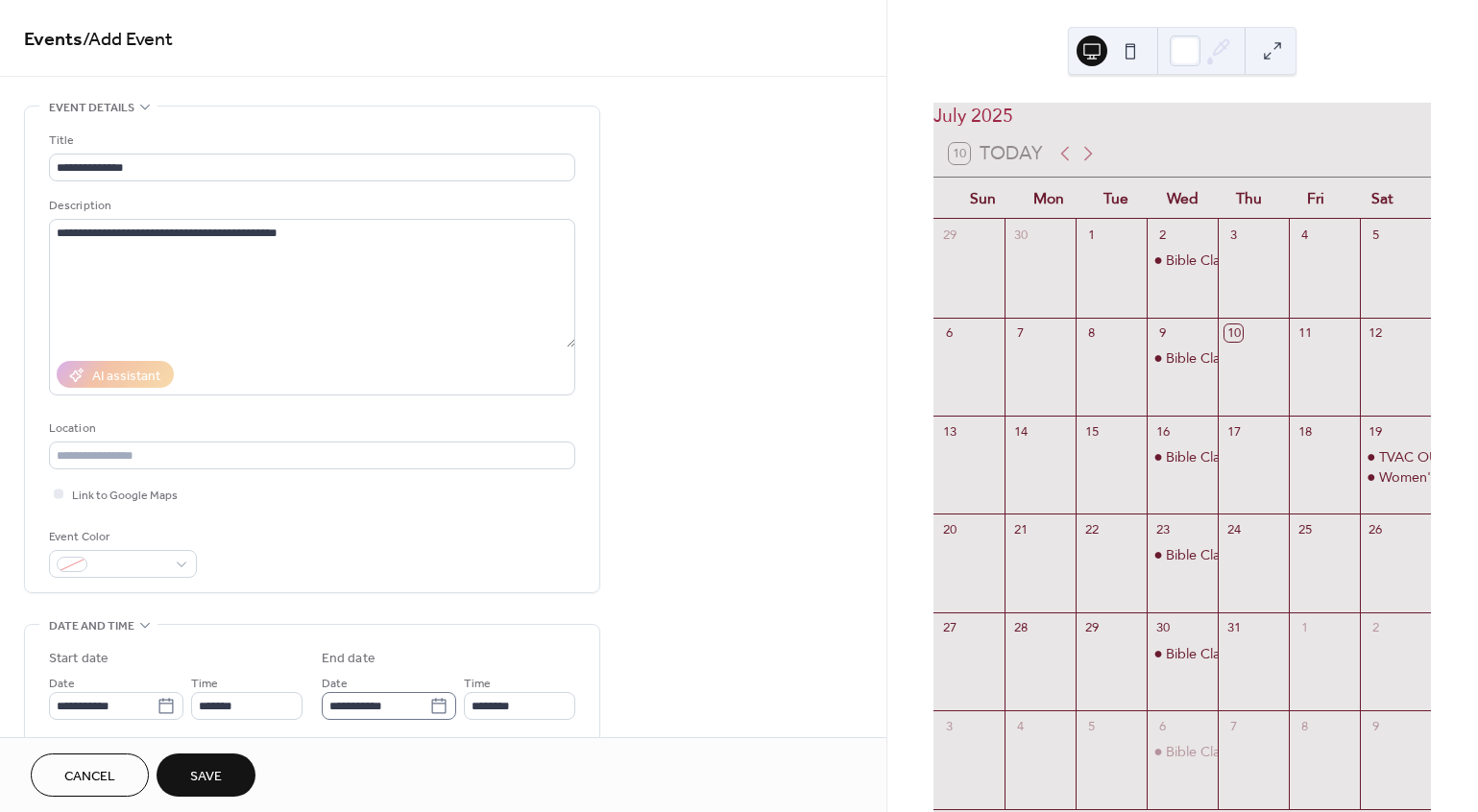 click 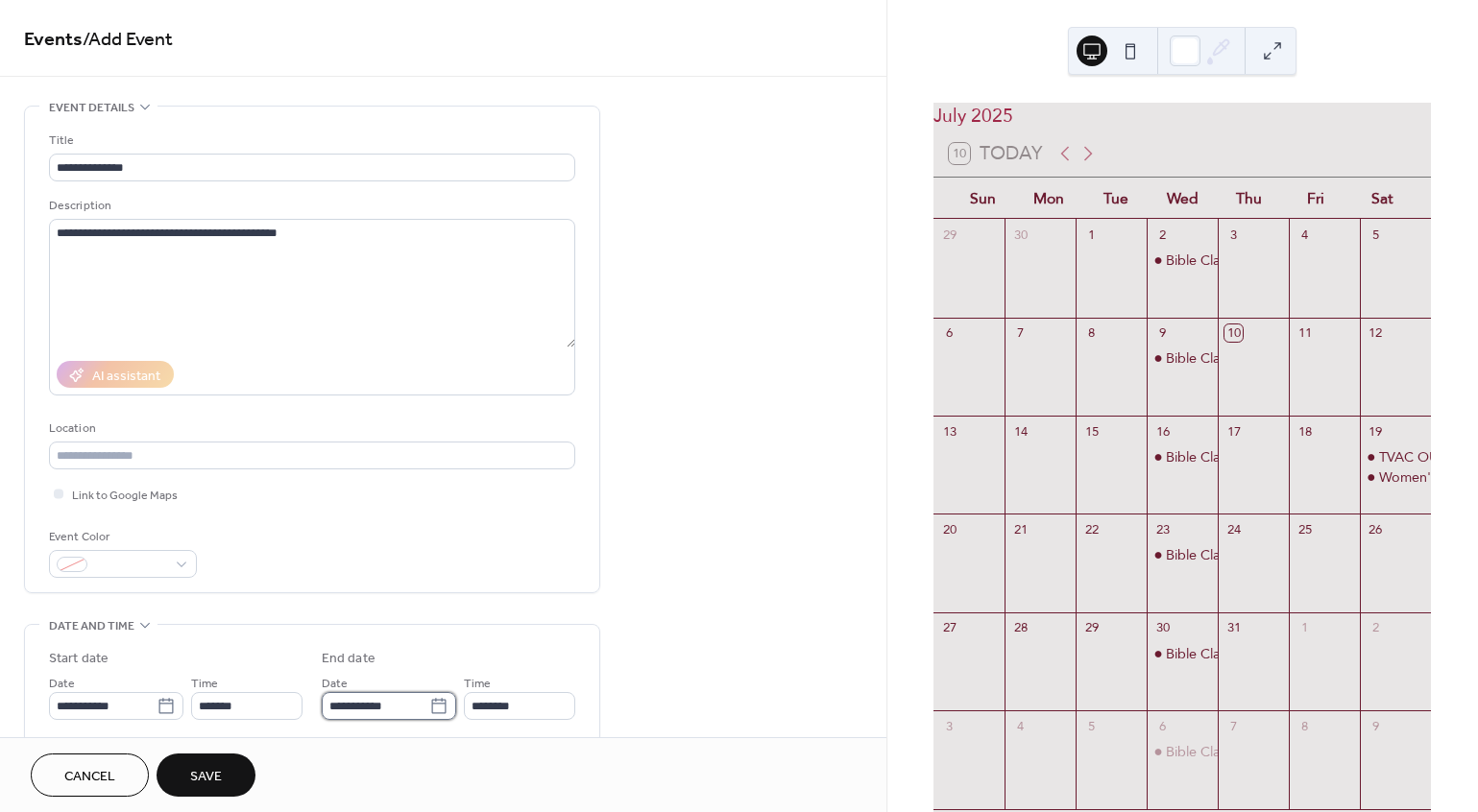 click on "**********" at bounding box center (376, 705) 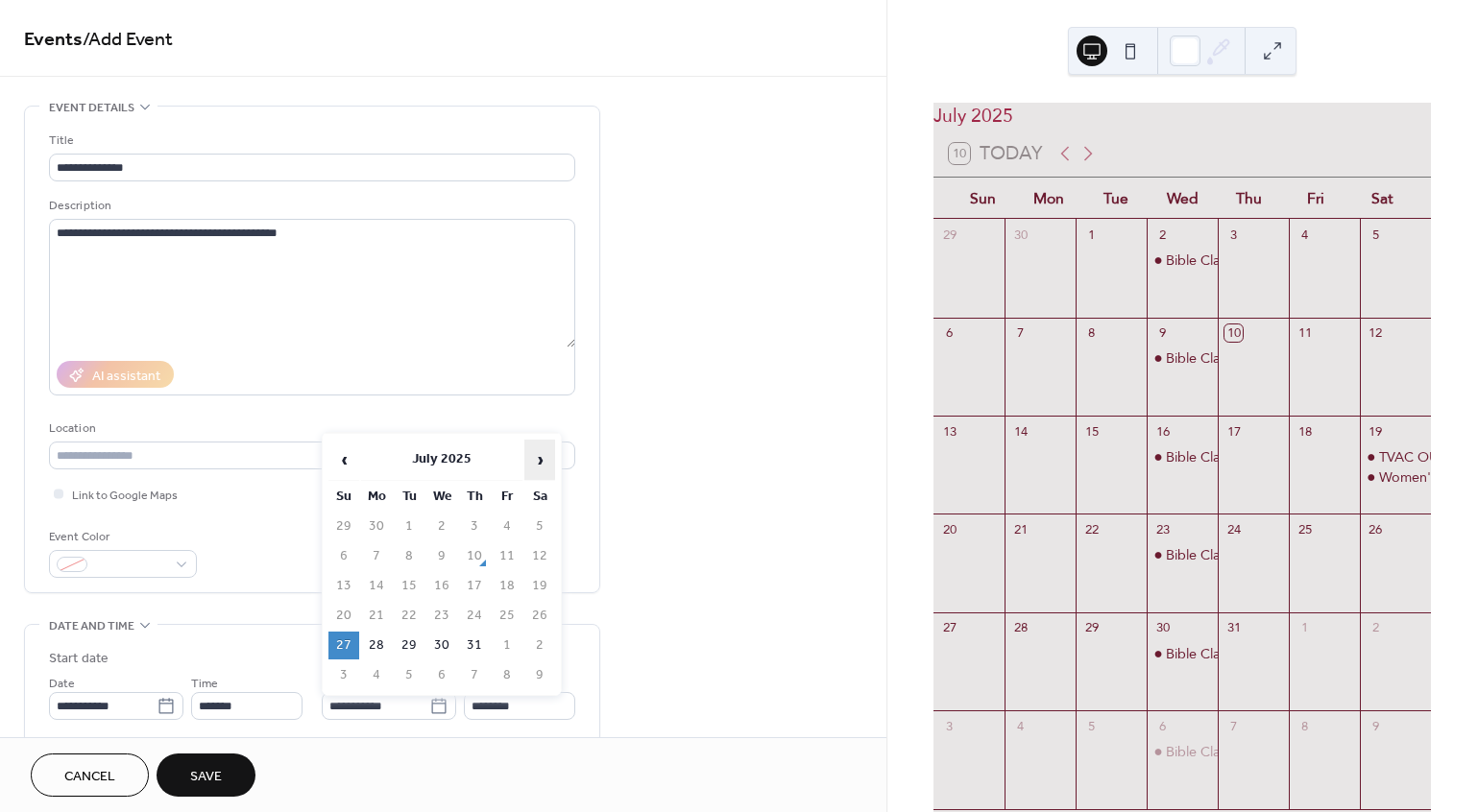 click on "›" at bounding box center [540, 460] 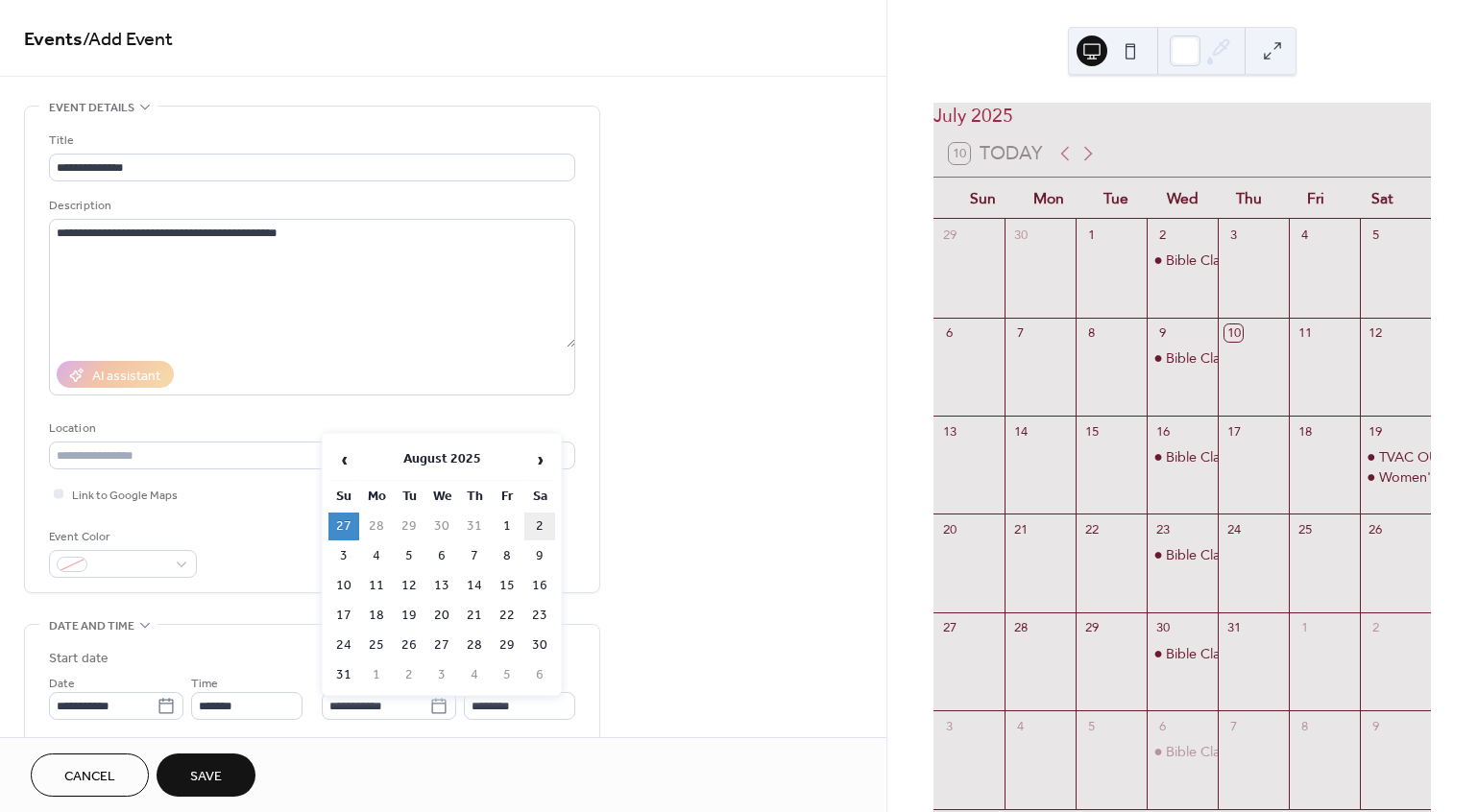 click on "2" at bounding box center [540, 526] 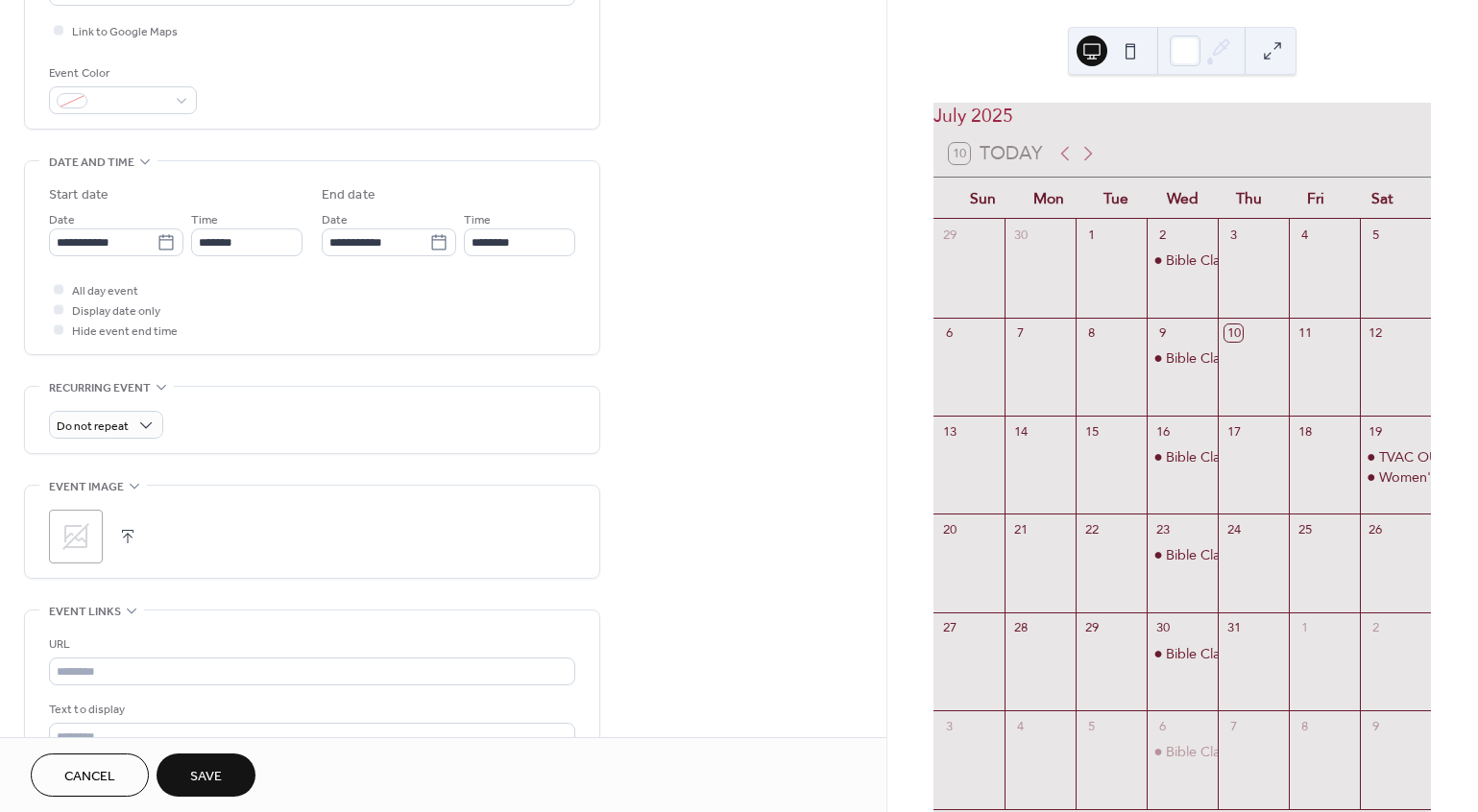 scroll, scrollTop: 466, scrollLeft: 0, axis: vertical 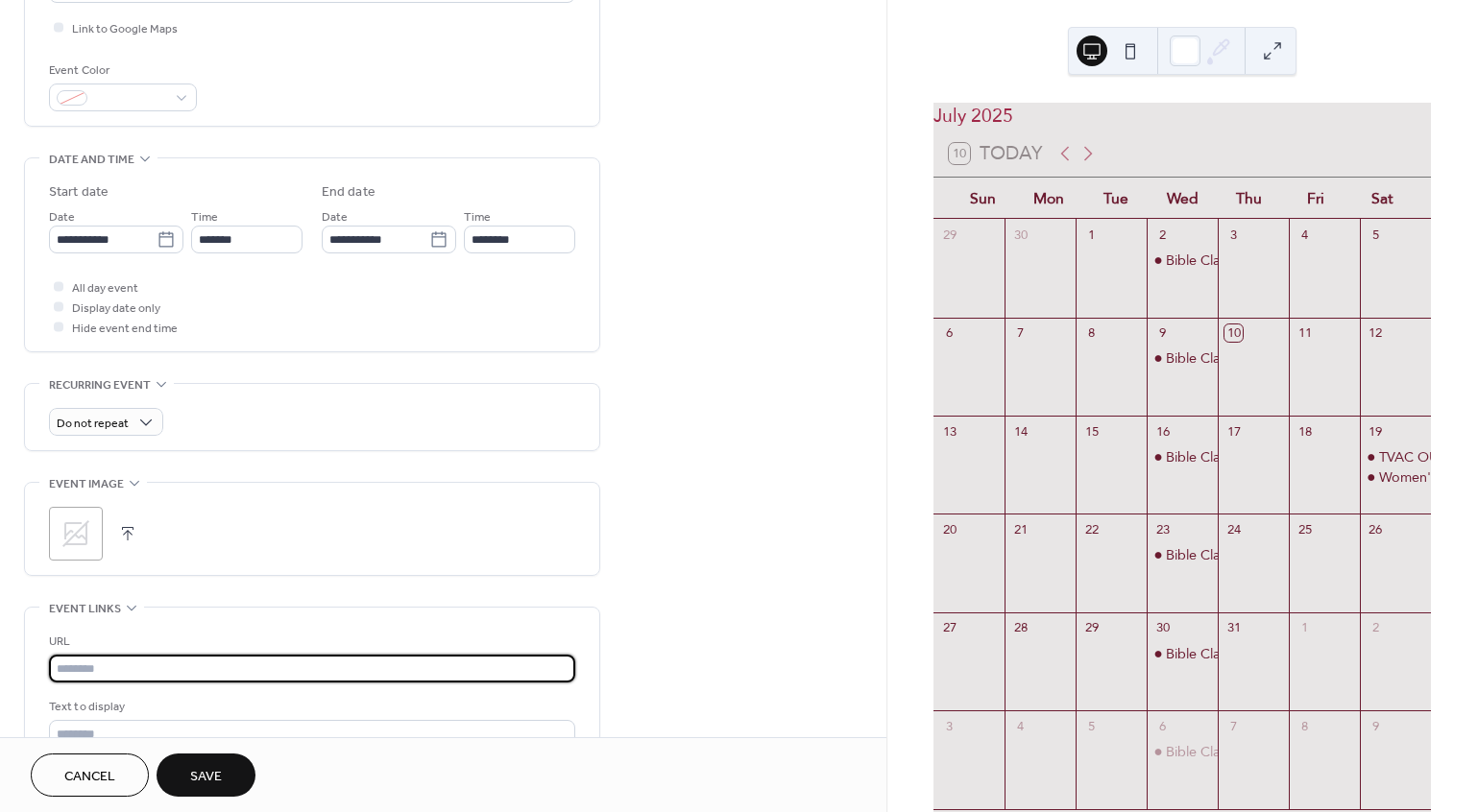 click at bounding box center [312, 668] 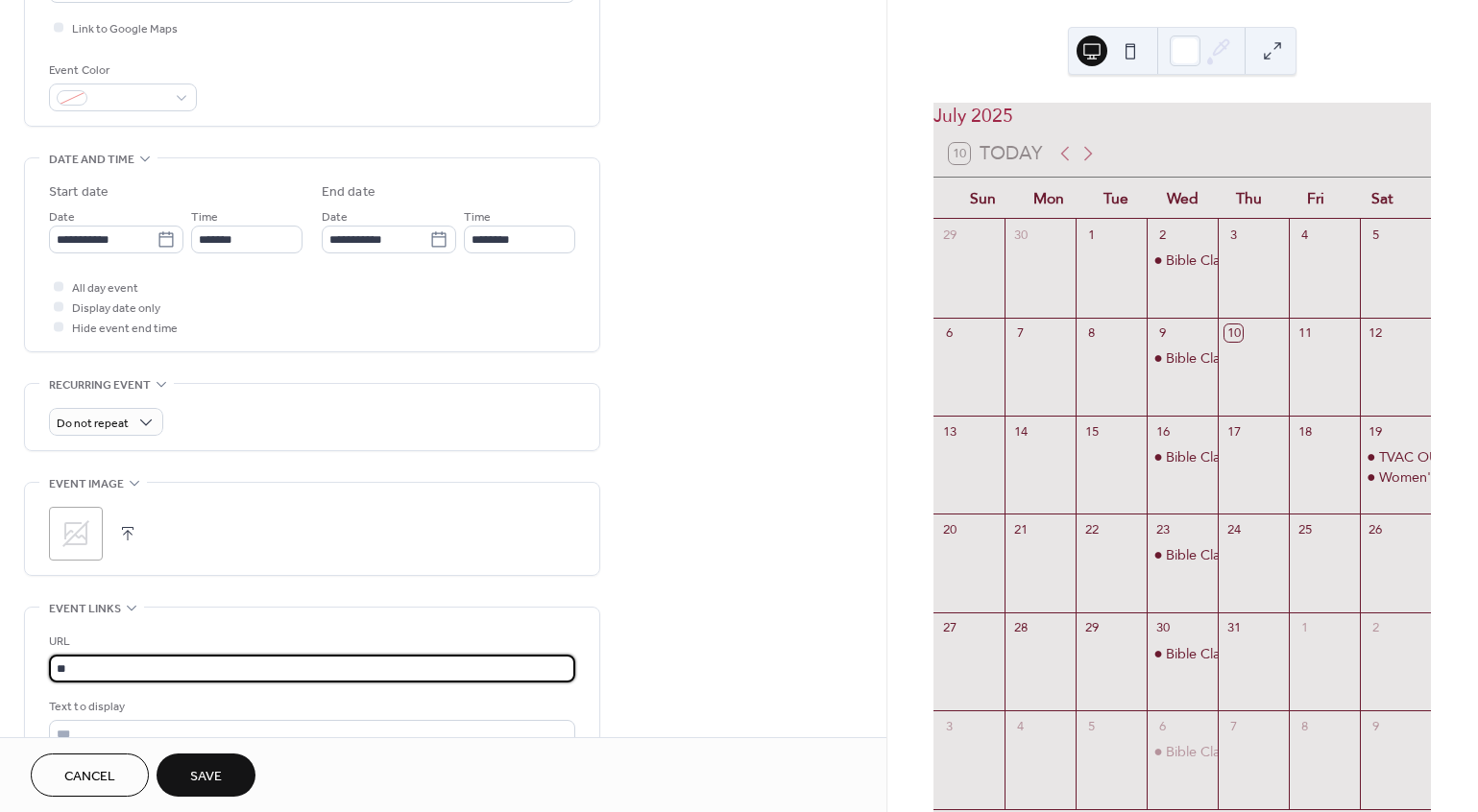 type on "*" 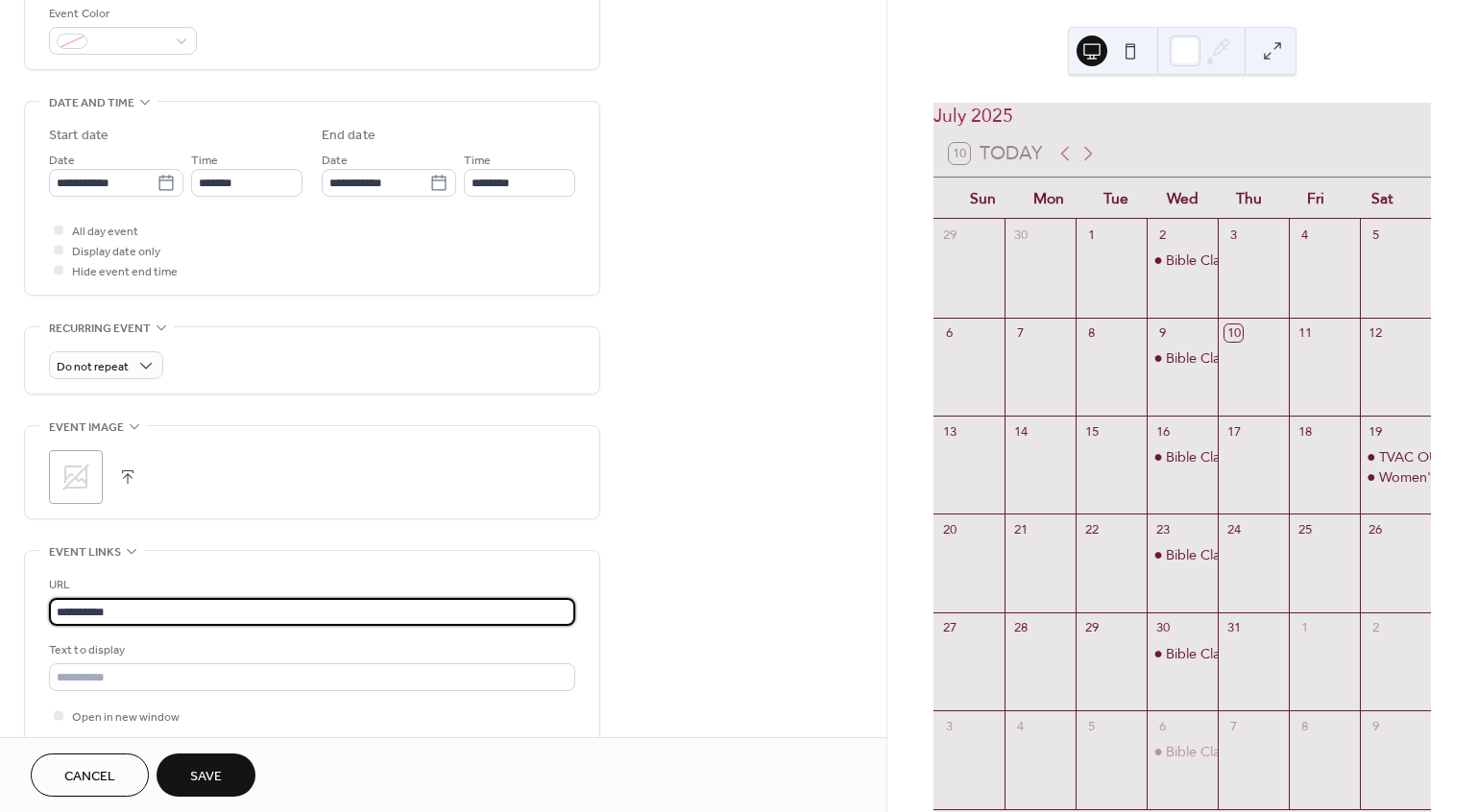 scroll, scrollTop: 525, scrollLeft: 0, axis: vertical 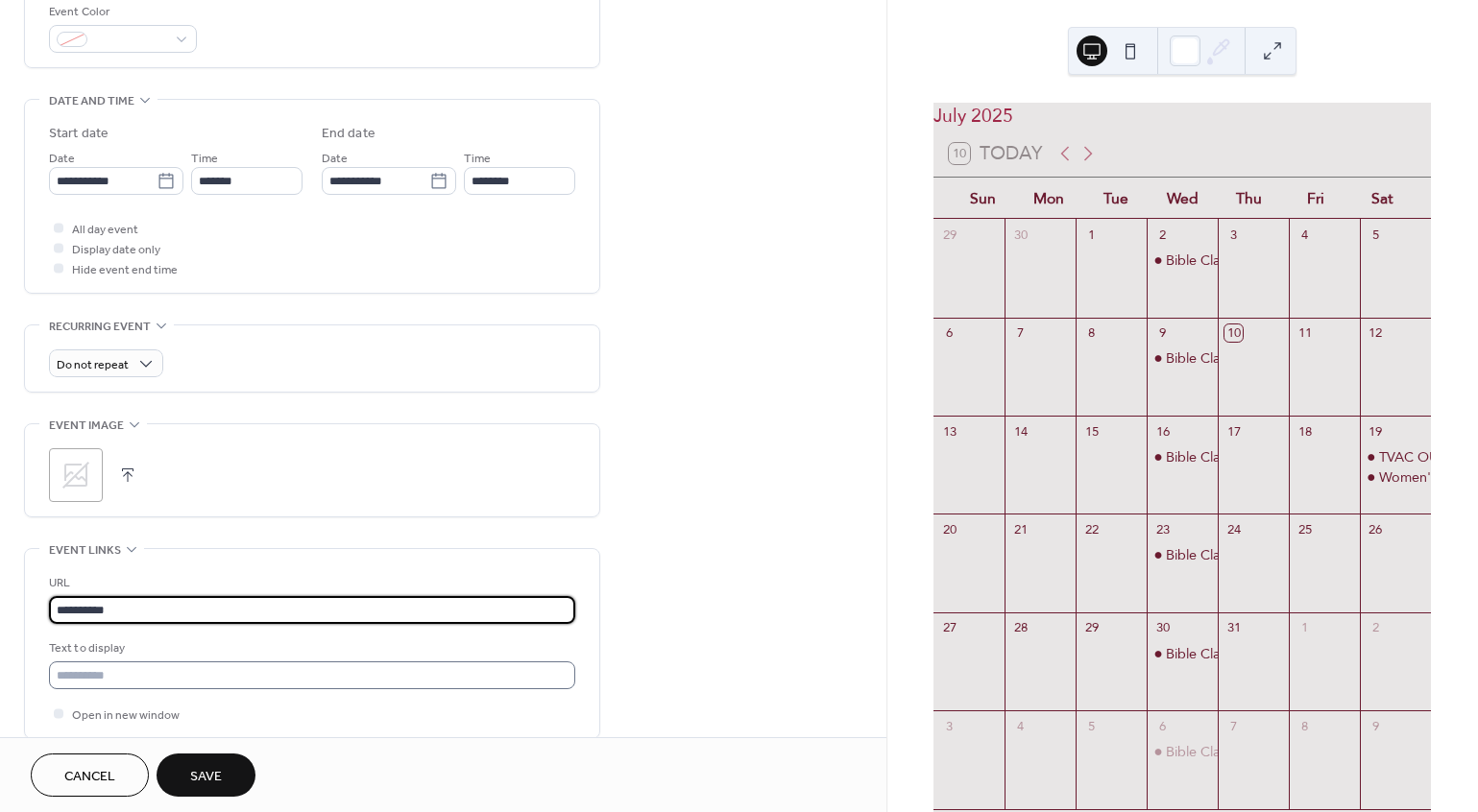 type on "**********" 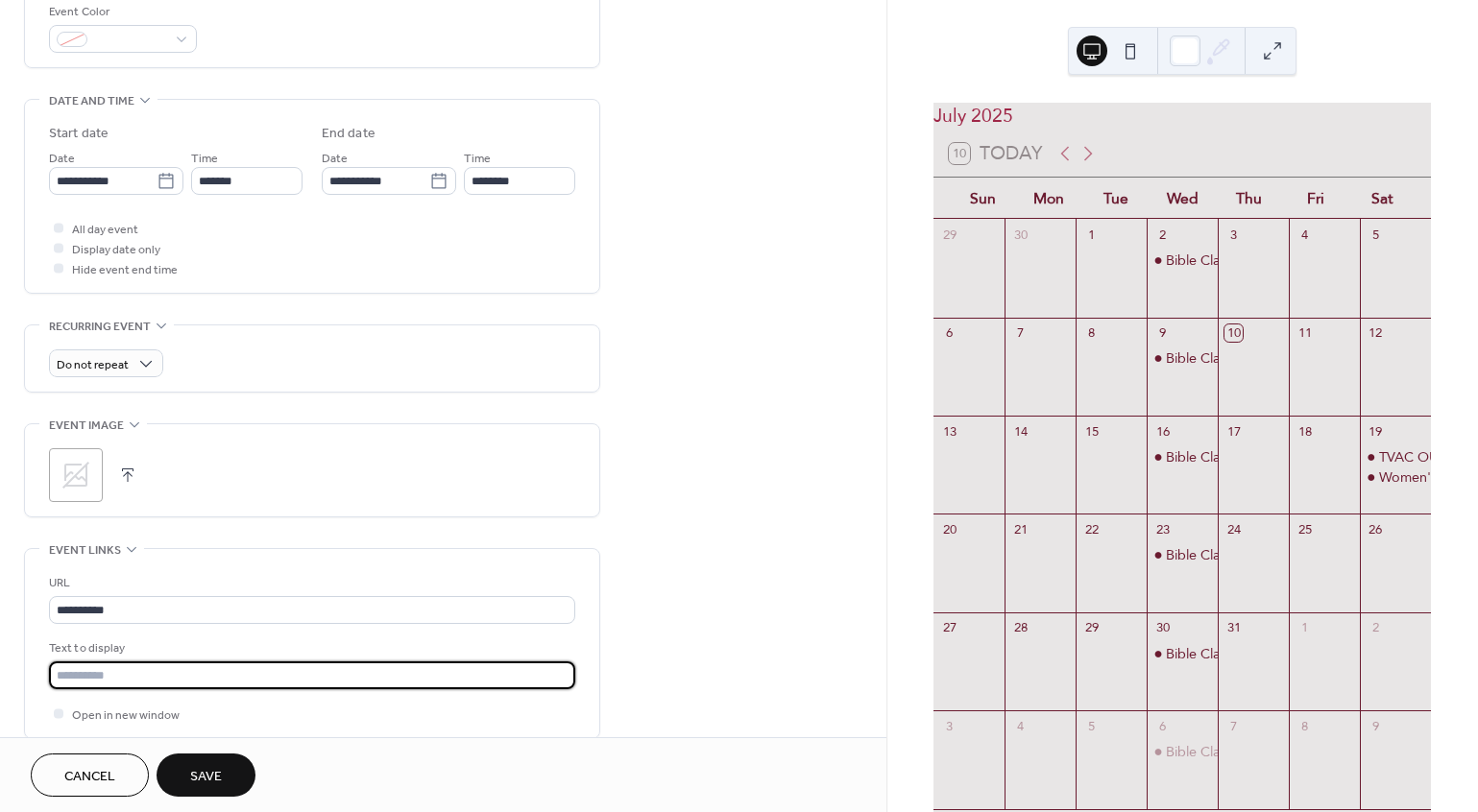 click at bounding box center [312, 675] 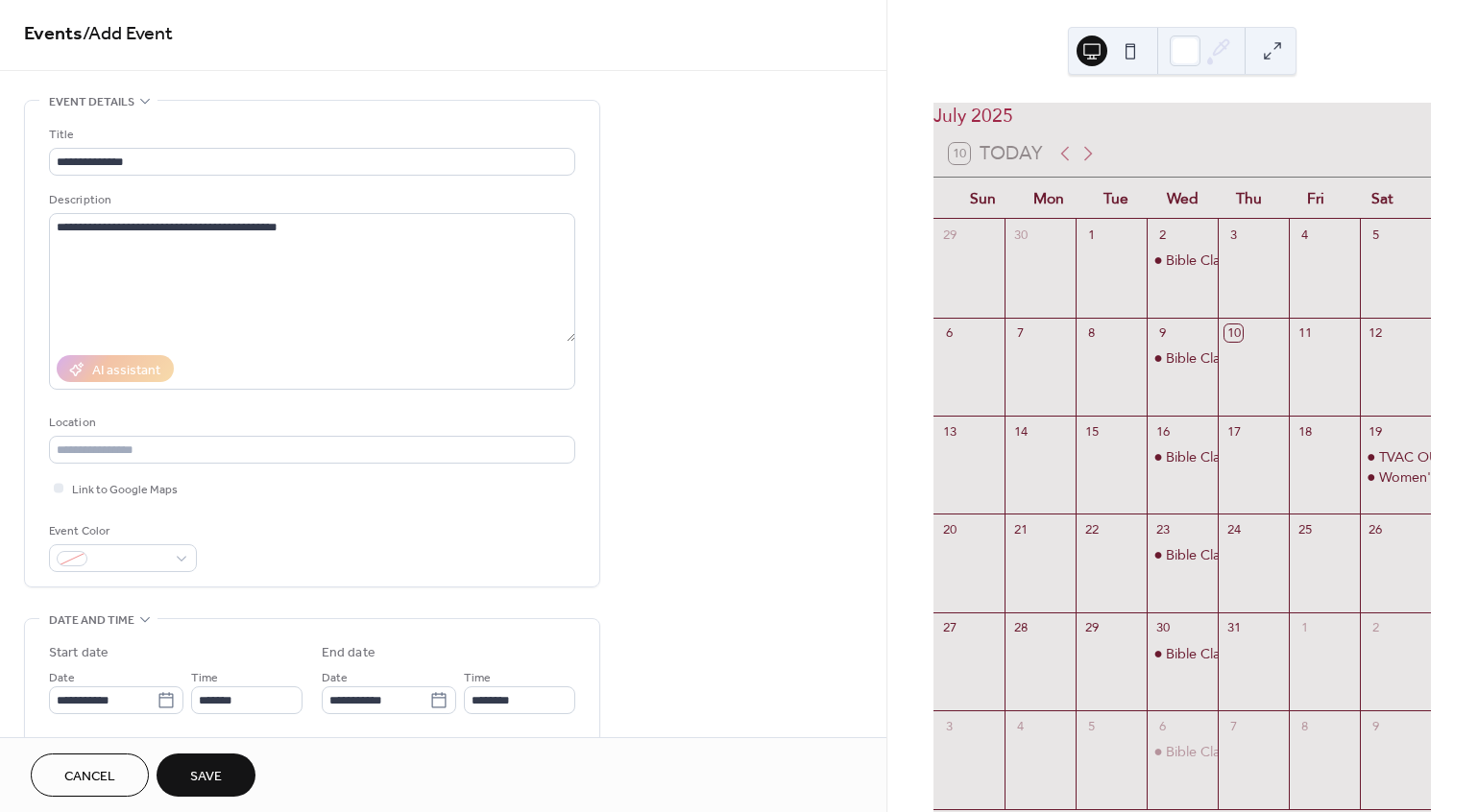scroll, scrollTop: 0, scrollLeft: 0, axis: both 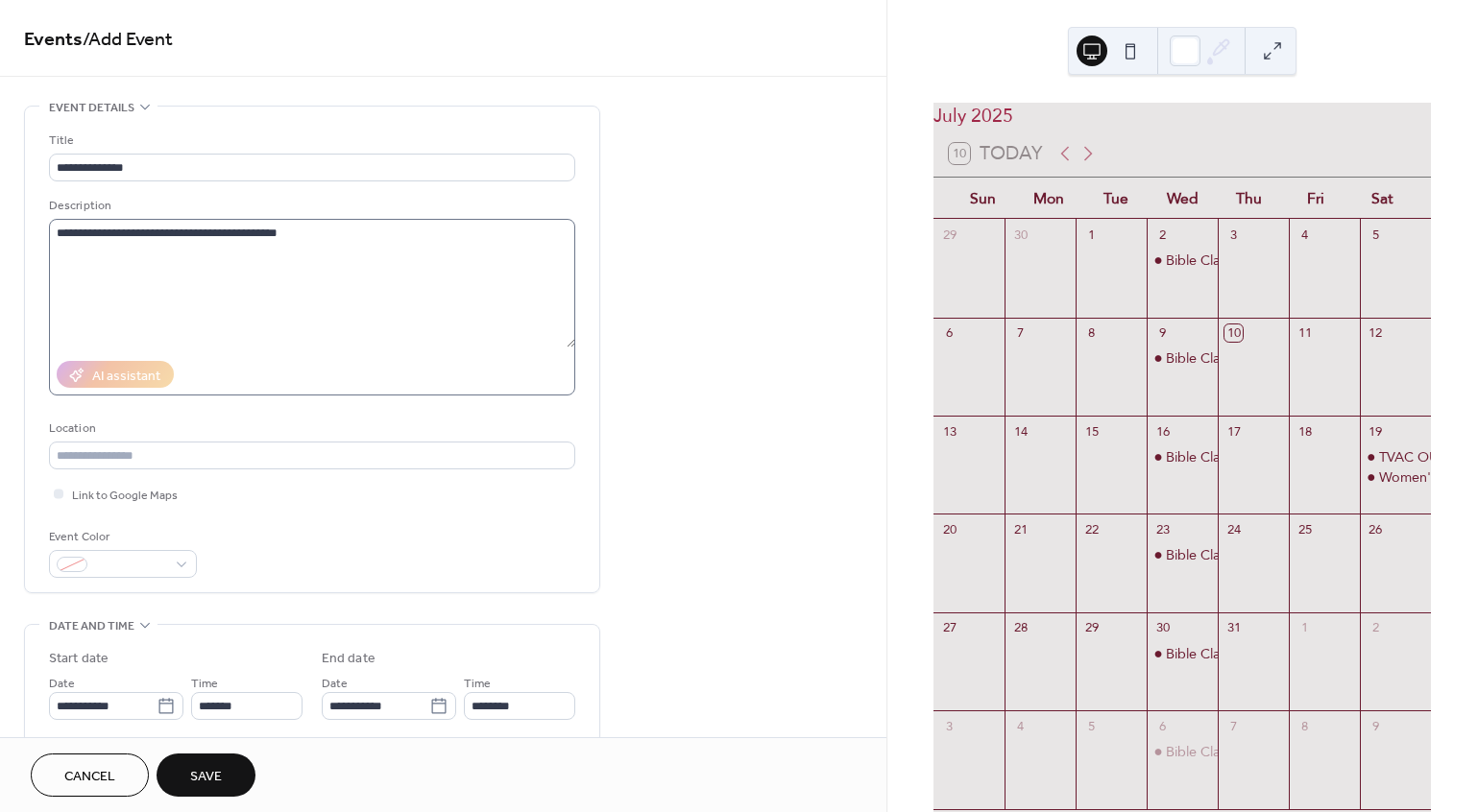 type on "**********" 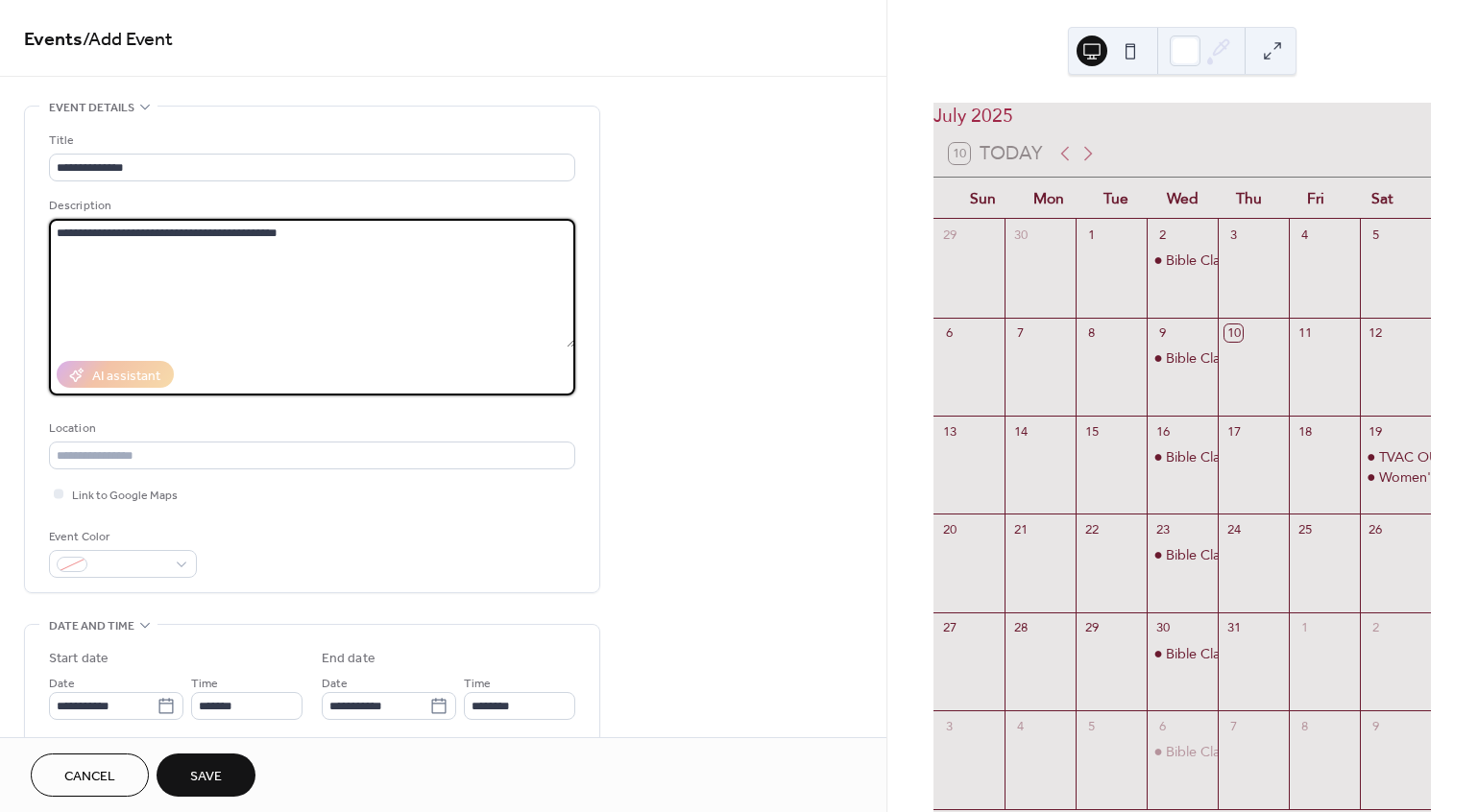 click on "**********" at bounding box center (312, 283) 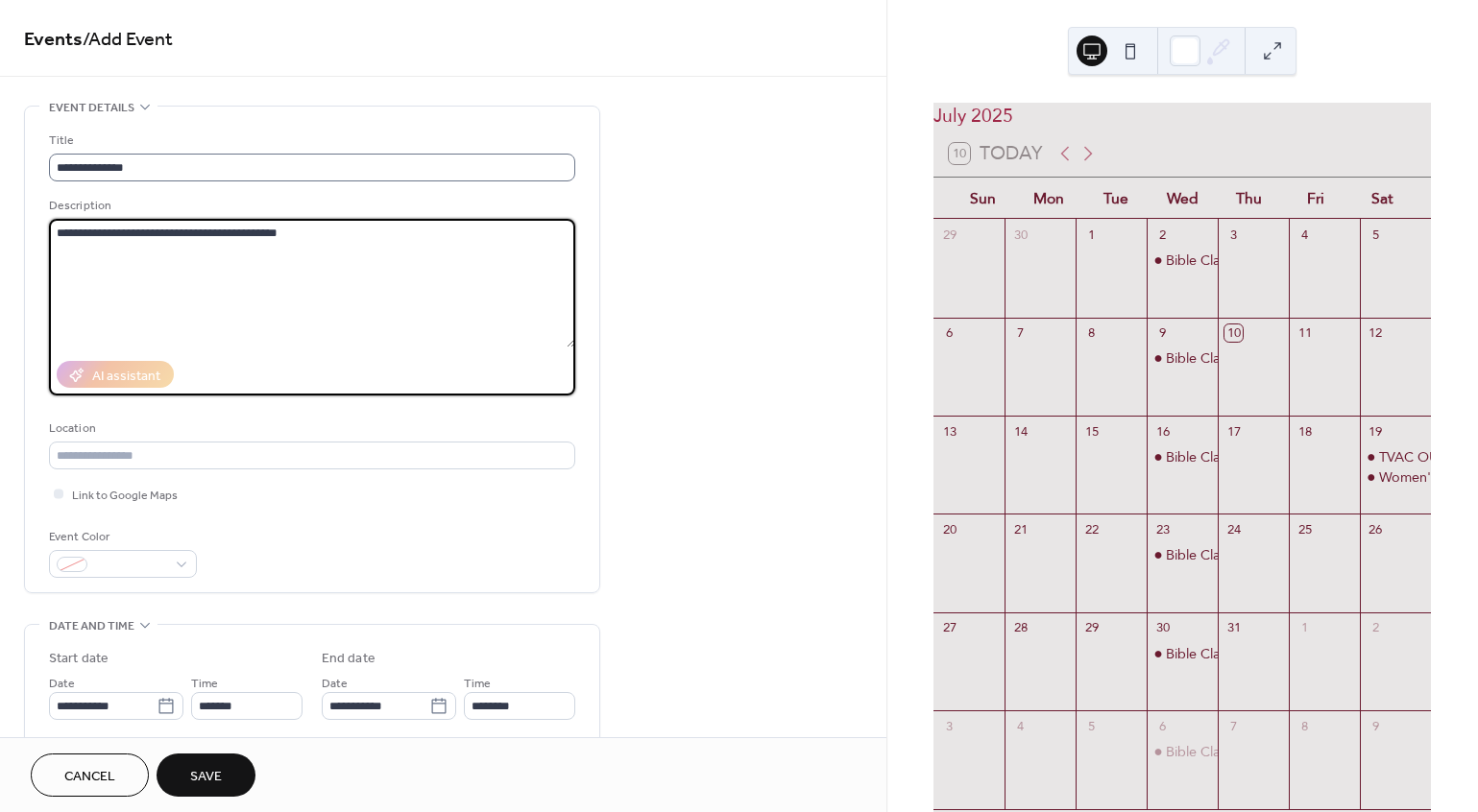 scroll, scrollTop: 1, scrollLeft: 0, axis: vertical 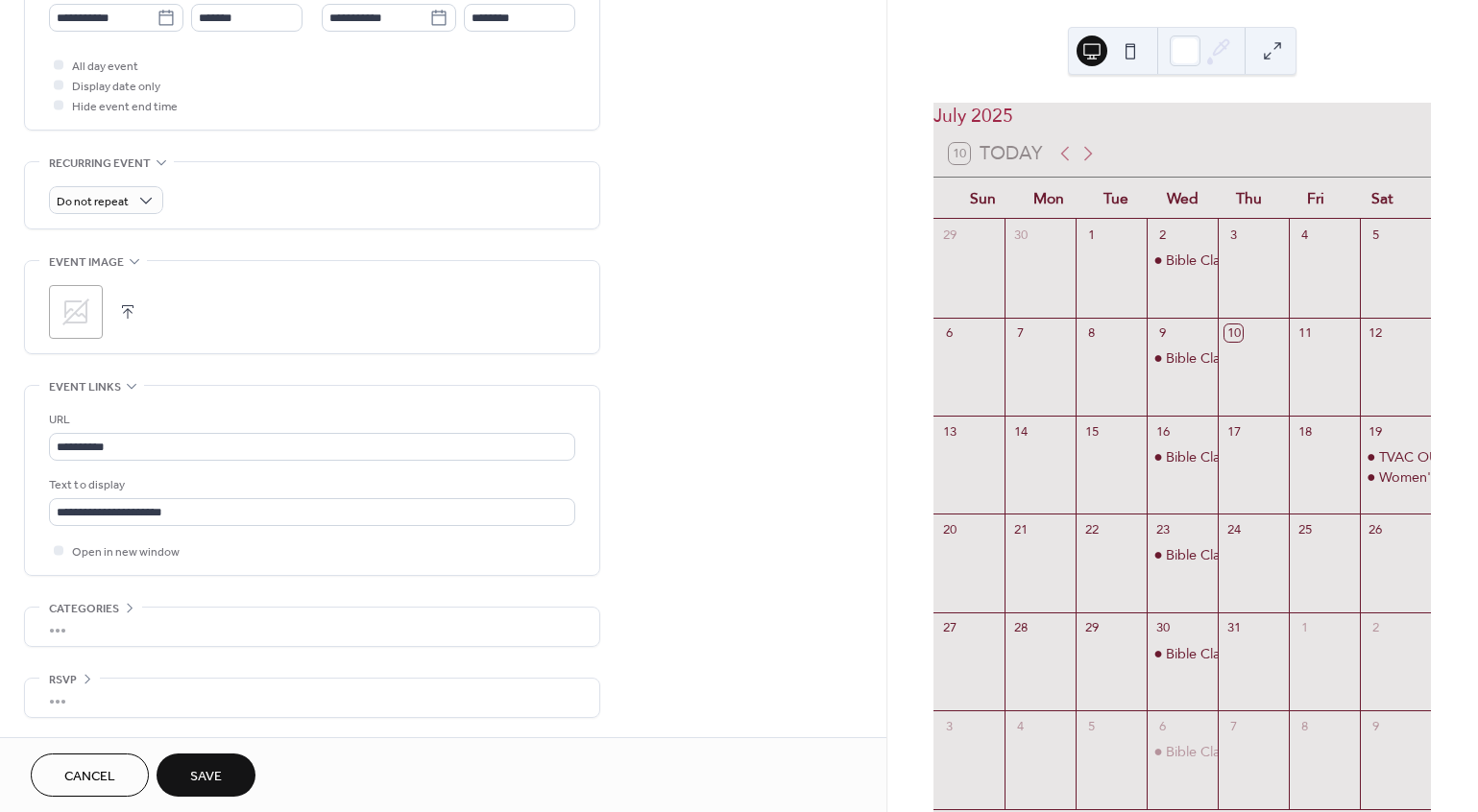 type on "**********" 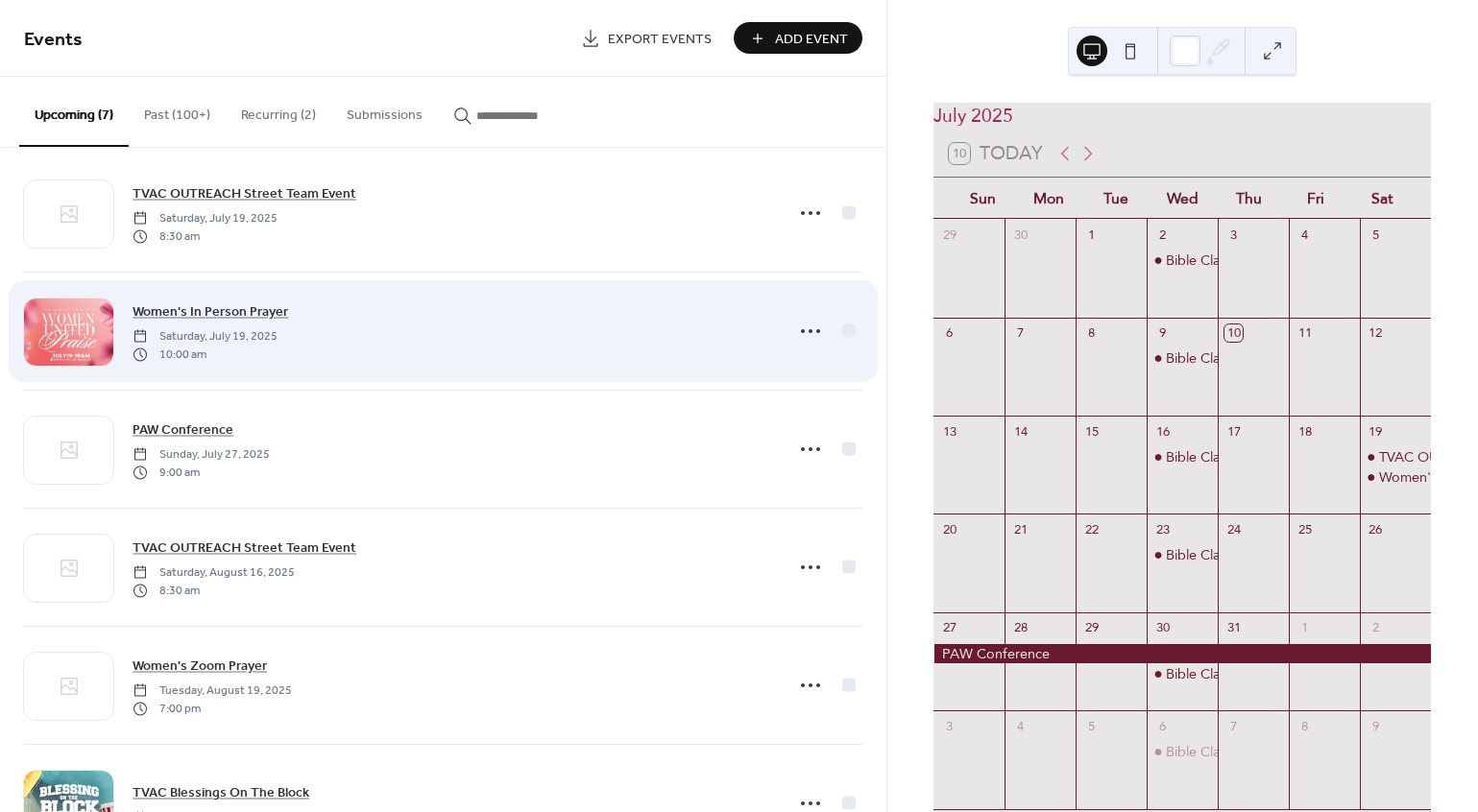 scroll, scrollTop: 0, scrollLeft: 0, axis: both 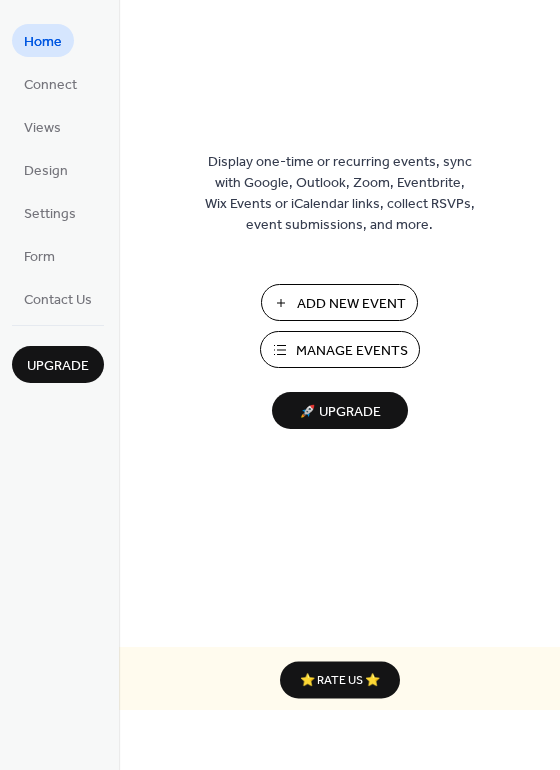 click on "Add New Event" at bounding box center (351, 304) 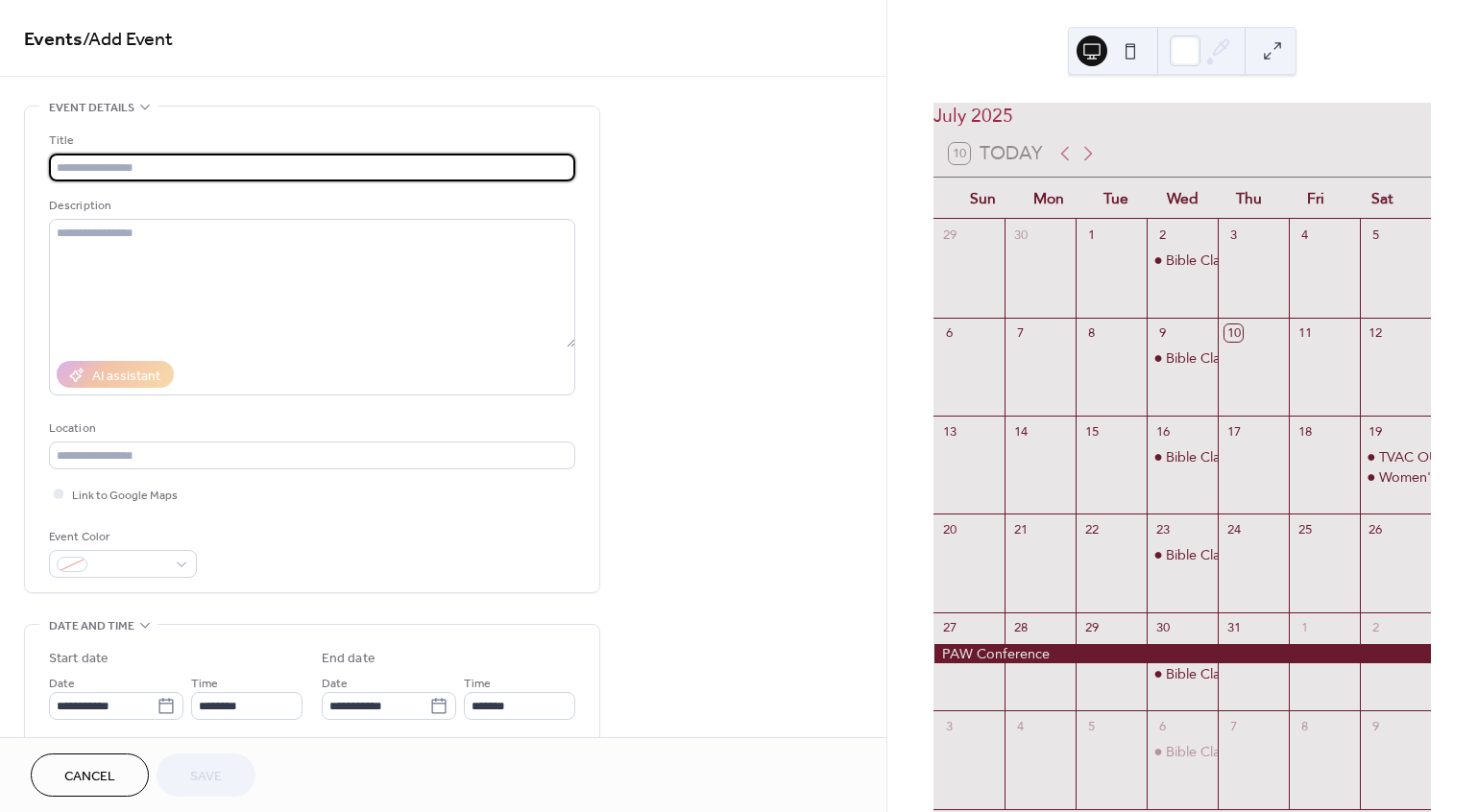 scroll, scrollTop: 0, scrollLeft: 0, axis: both 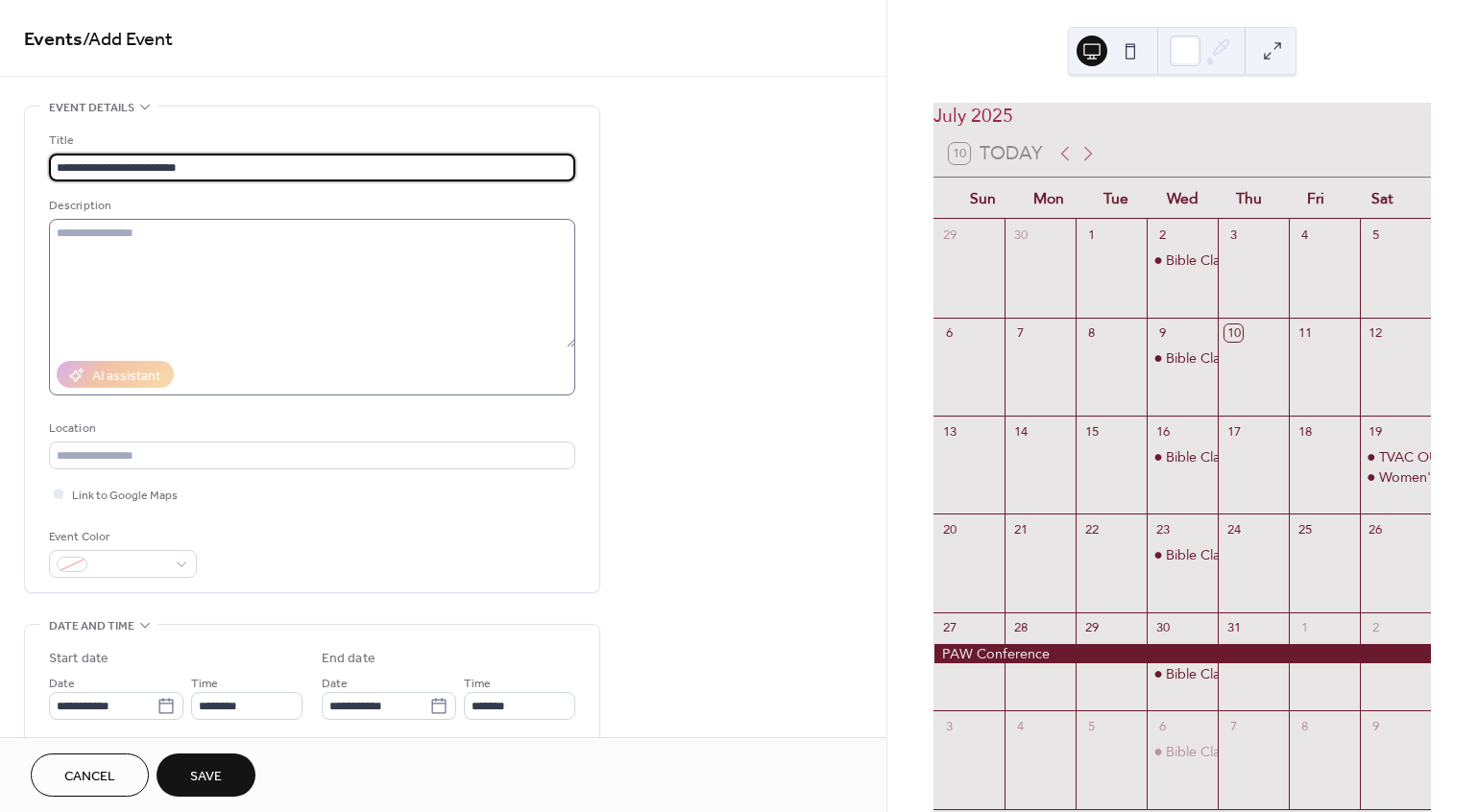type on "**********" 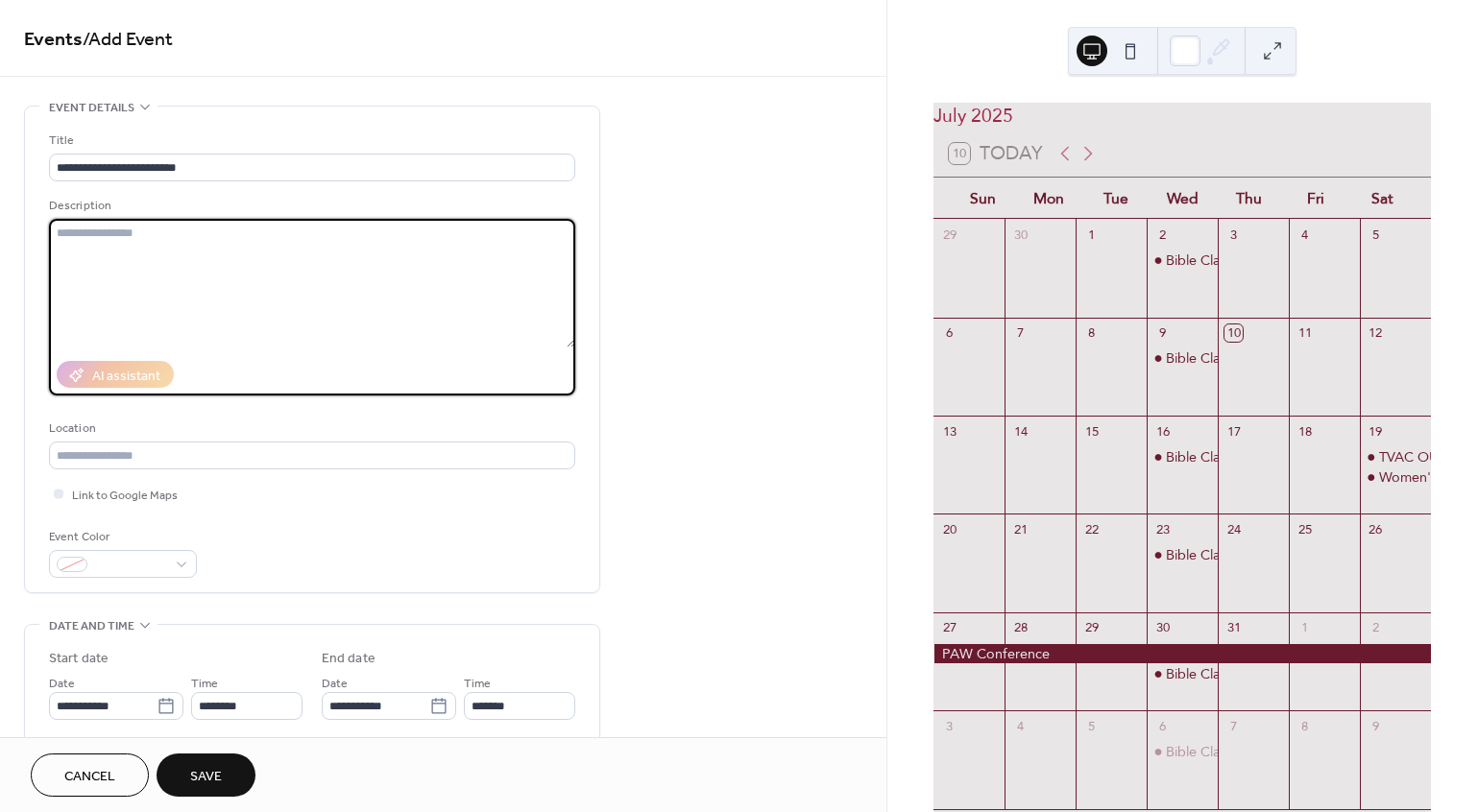 click at bounding box center [312, 283] 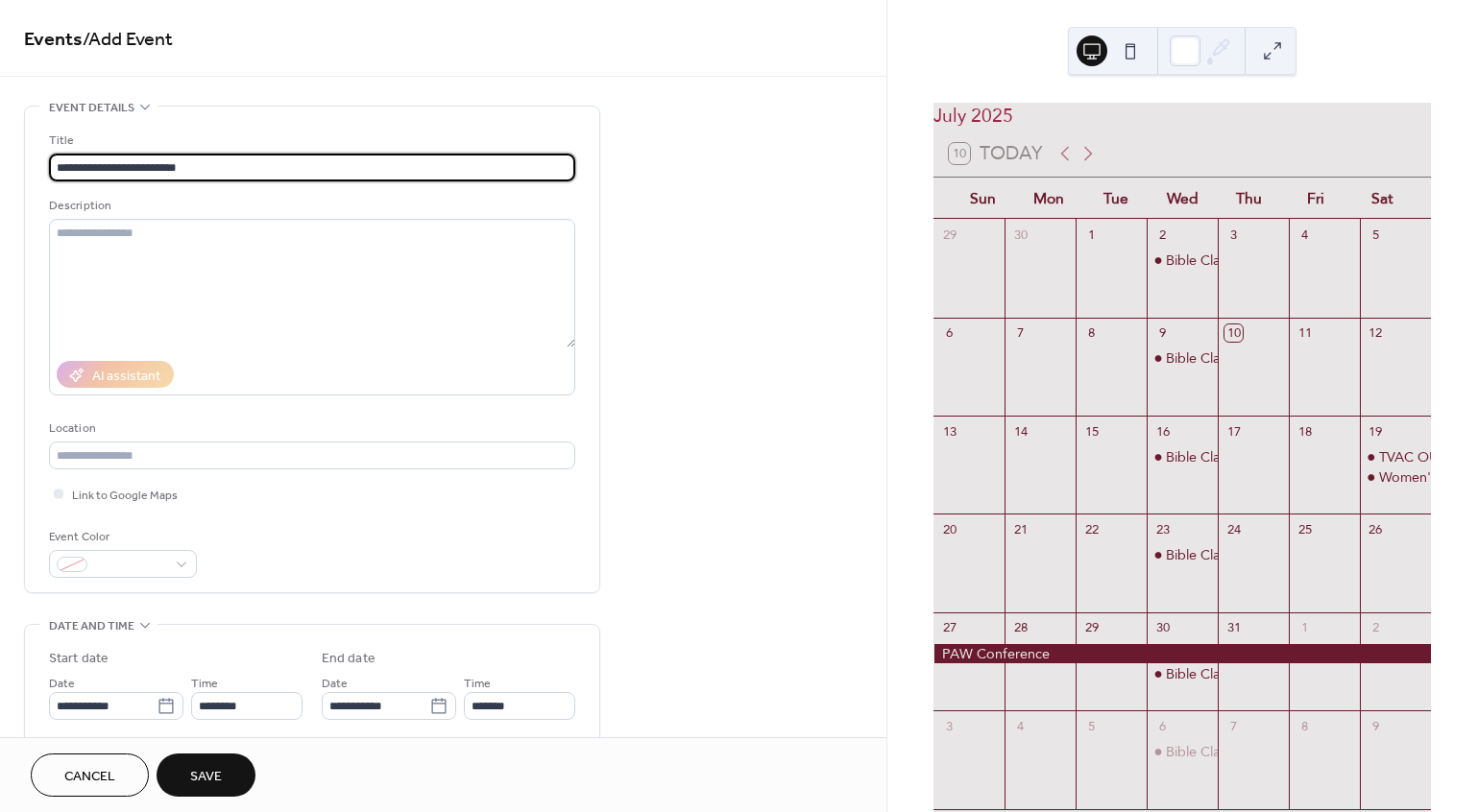click on "**********" at bounding box center [312, 167] 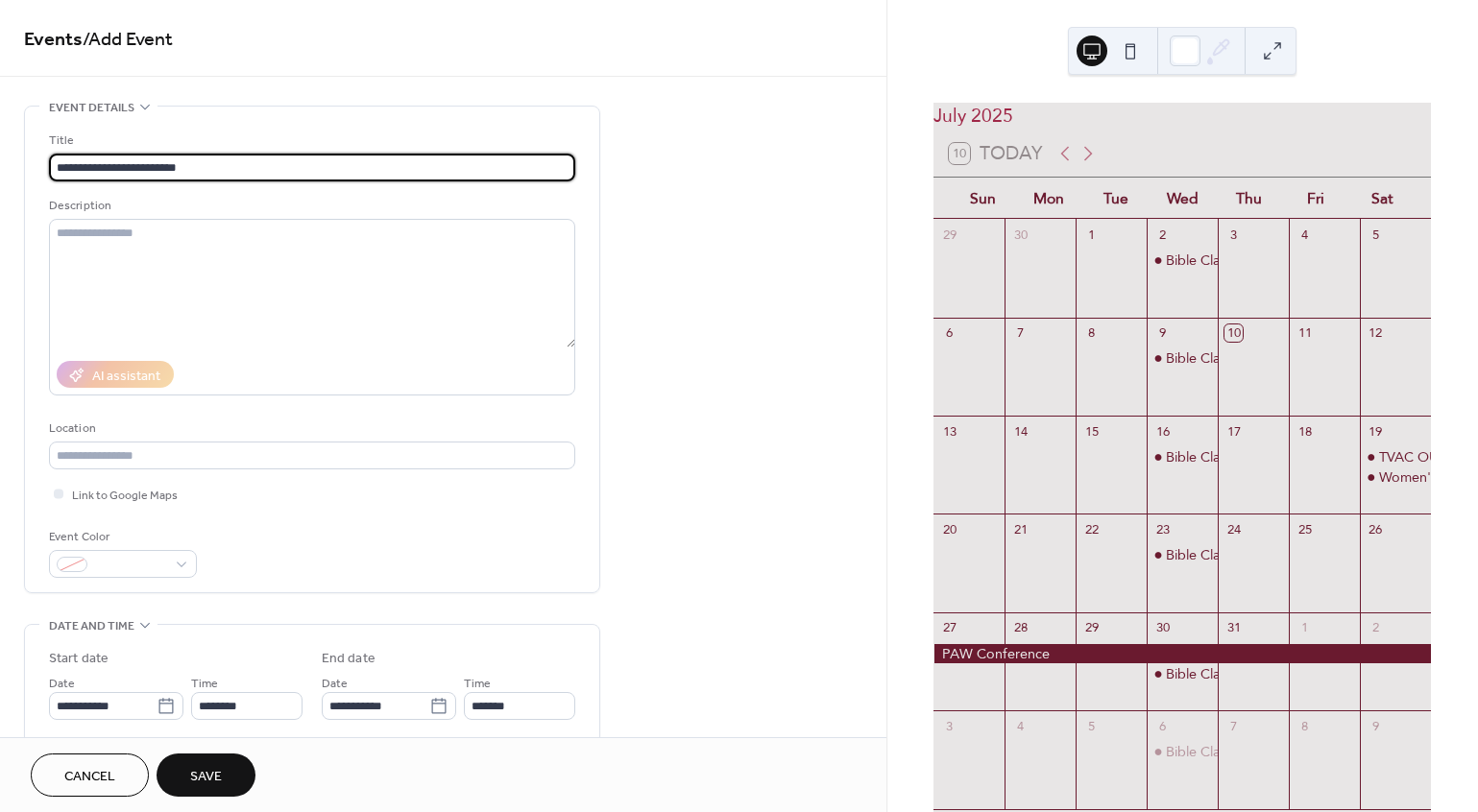 drag, startPoint x: 208, startPoint y: 166, endPoint x: 53, endPoint y: 152, distance: 155.63097 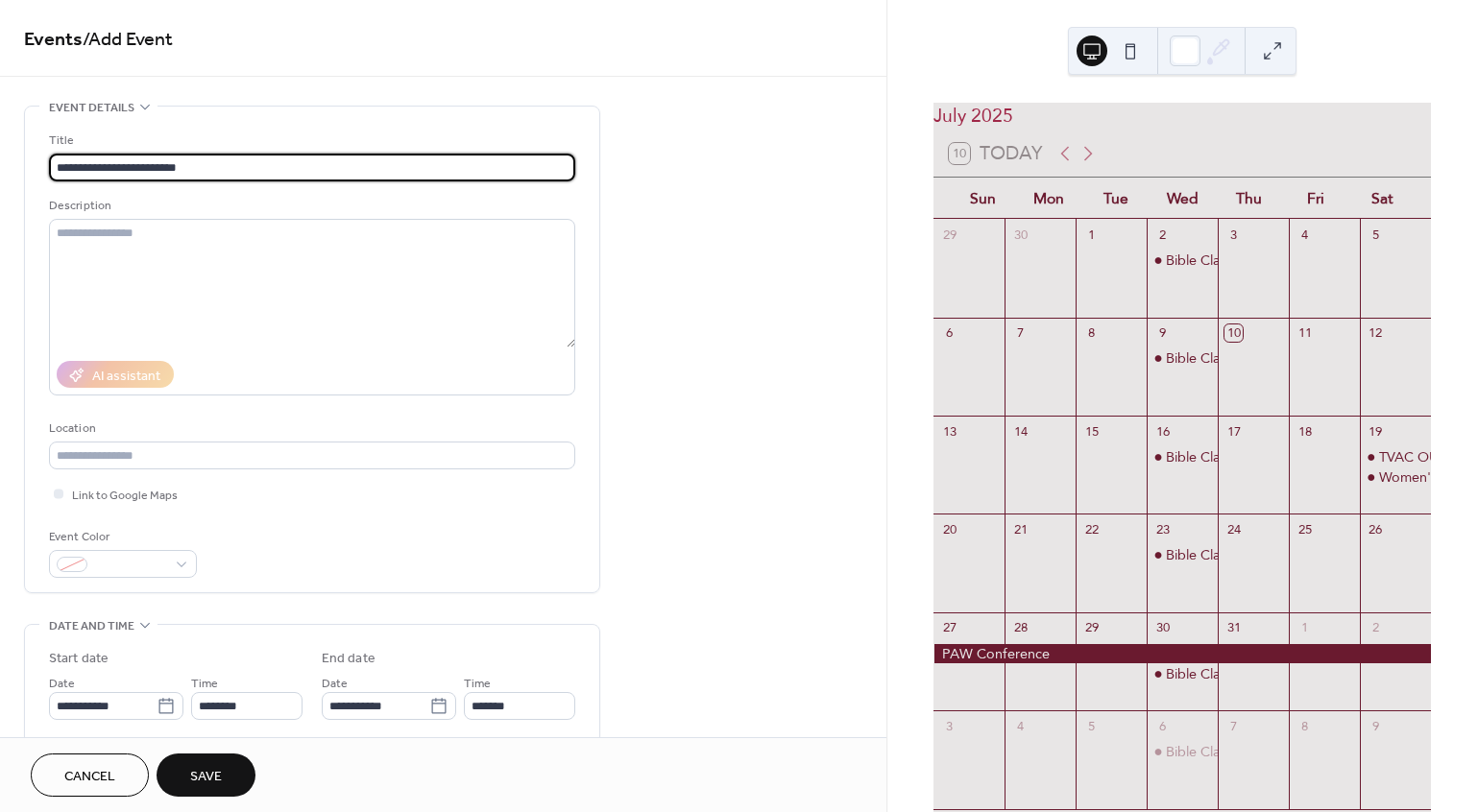 click on "**********" at bounding box center [312, 155] 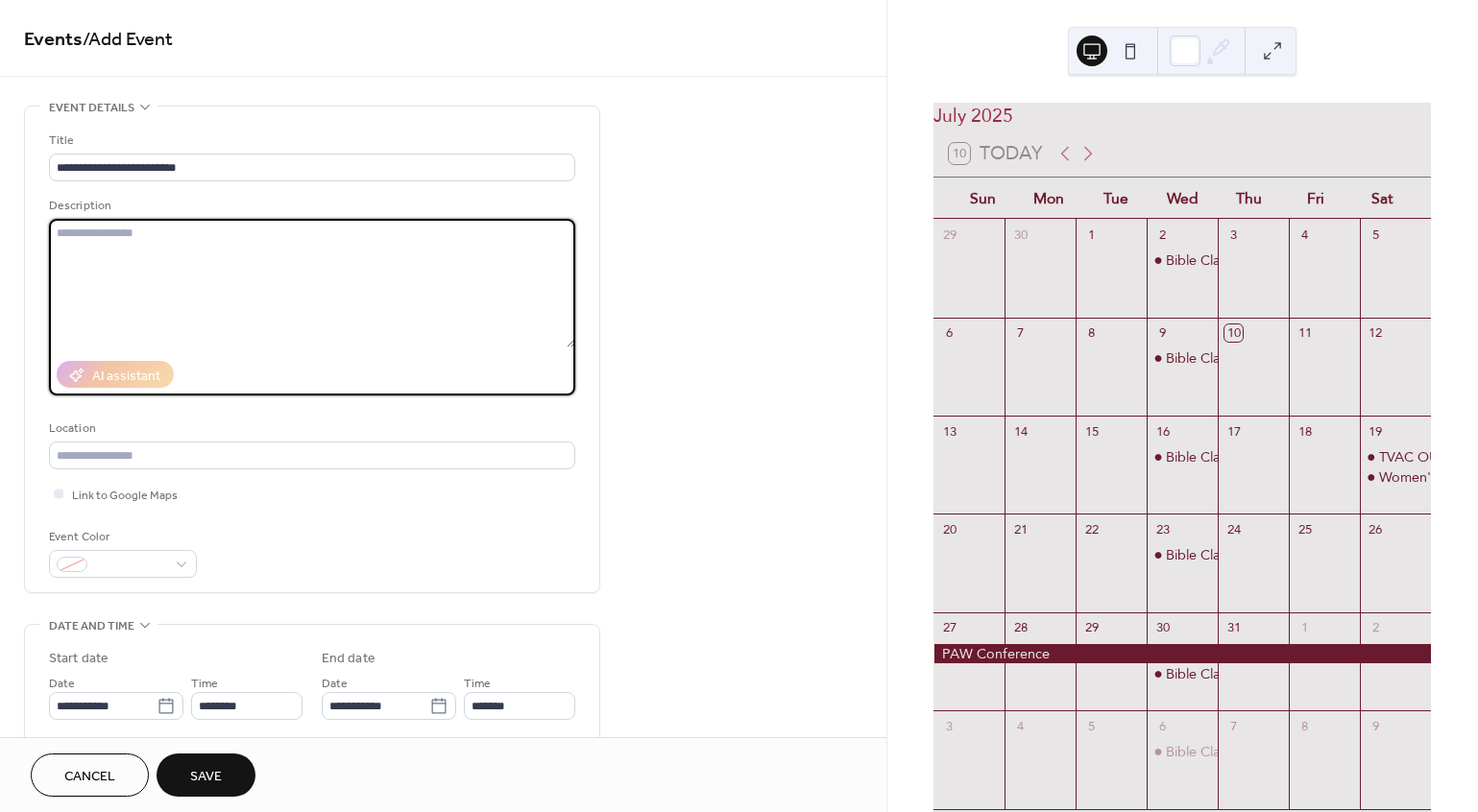 click at bounding box center [312, 283] 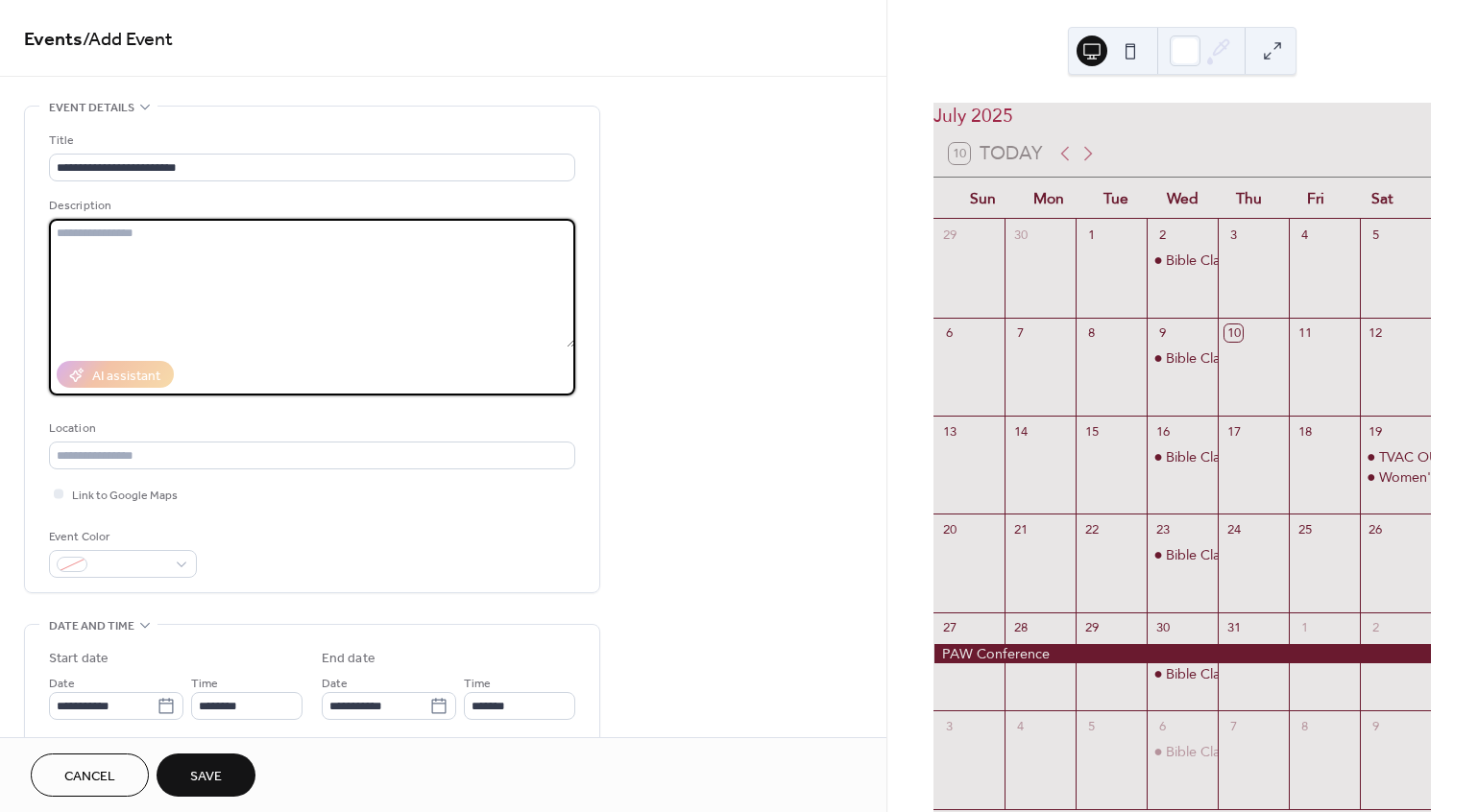 paste on "**********" 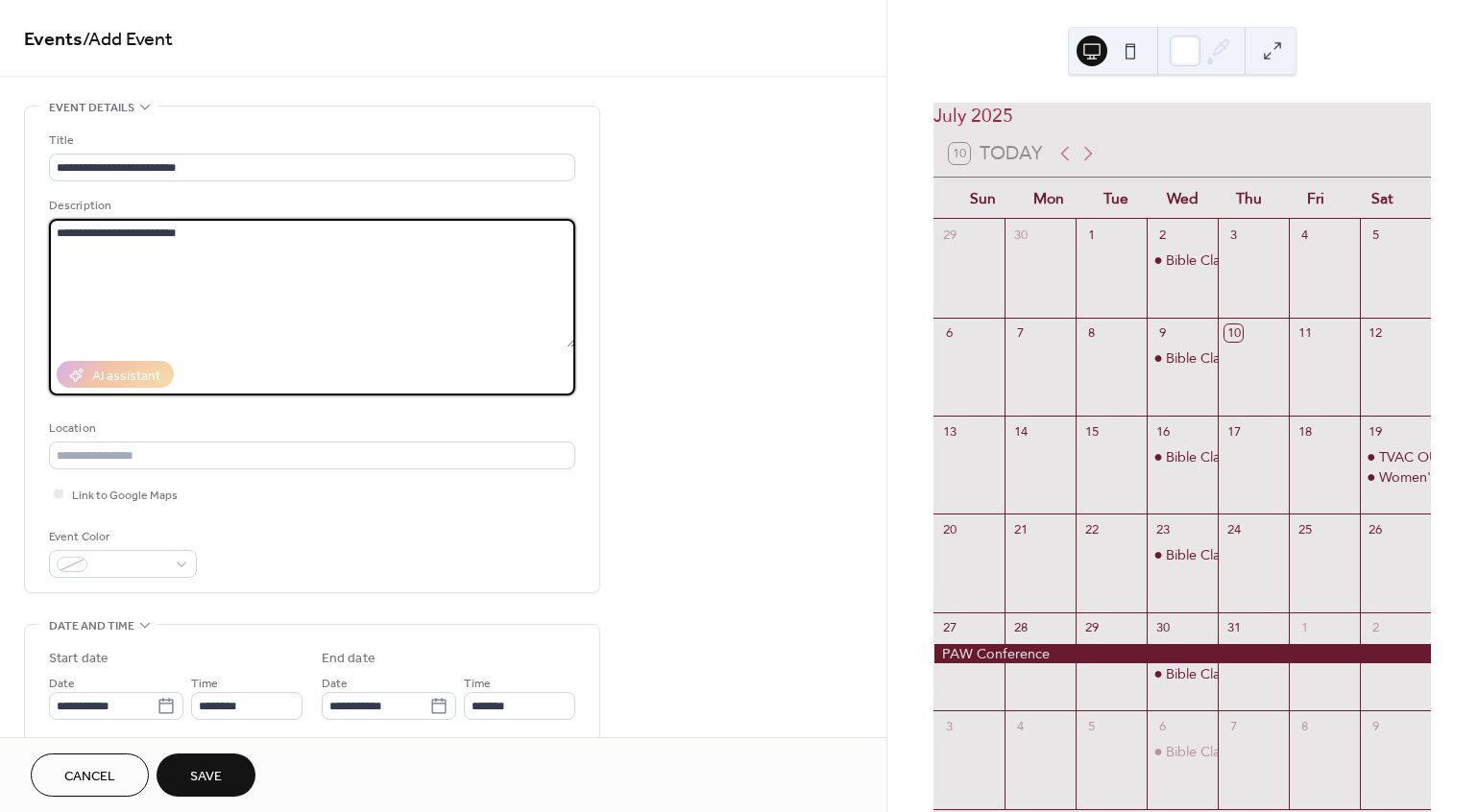 click on "**********" at bounding box center (312, 283) 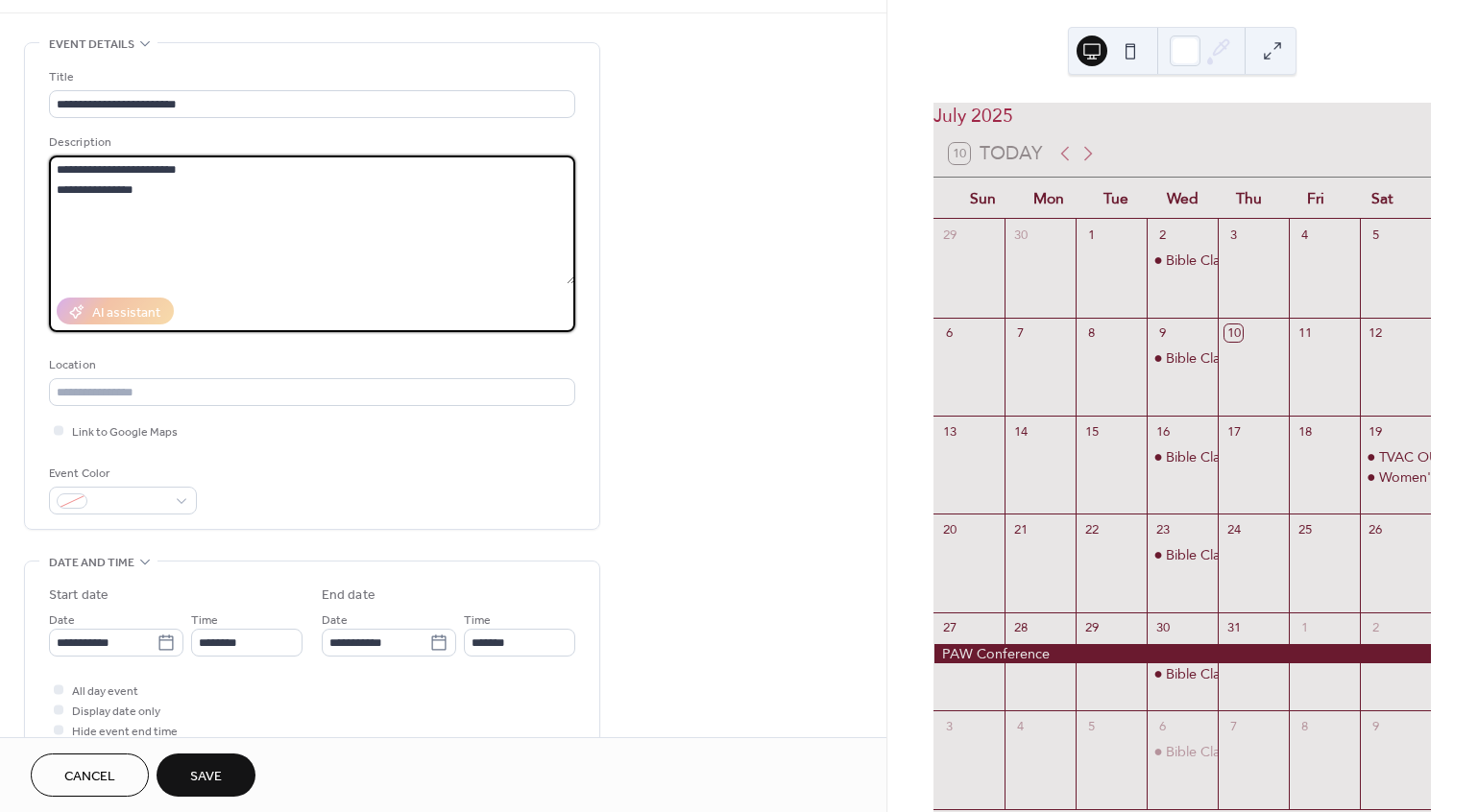 scroll, scrollTop: 65, scrollLeft: 0, axis: vertical 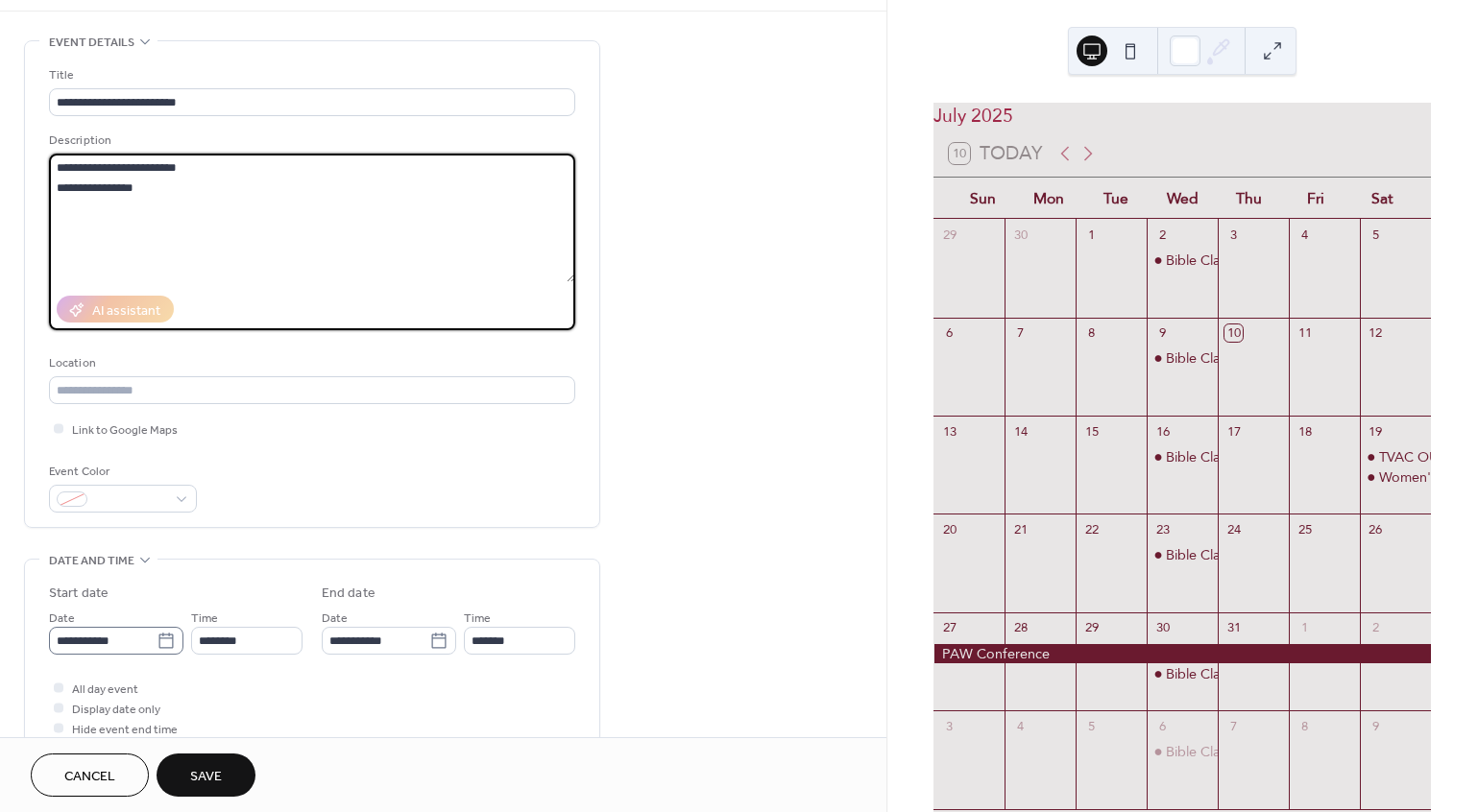 type on "**********" 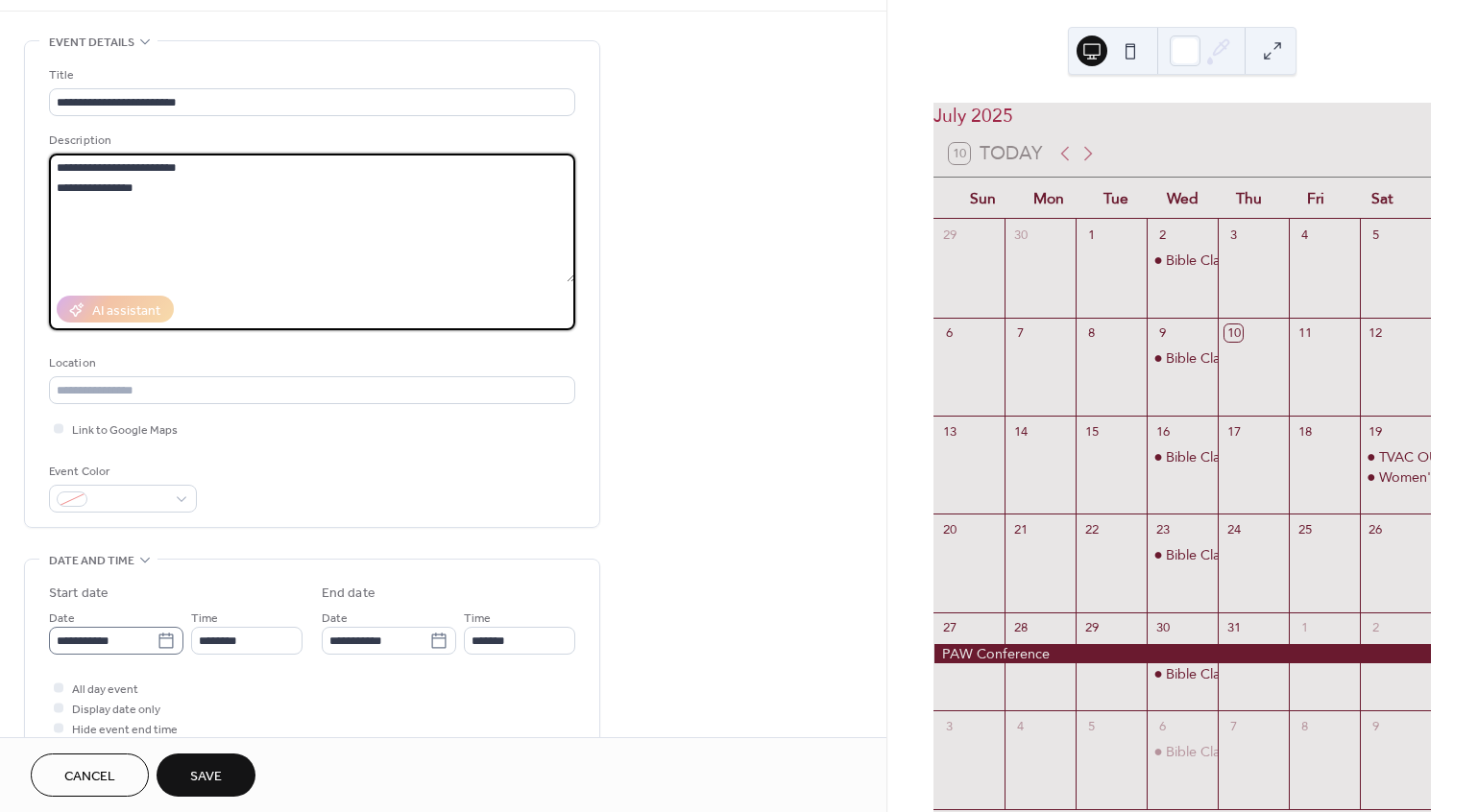 click on "**********" at bounding box center (739, 406) 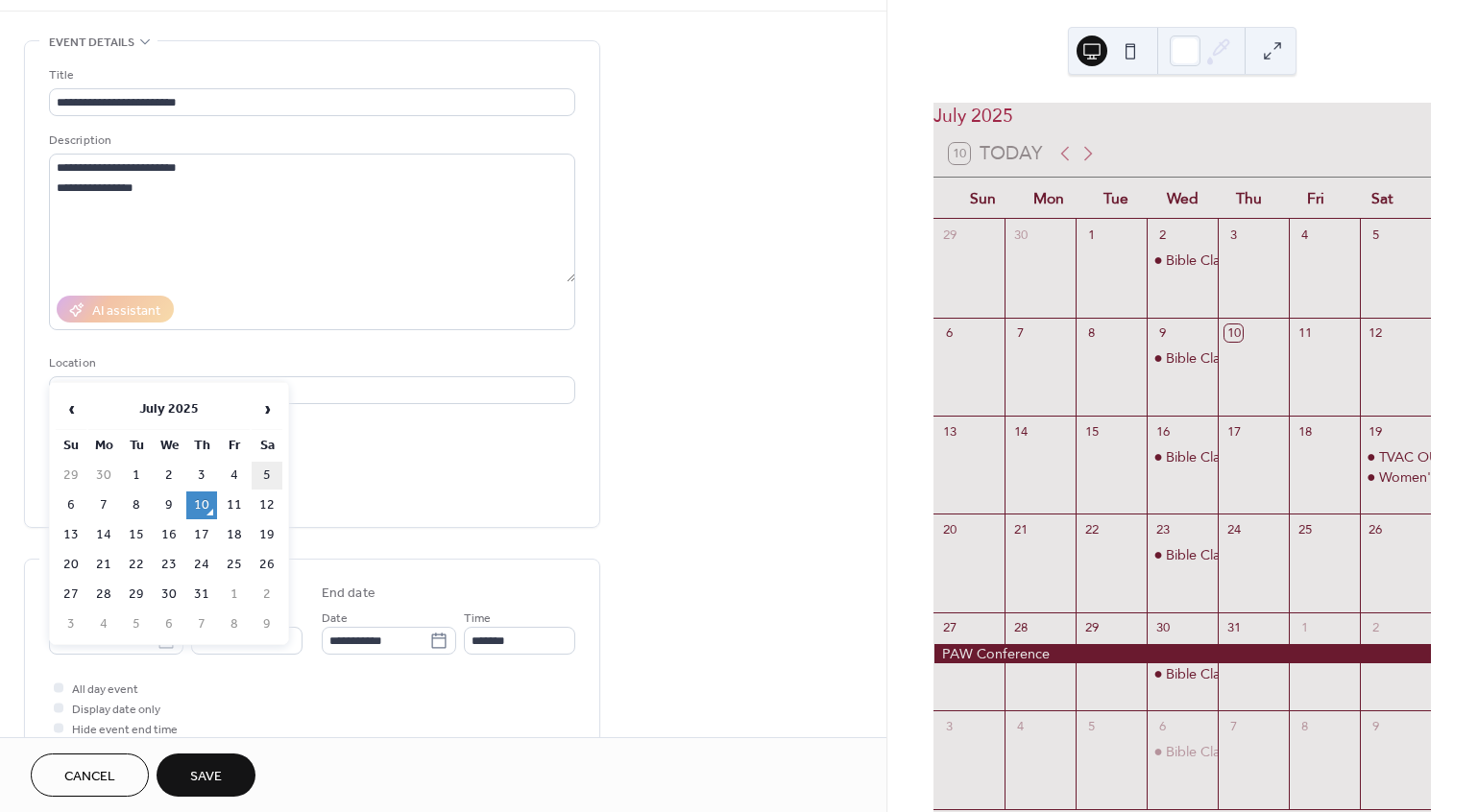 click on "5" at bounding box center [267, 475] 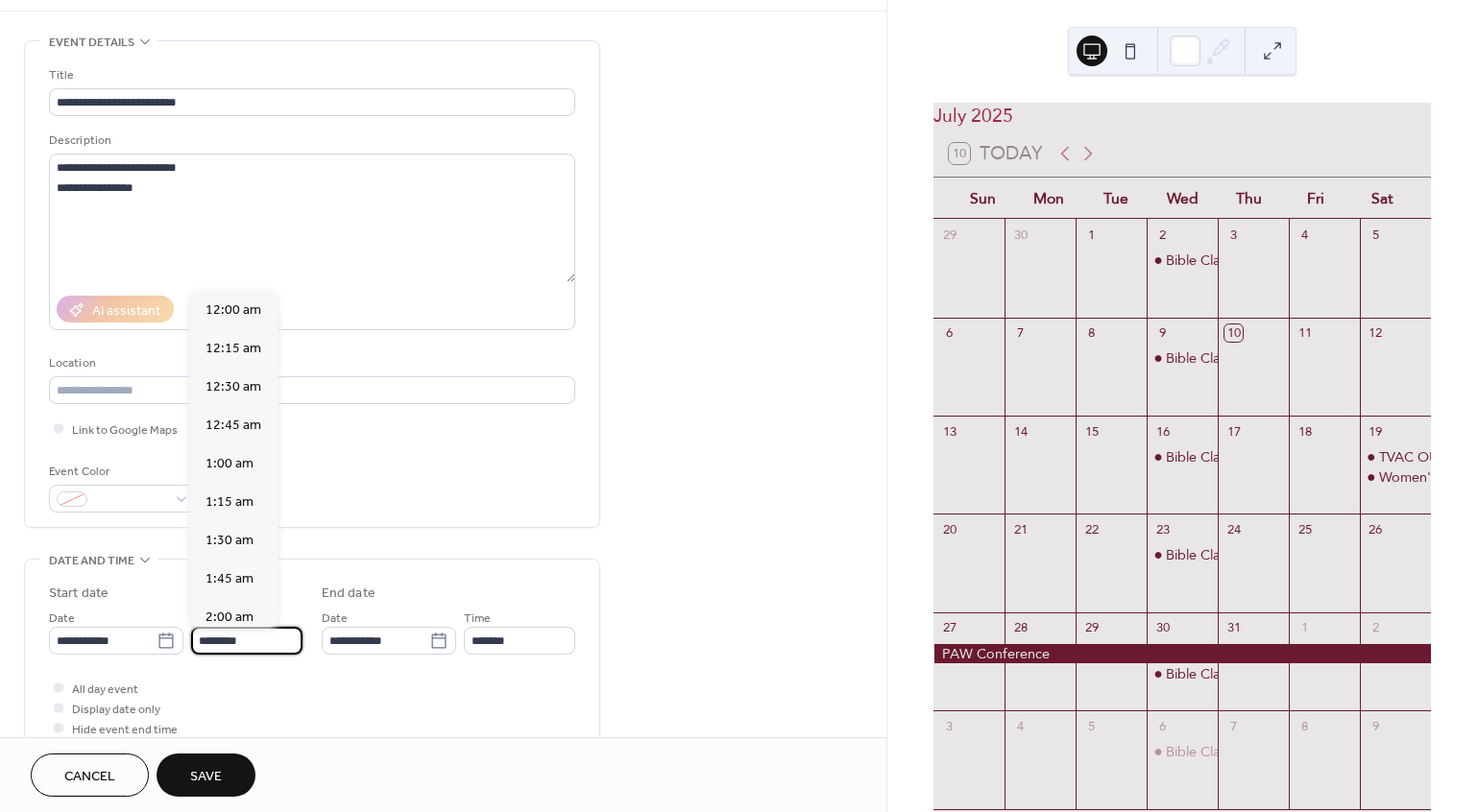 click on "********" at bounding box center (247, 640) 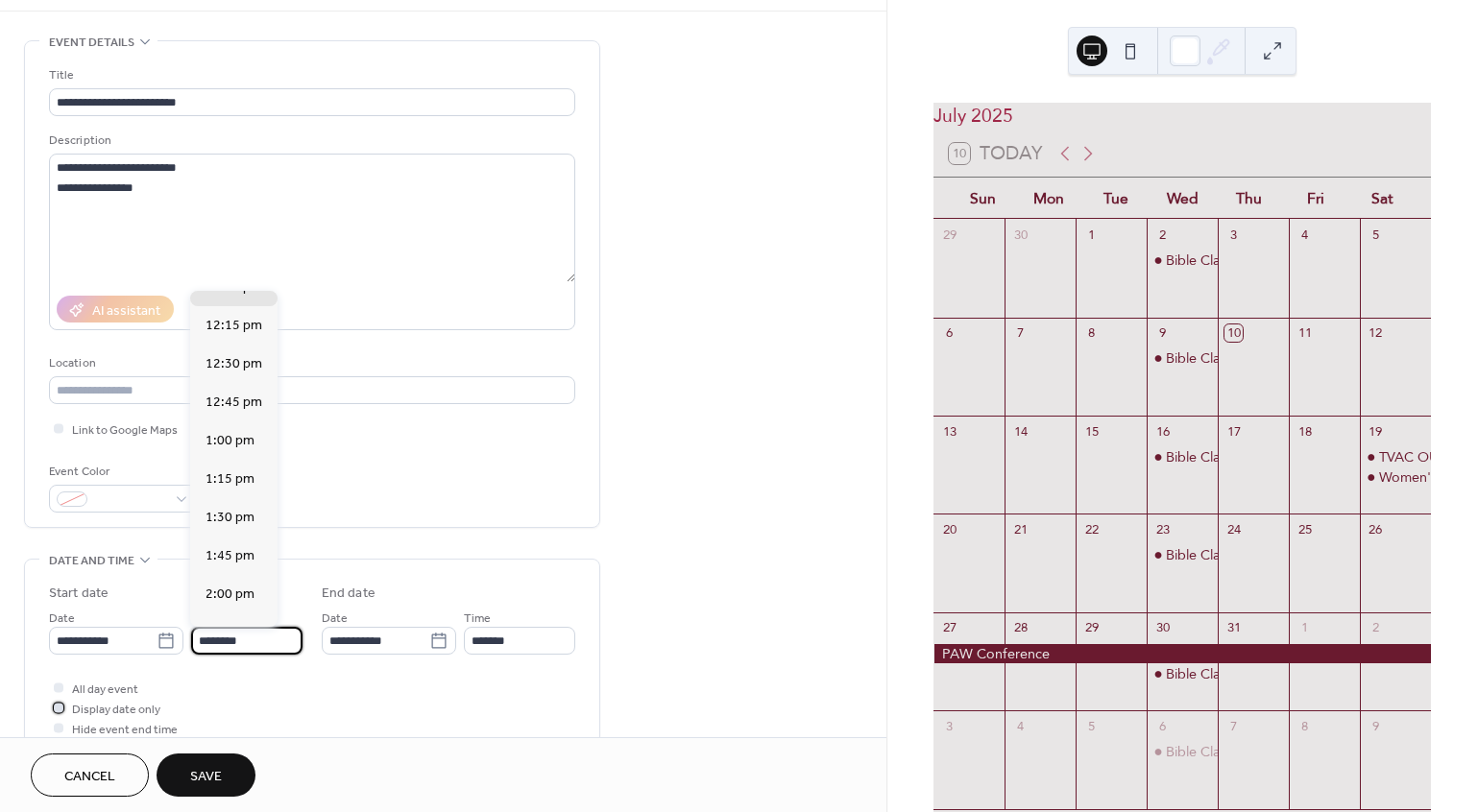 click on "Display date only" at bounding box center [116, 709] 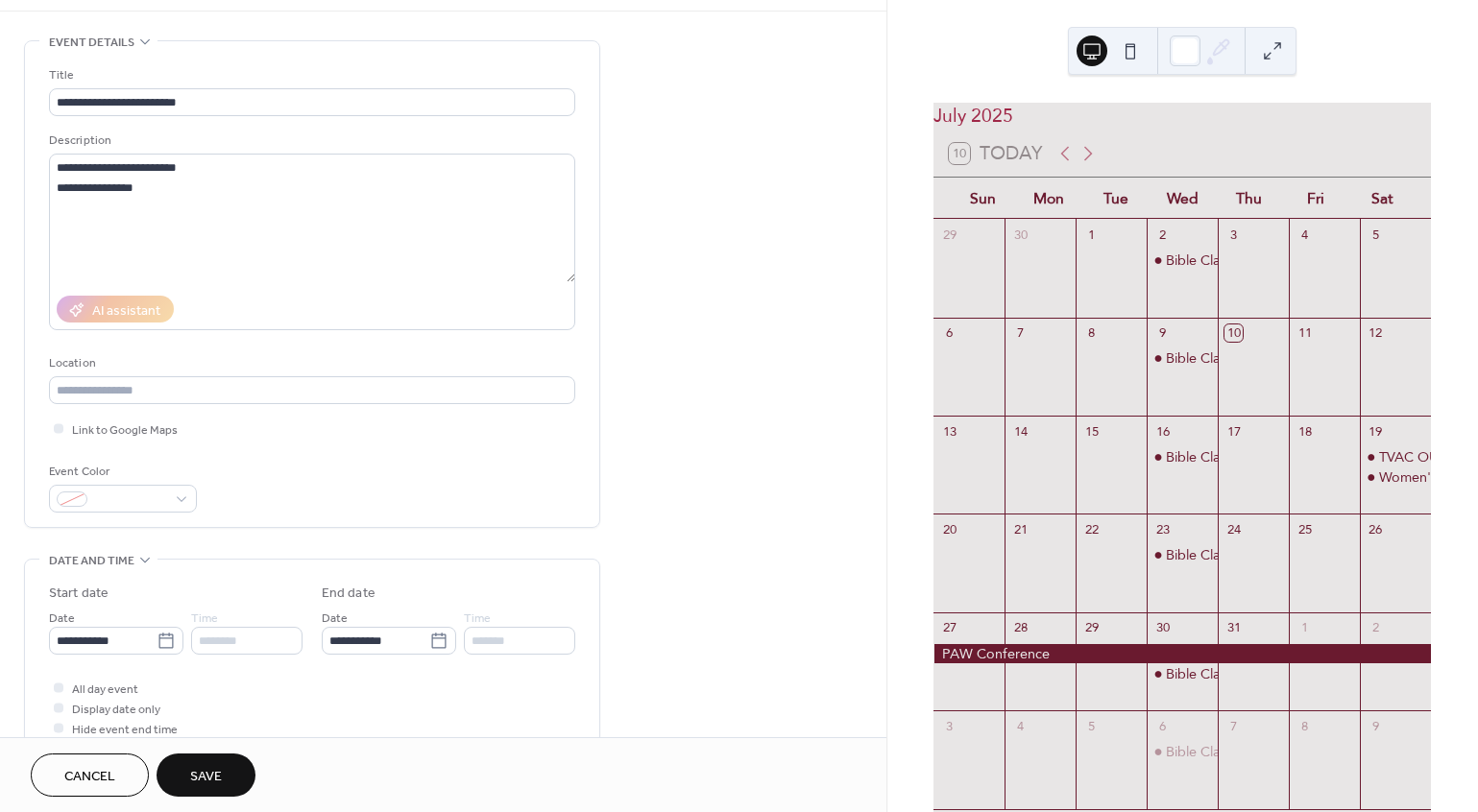 click on "Save" at bounding box center (206, 776) 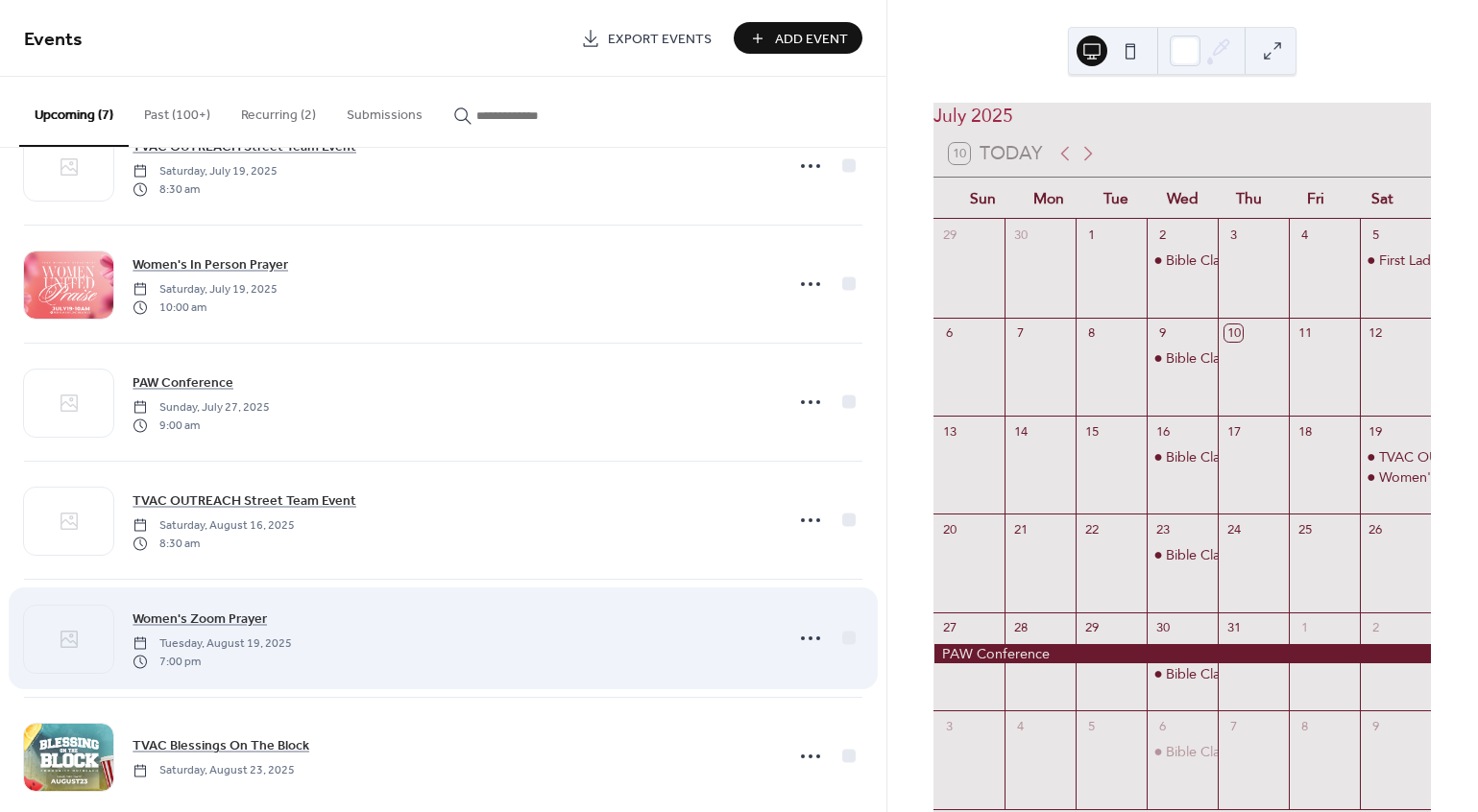 scroll, scrollTop: 0, scrollLeft: 0, axis: both 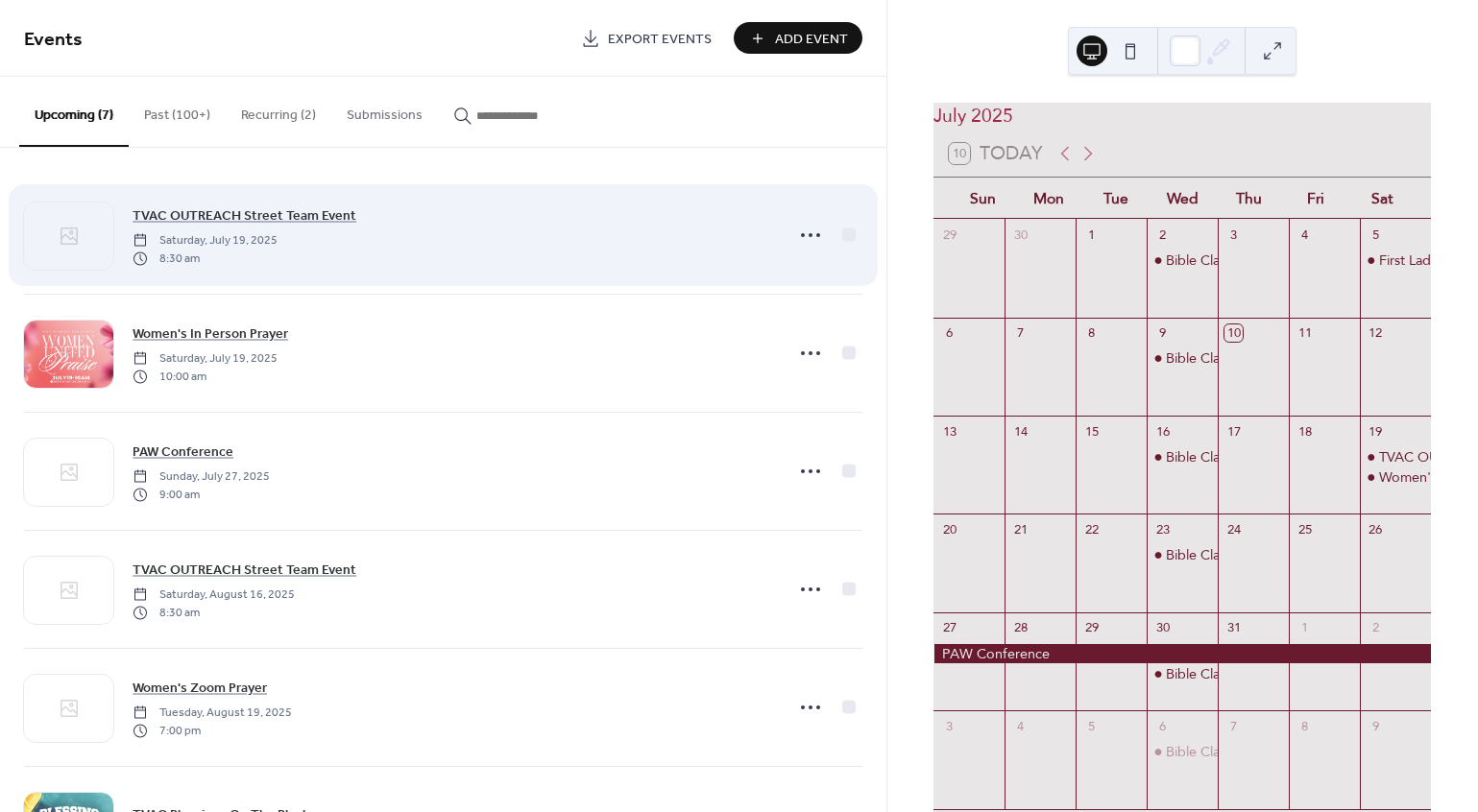 click on "TVAC OUTREACH Street Team Event Saturday, [MONTH] 19, [YEAR] 8:30 am" at bounding box center [452, 235] 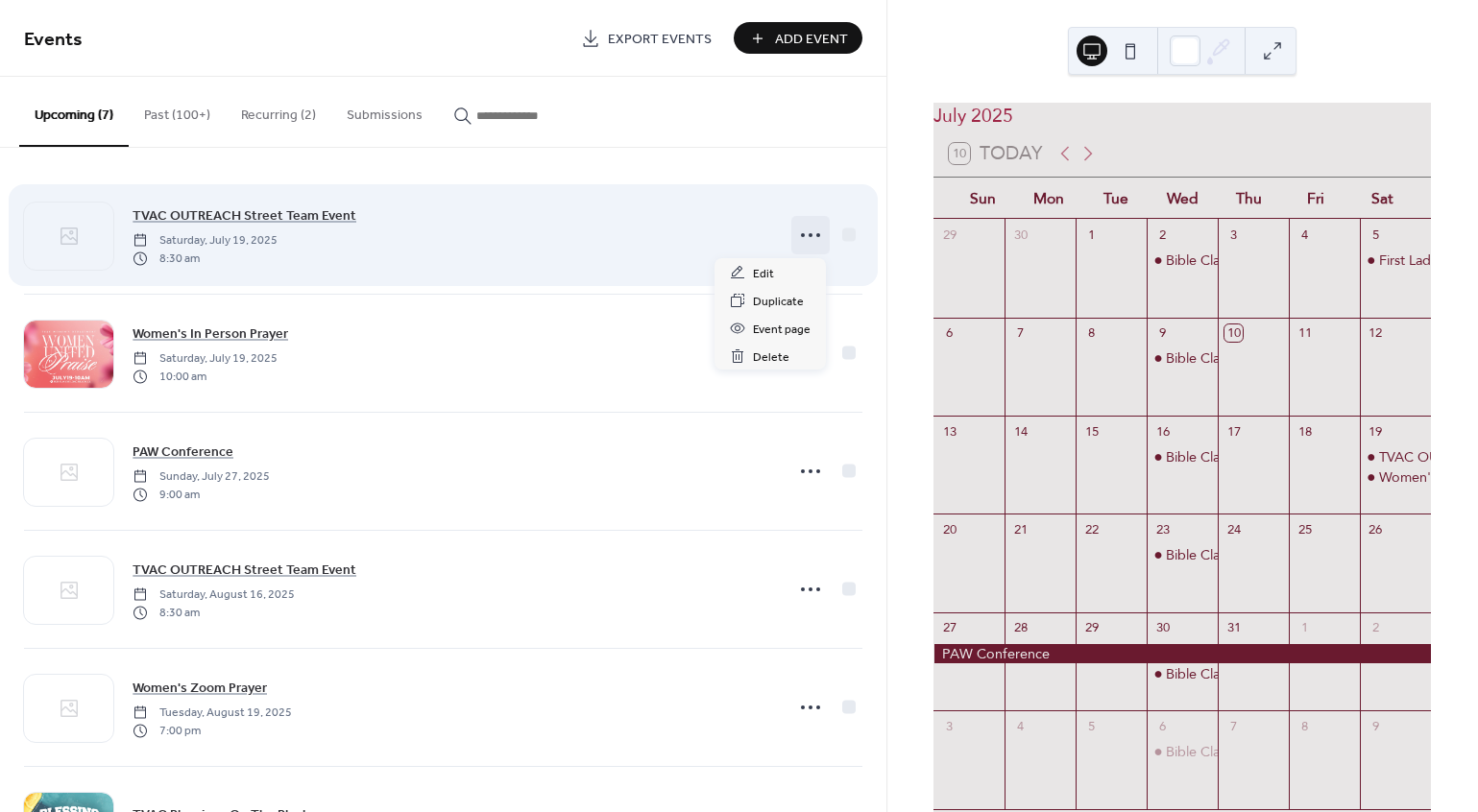 click 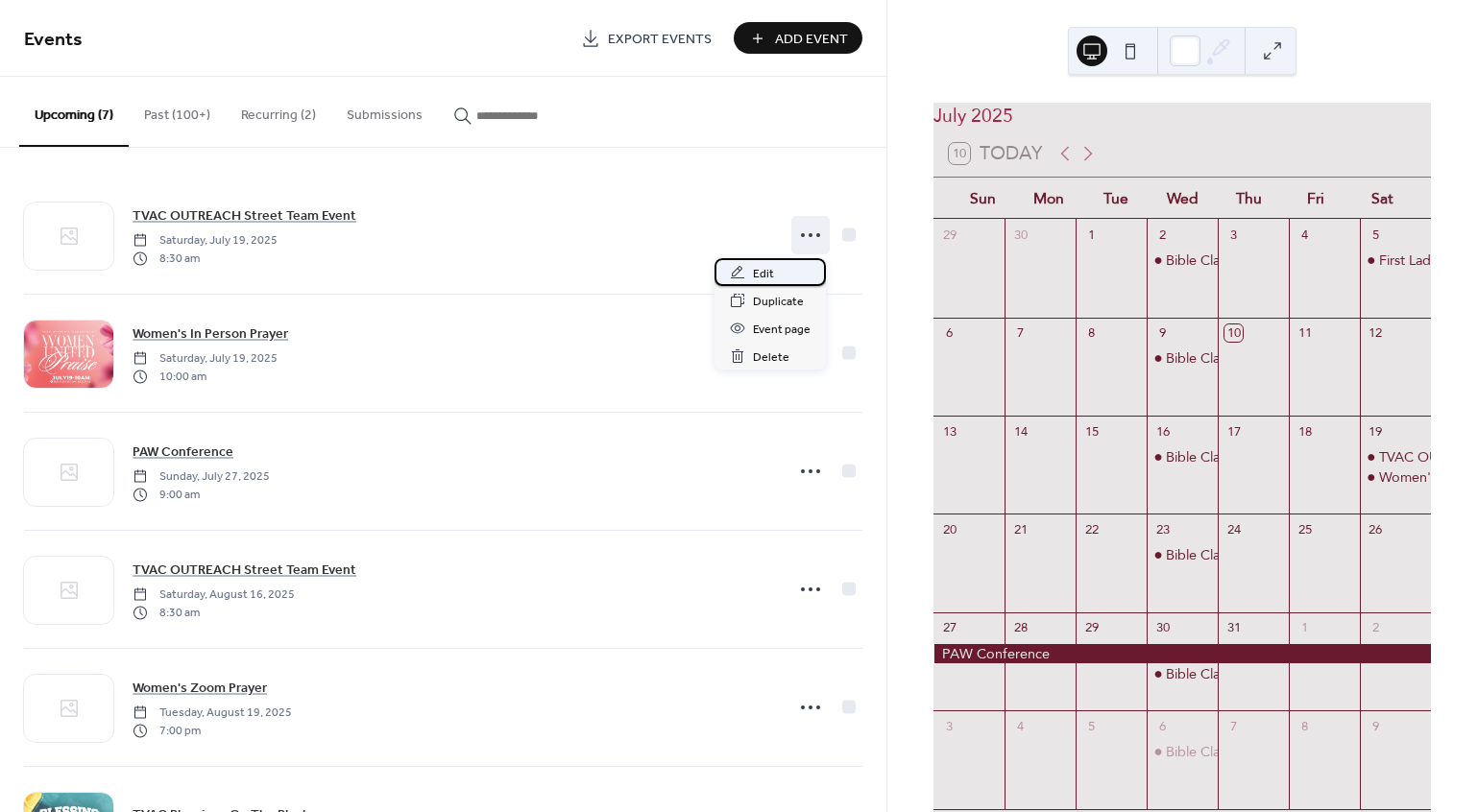 click on "Edit" at bounding box center (770, 272) 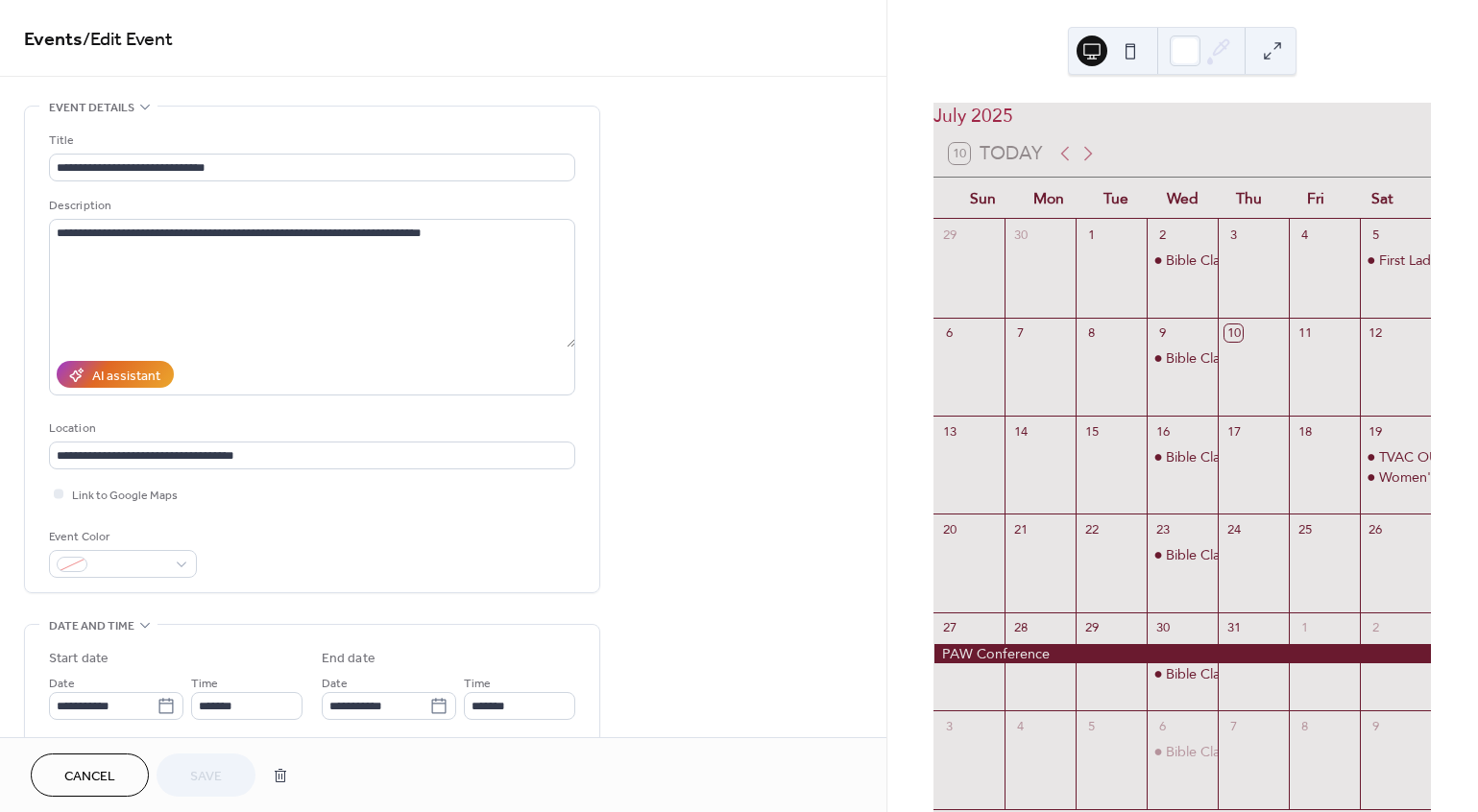 click on "[MONTH] [YEAR] 10 Today Sun Mon Tue Wed Thu Fri Sat 29 30 1 2 Bible Class 3 4 5 First Lady' J's  Birthday 6 7 8 9 Bible Class 10 11 12 13 14 15 16 Bible Class 17 18 19 TVAC OUTREACH Street Team Event Women's In Person Prayer 20 21 22 23 Bible Class 24 25 26 27 28 29 30 Bible Class 31 1 2 3 4 5 6 Bible Class 7 8 9" at bounding box center [1182, 406] 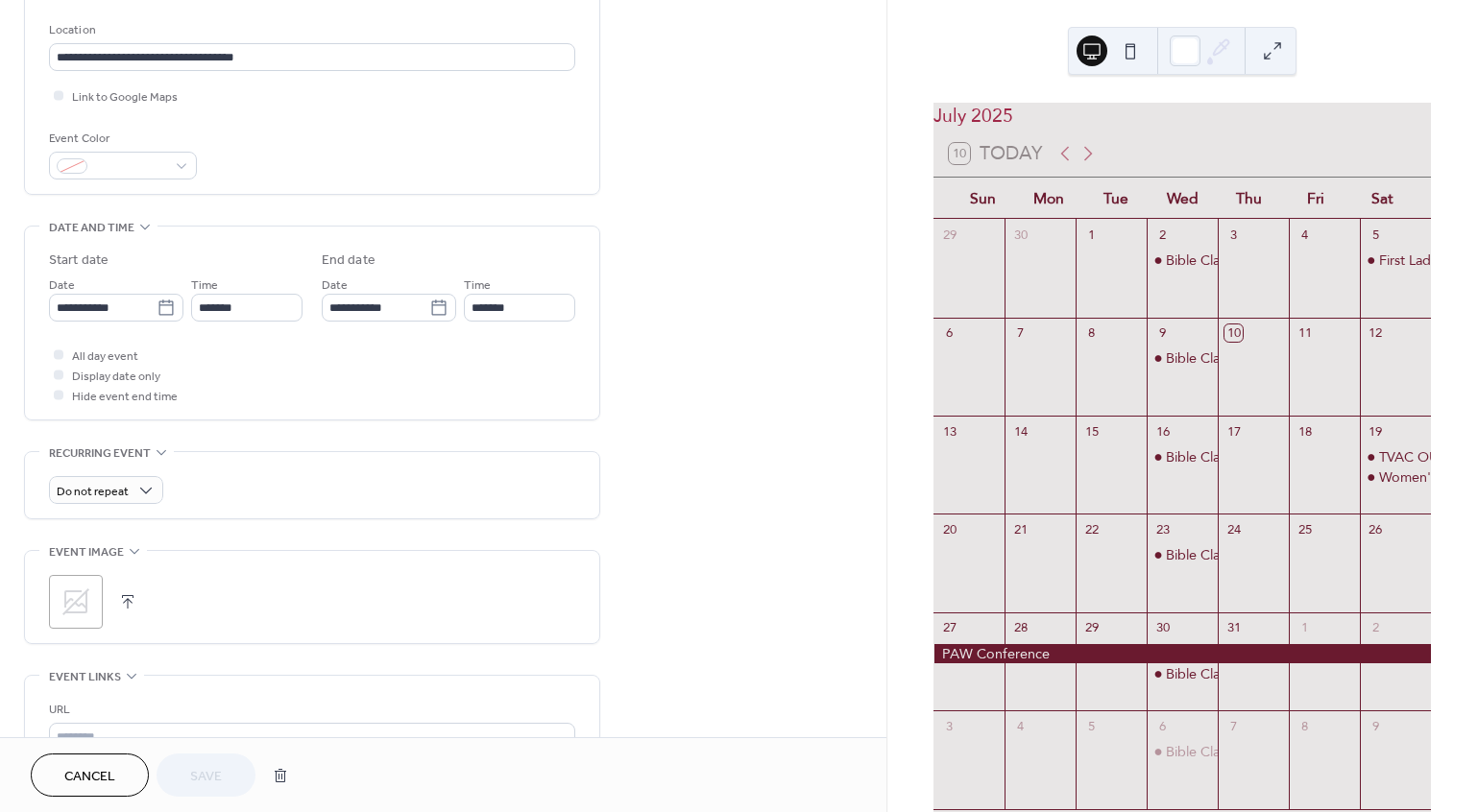 scroll, scrollTop: 345, scrollLeft: 0, axis: vertical 